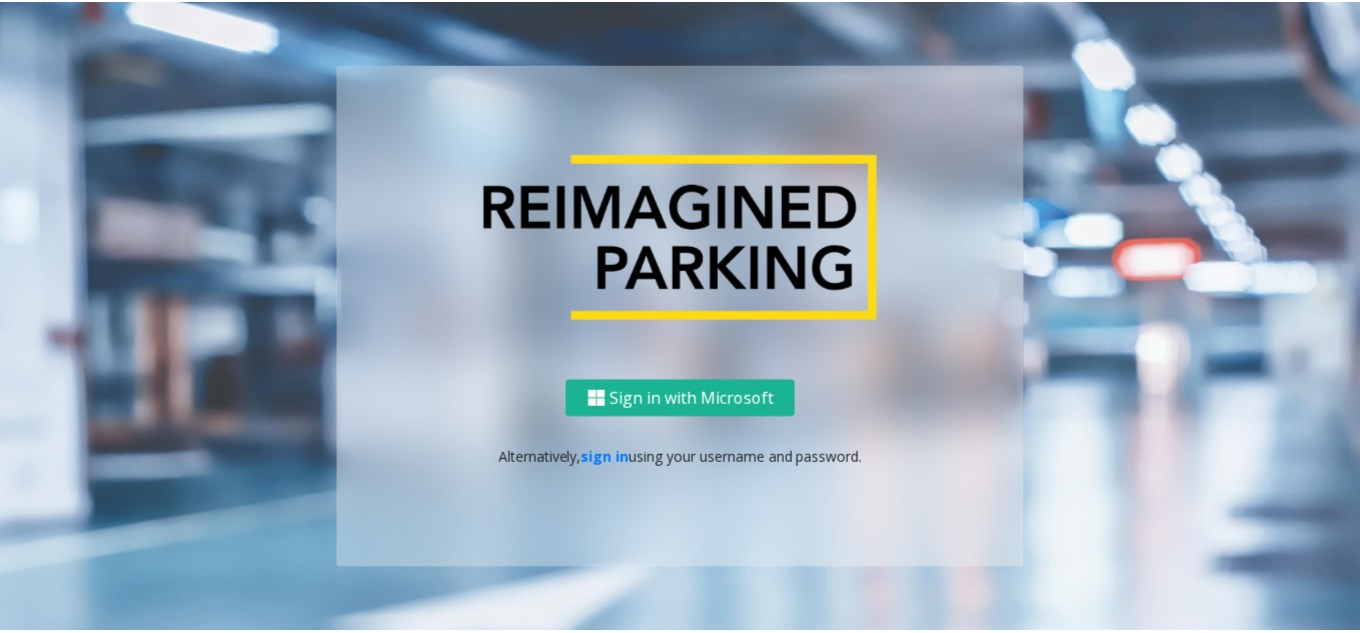 scroll, scrollTop: 0, scrollLeft: 0, axis: both 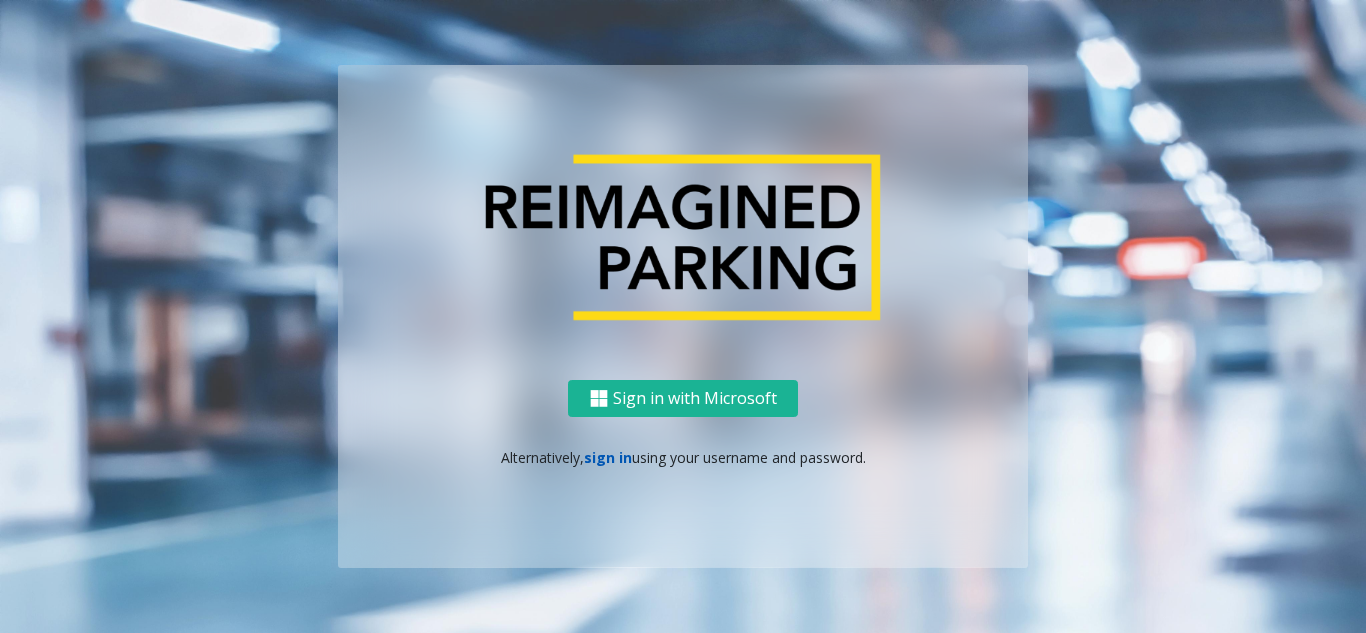 click on "sign in" 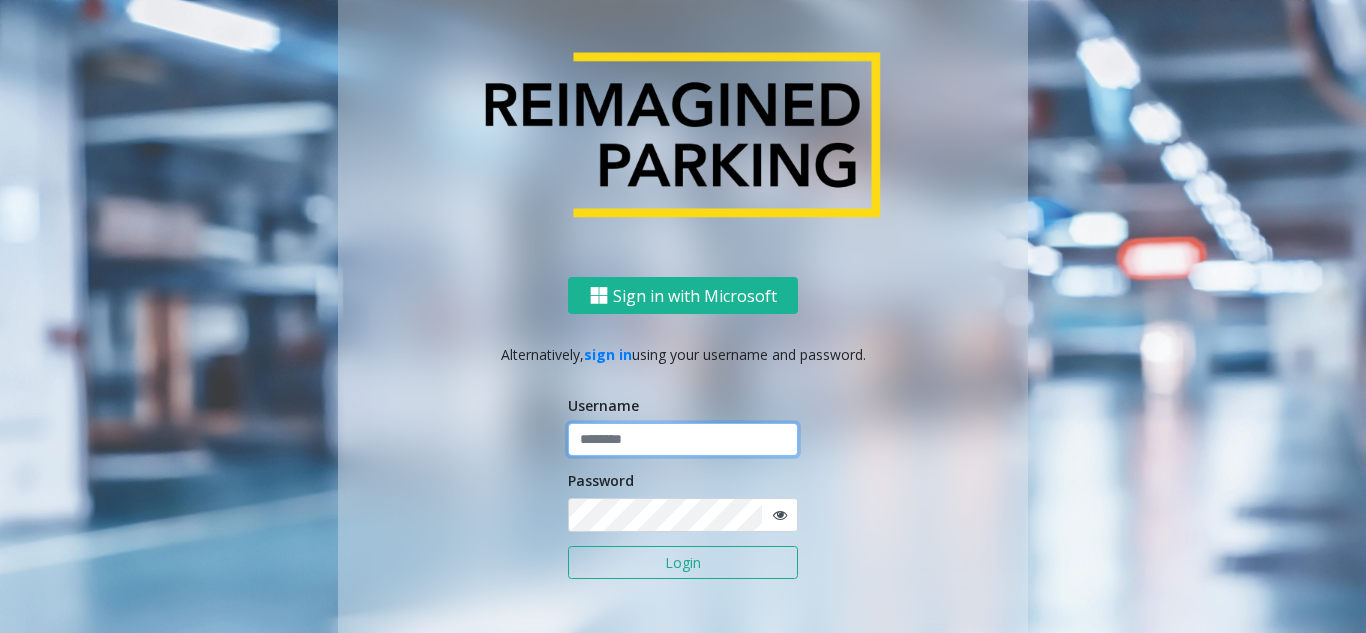 click 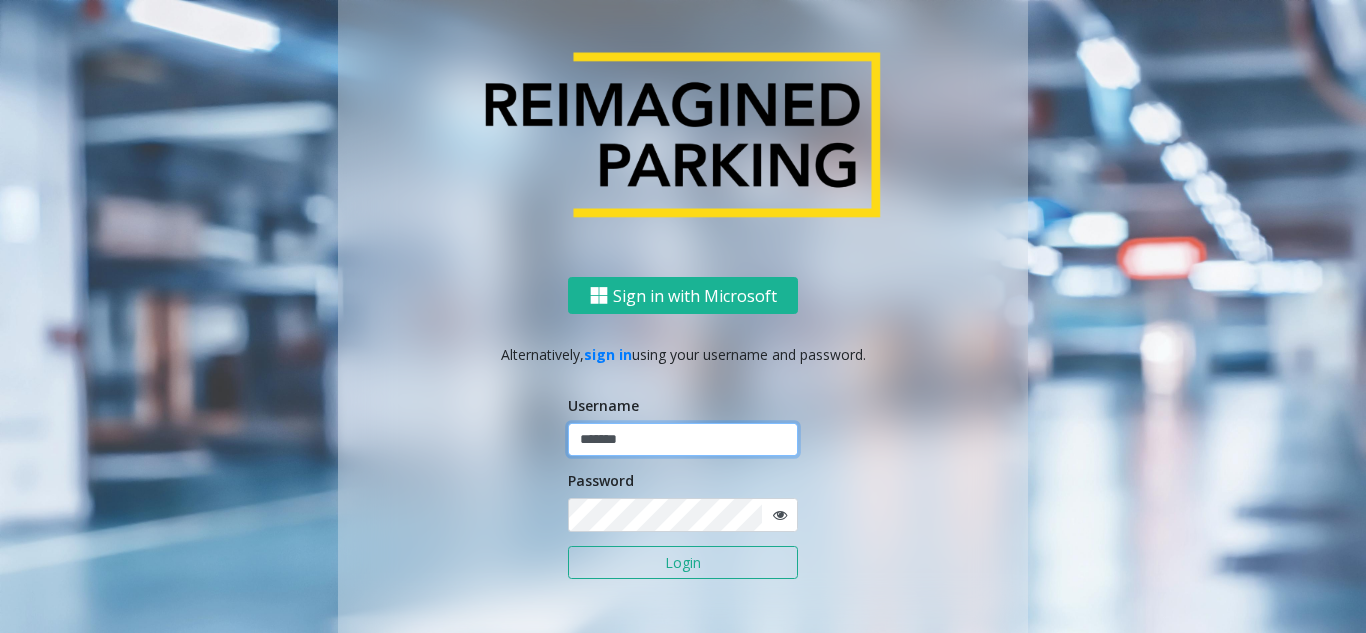 type on "*******" 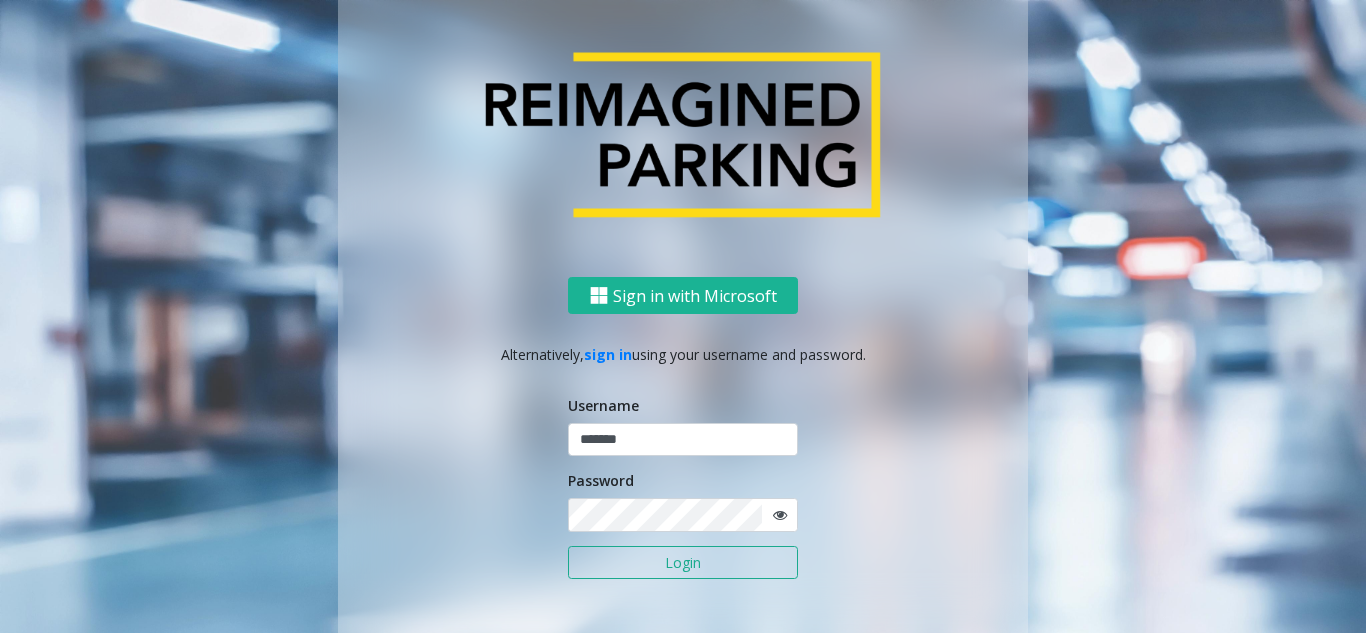 click on "Login" 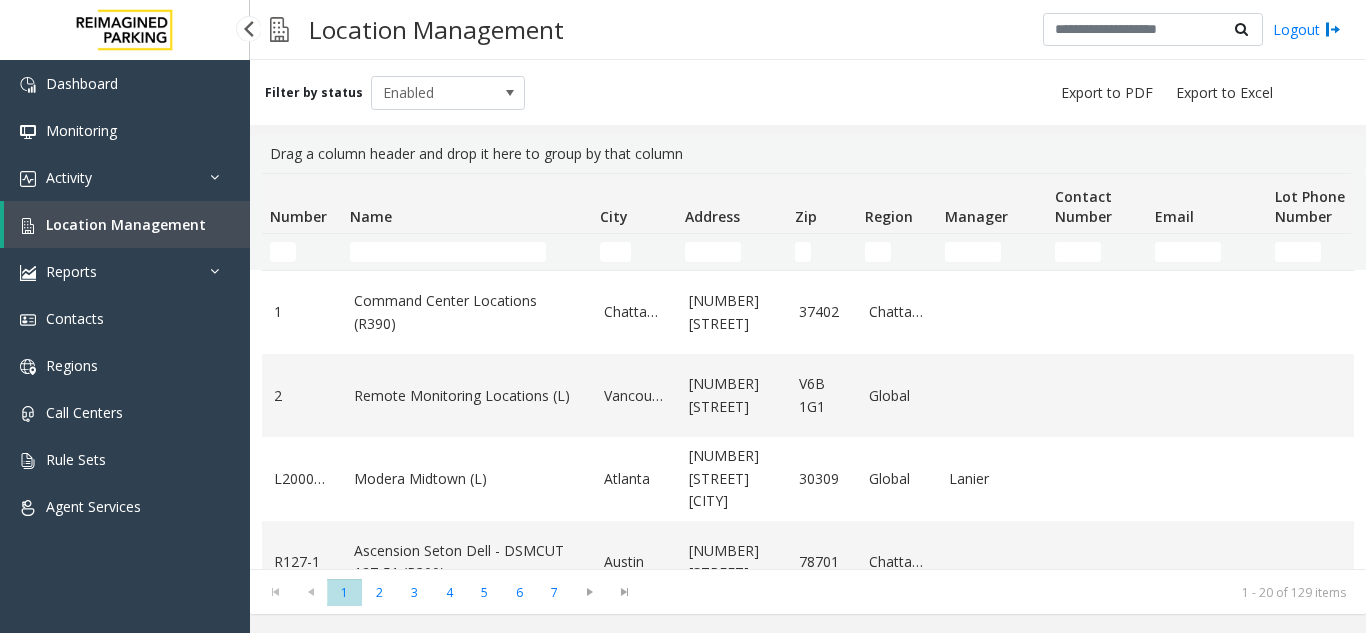 click on "Location Management" at bounding box center (126, 224) 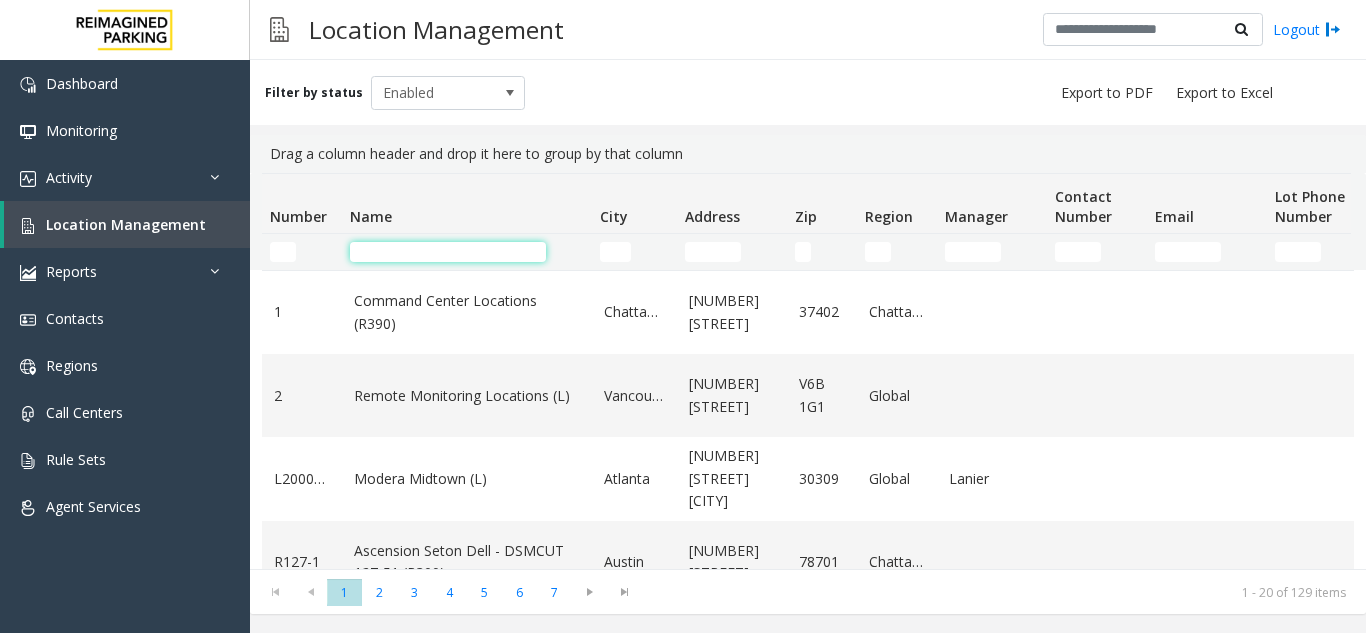 click 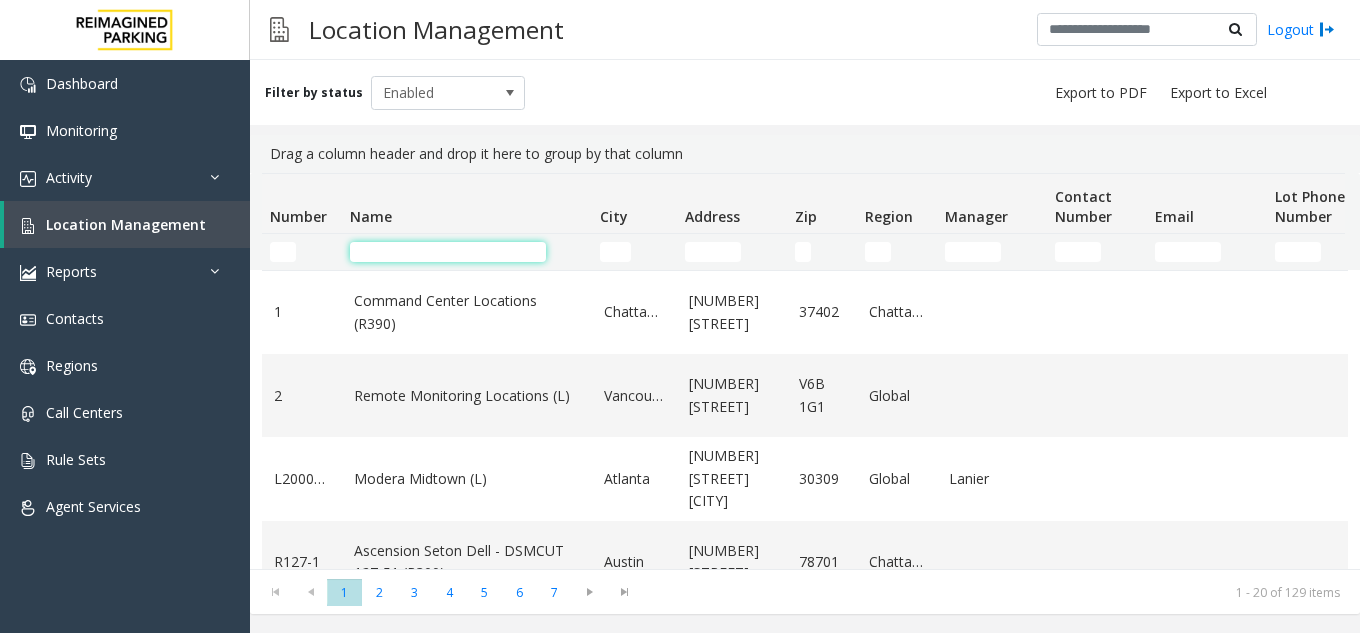 click 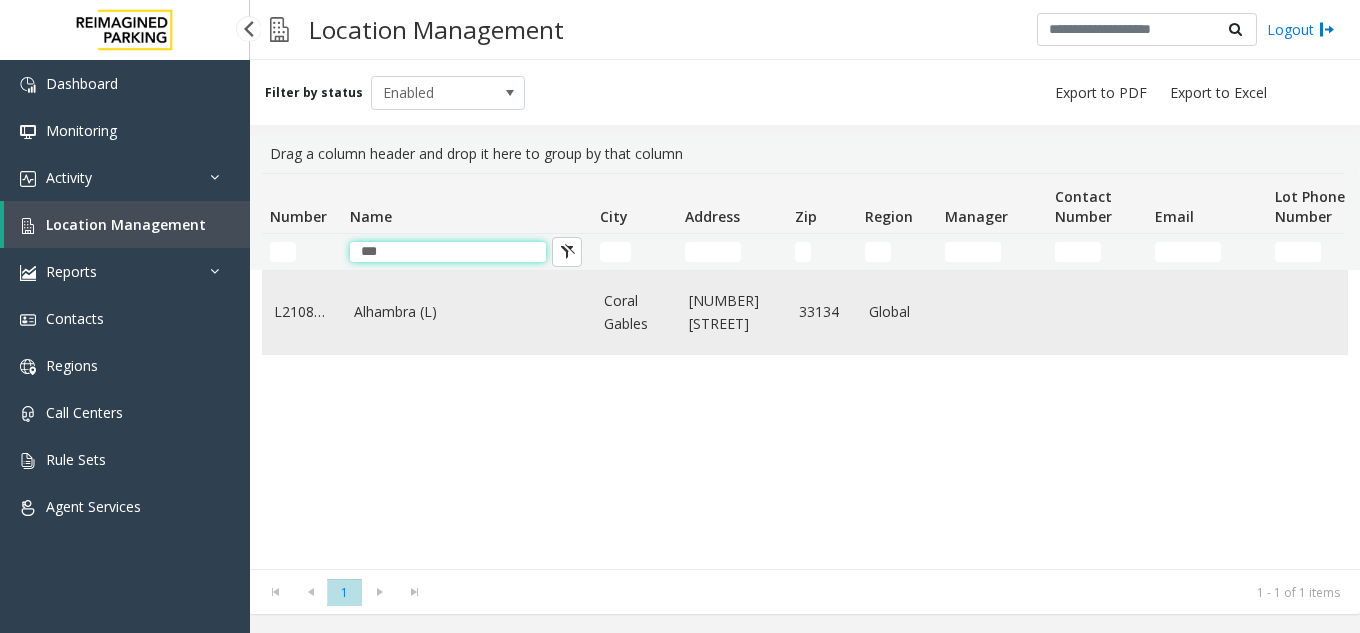 type on "***" 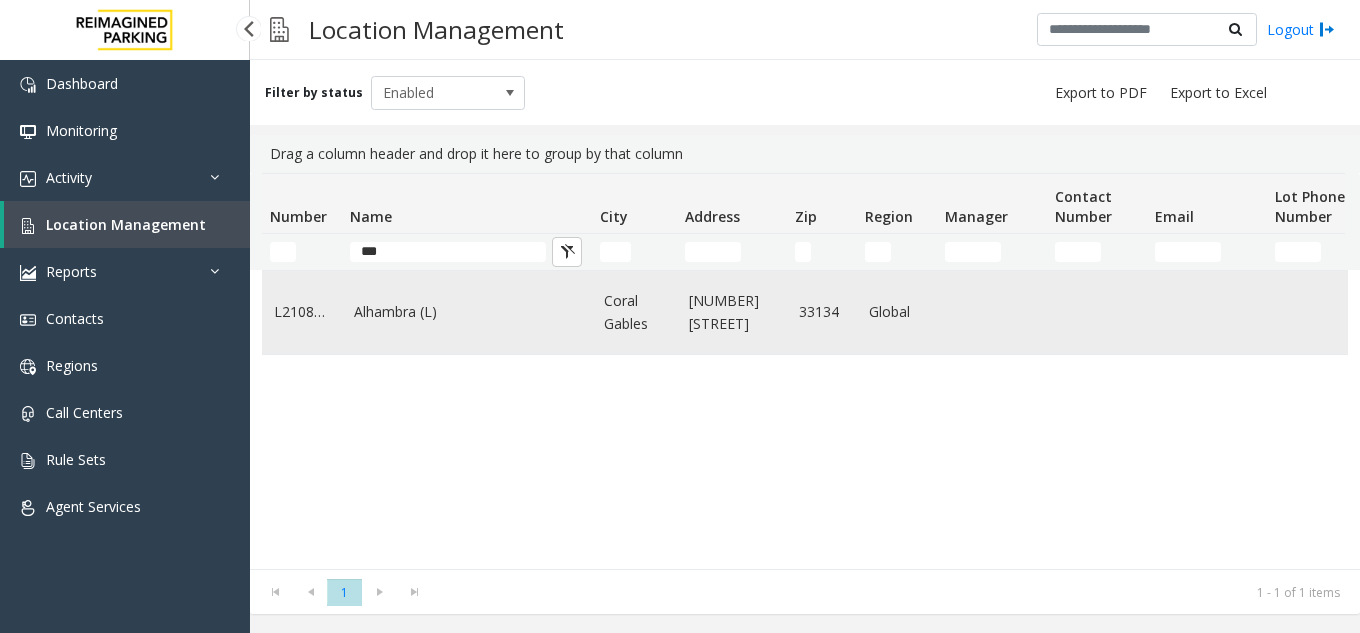 click on "Alhambra (L)" 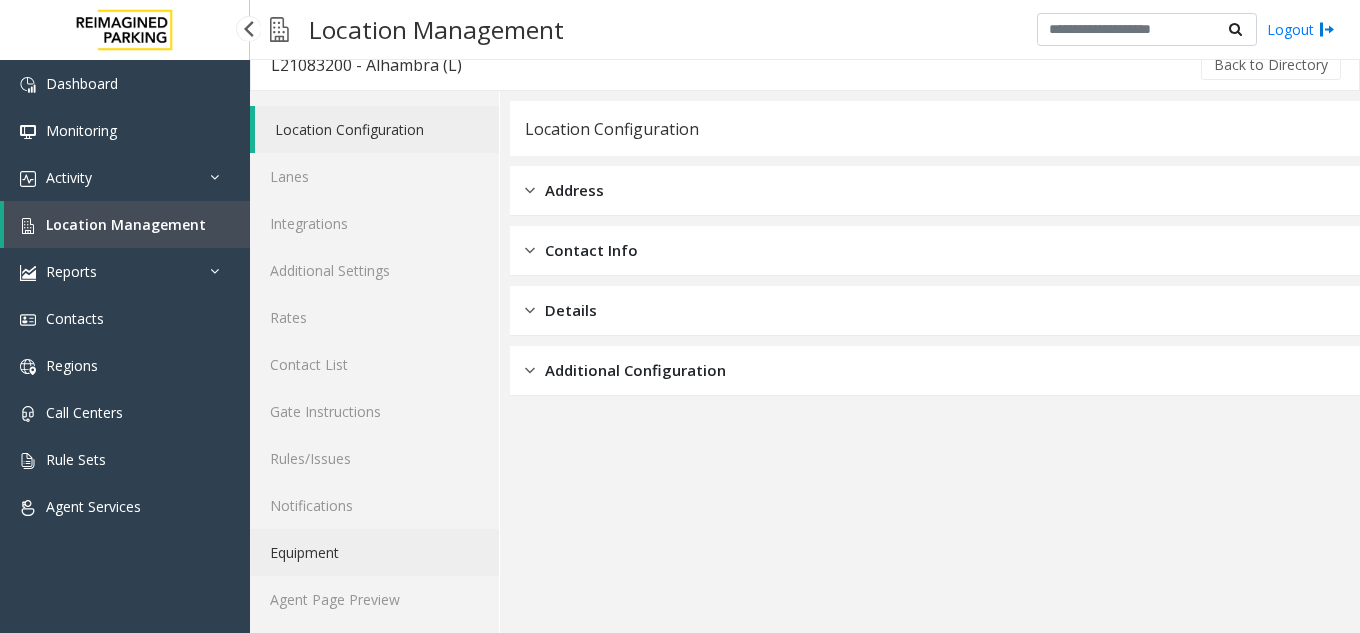 scroll, scrollTop: 26, scrollLeft: 0, axis: vertical 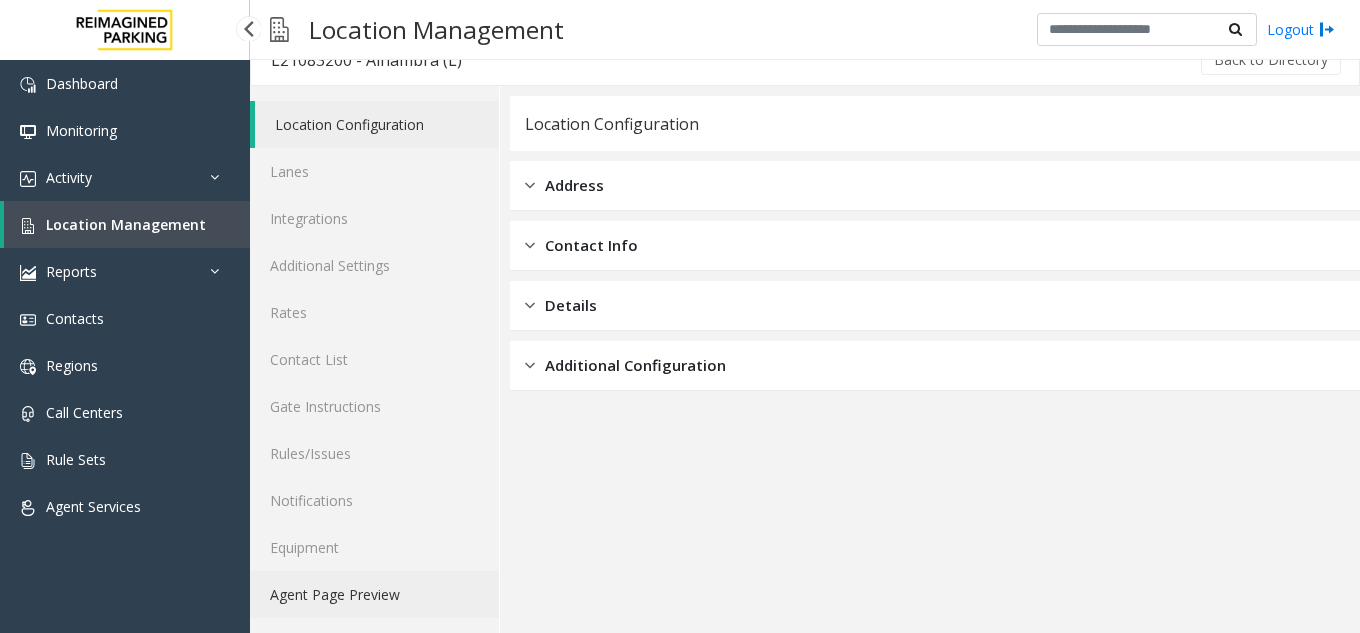click on "Agent Page Preview" 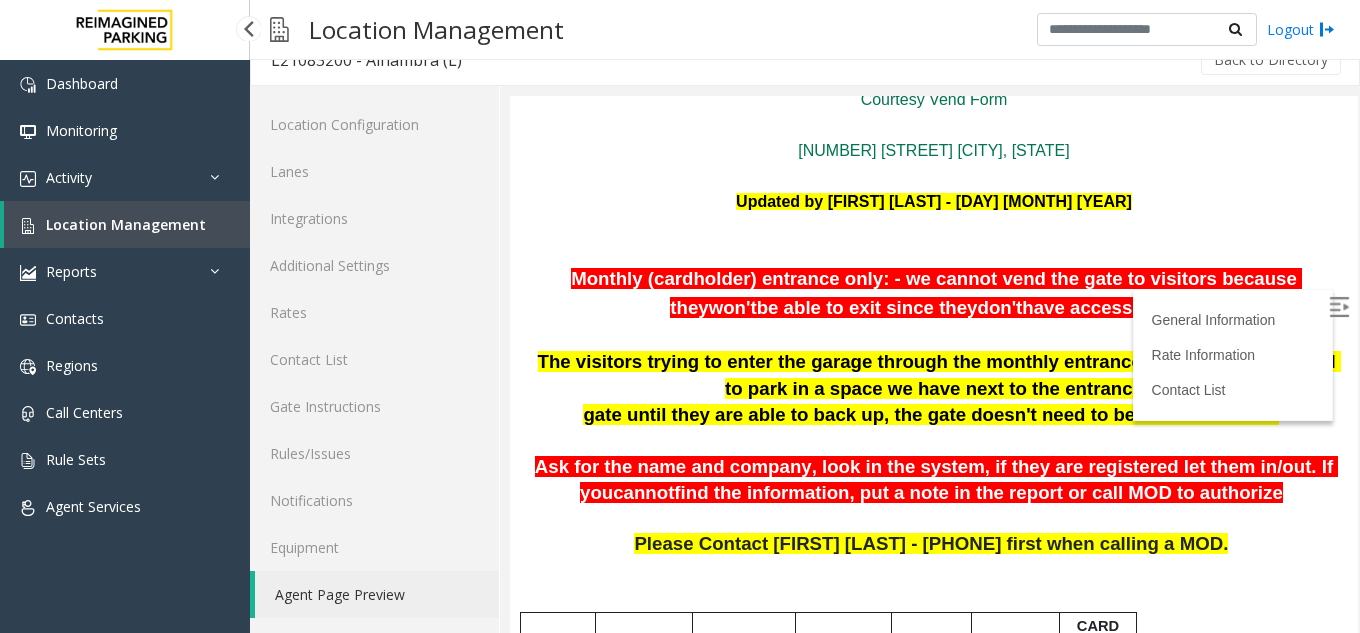 scroll, scrollTop: 0, scrollLeft: 0, axis: both 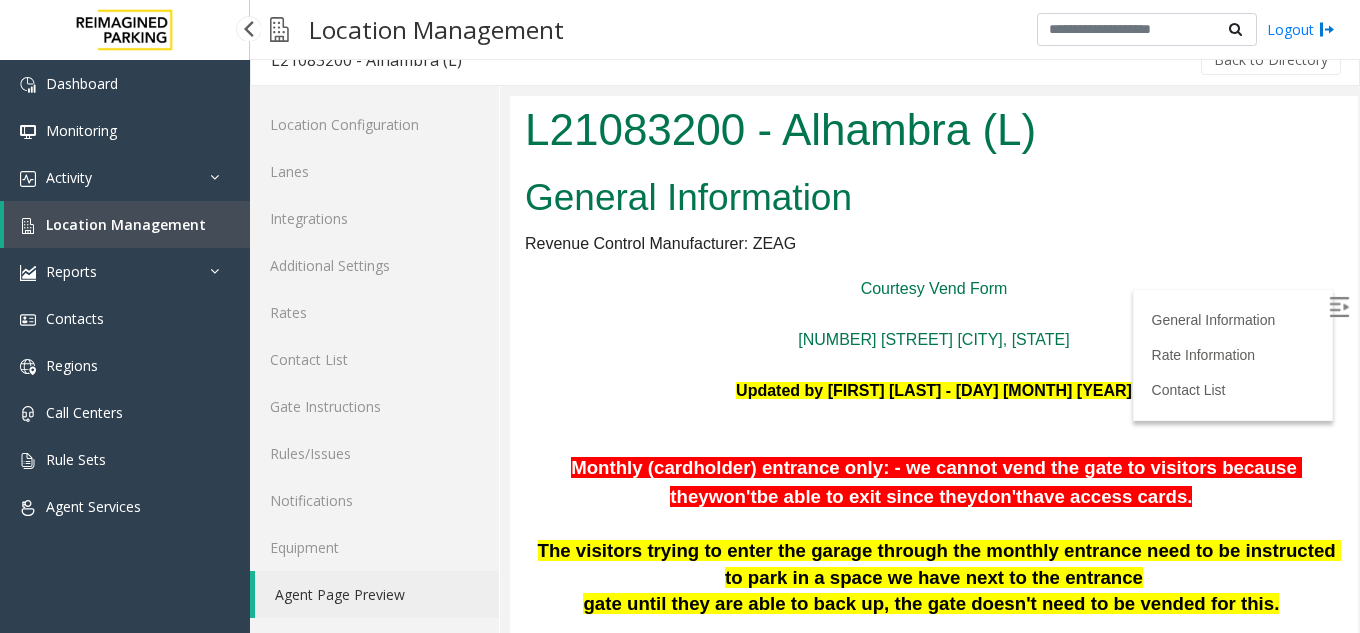 click on "Location Management" at bounding box center (126, 224) 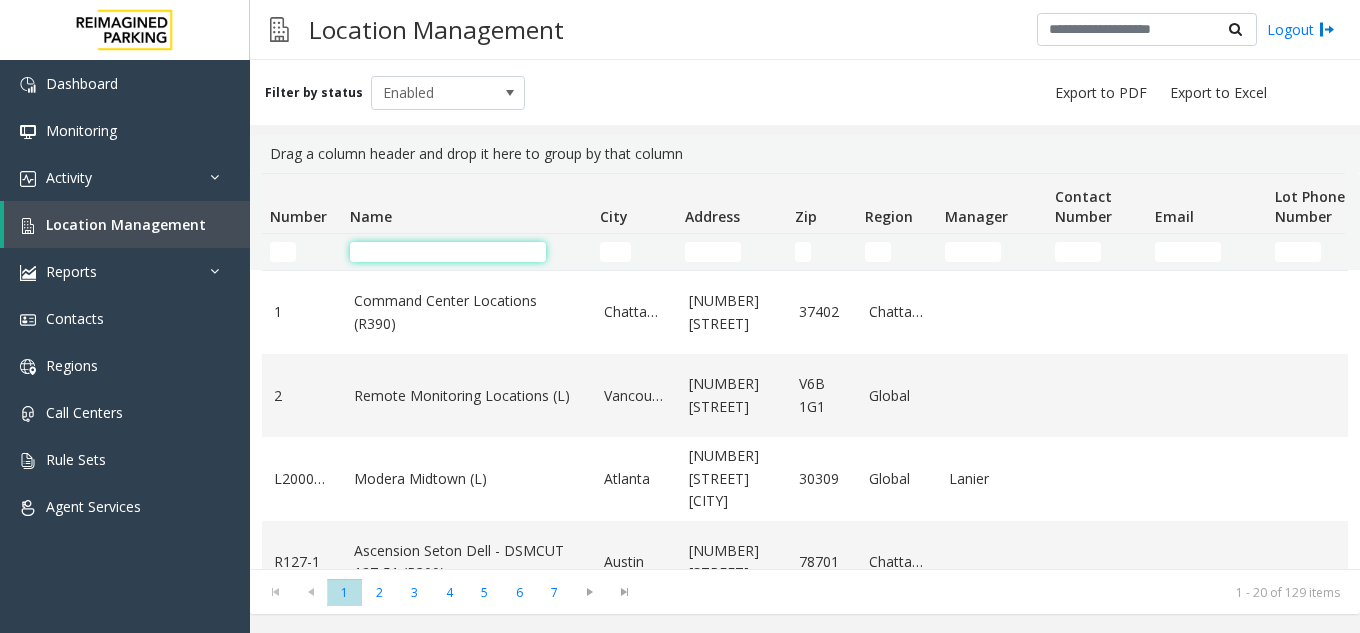 click 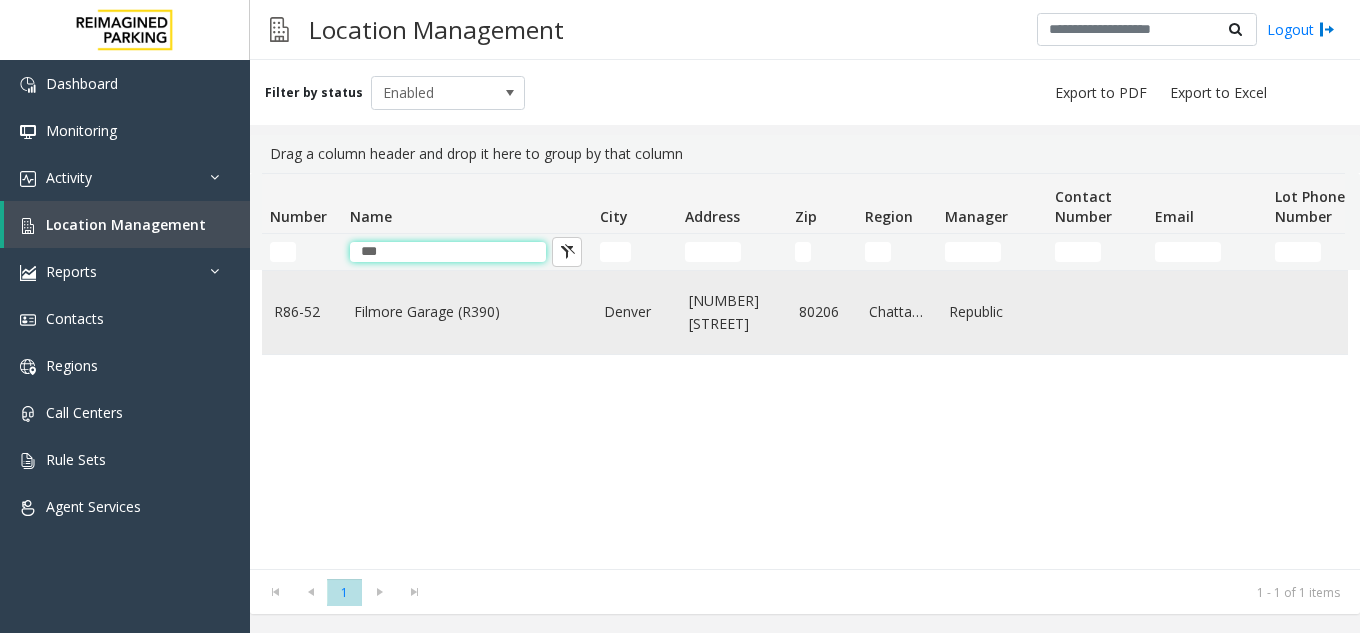 type on "***" 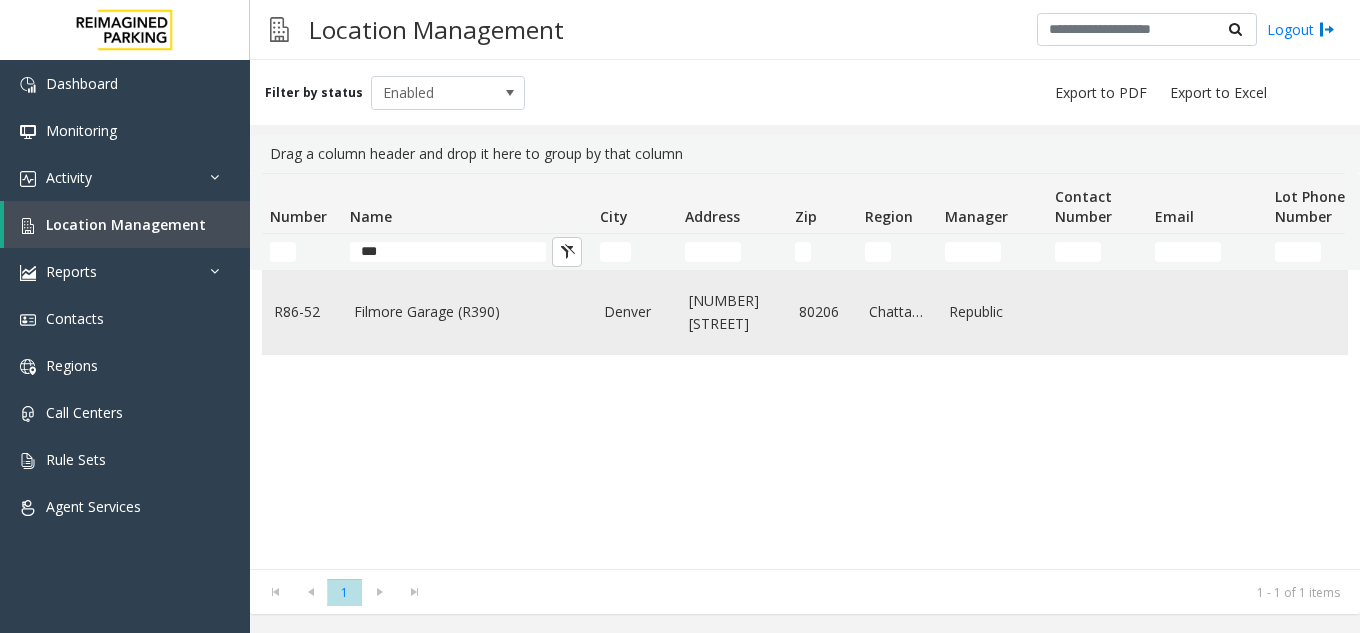 click on "Filmore Garage (R390)" 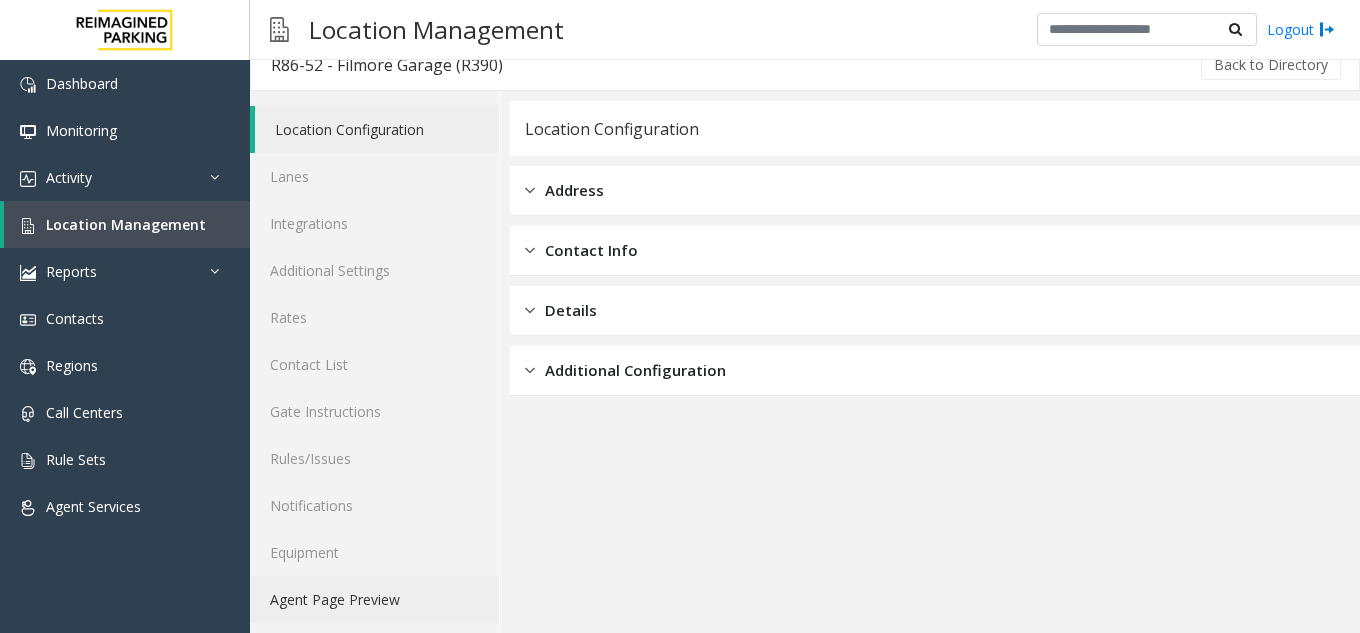 scroll, scrollTop: 26, scrollLeft: 0, axis: vertical 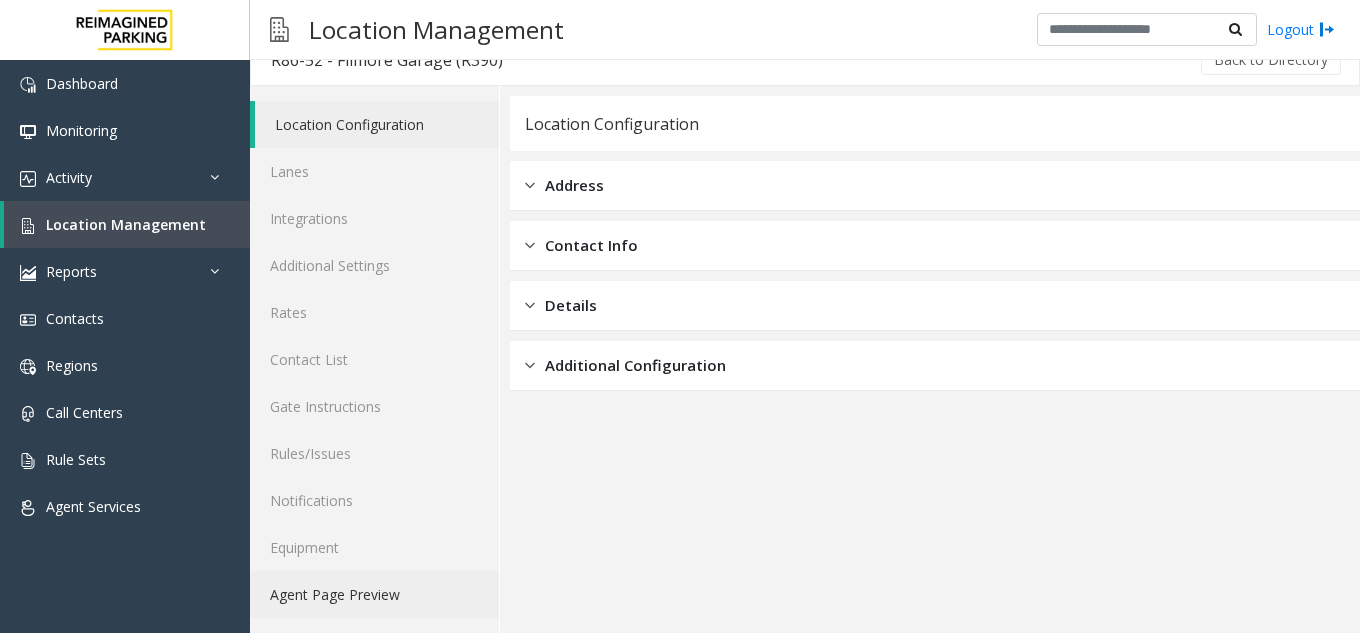 click on "Agent Page Preview" 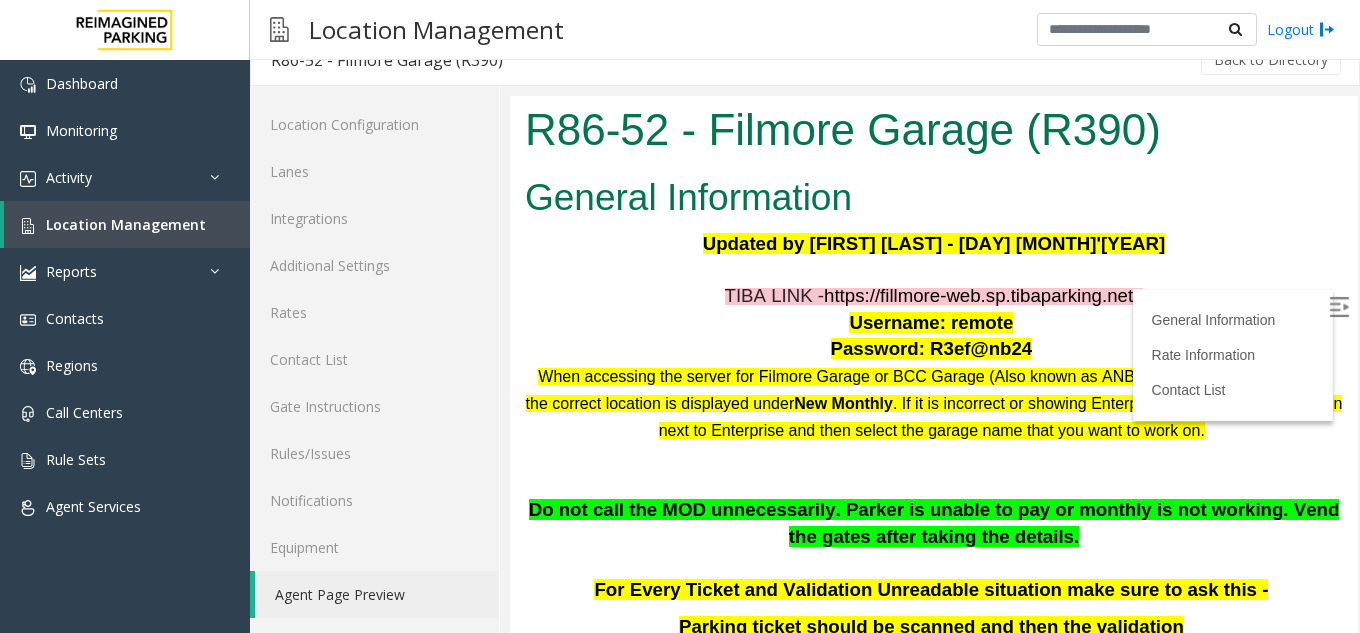 scroll, scrollTop: 0, scrollLeft: 0, axis: both 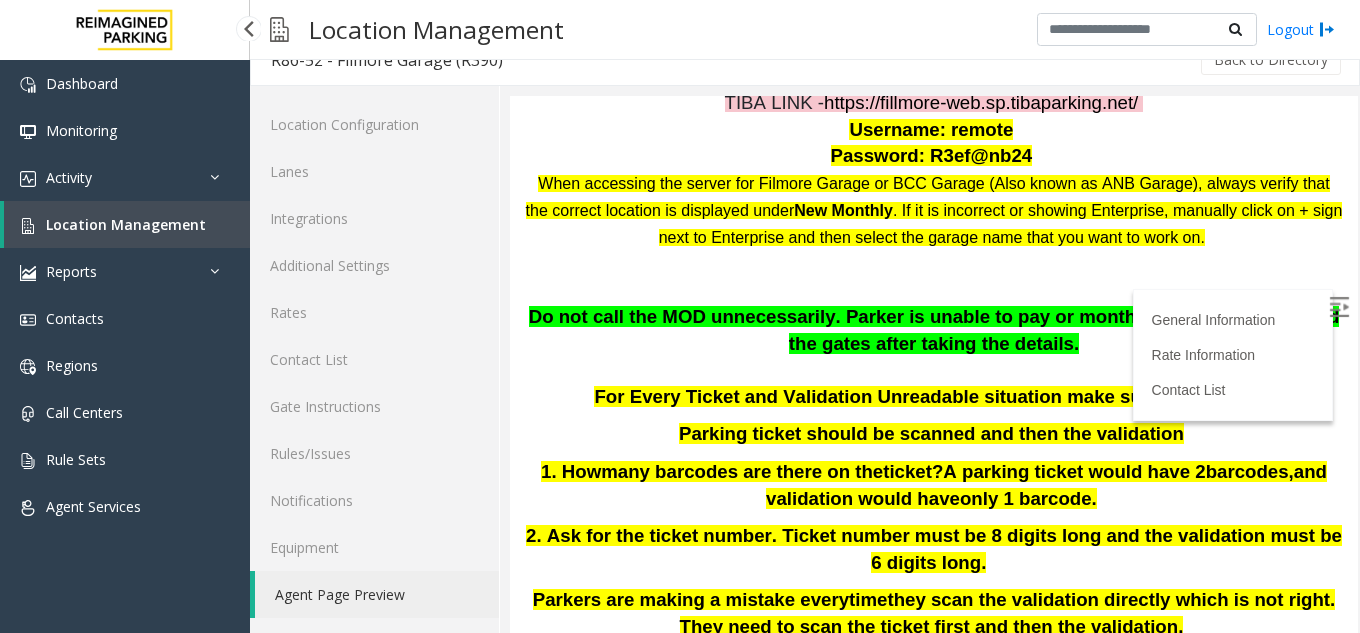 click on "Location Management" at bounding box center [126, 224] 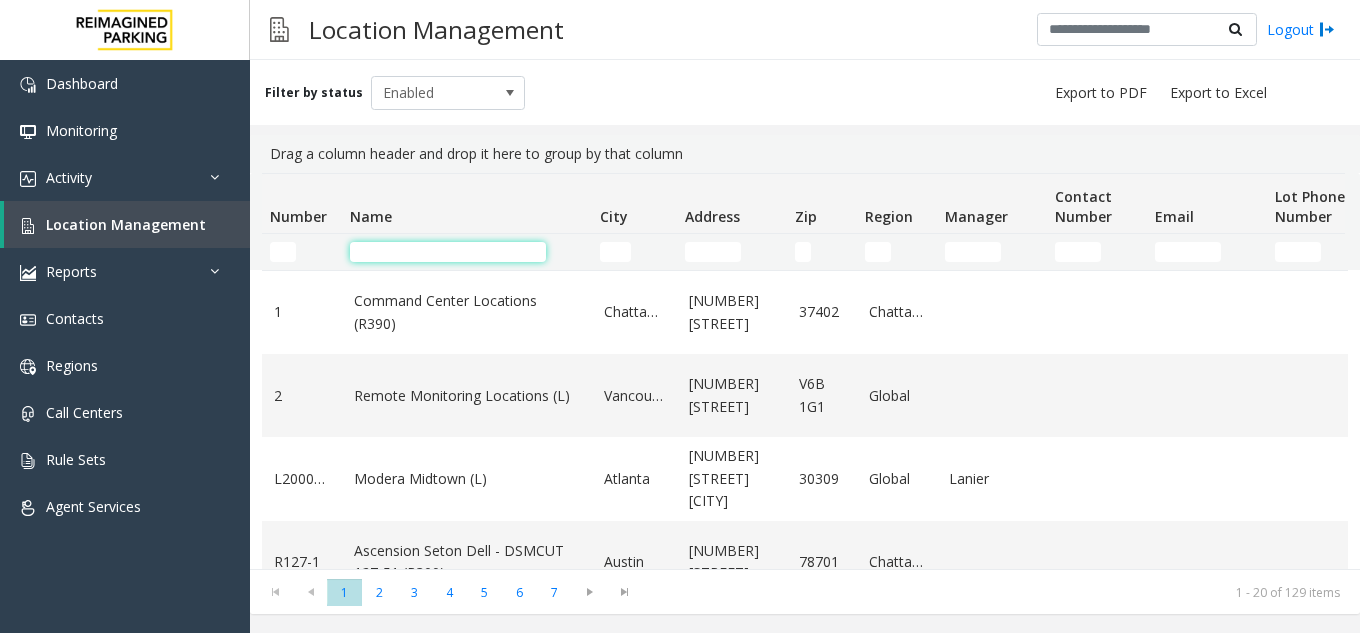 click 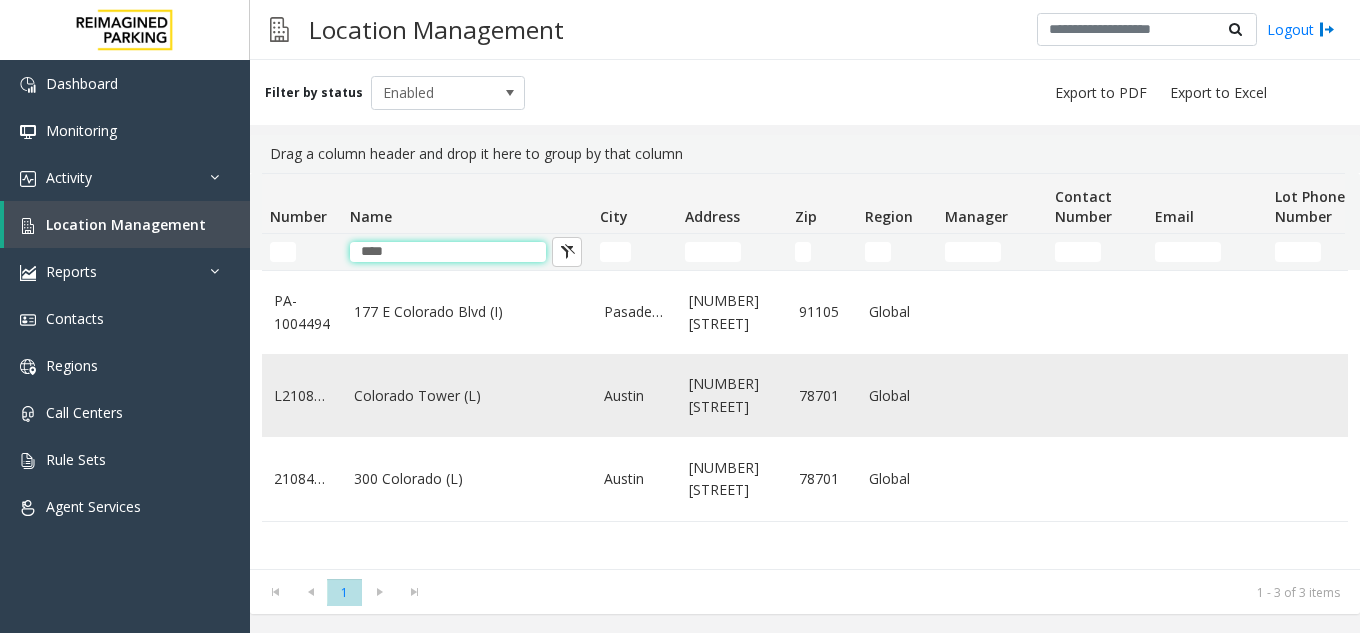 type on "****" 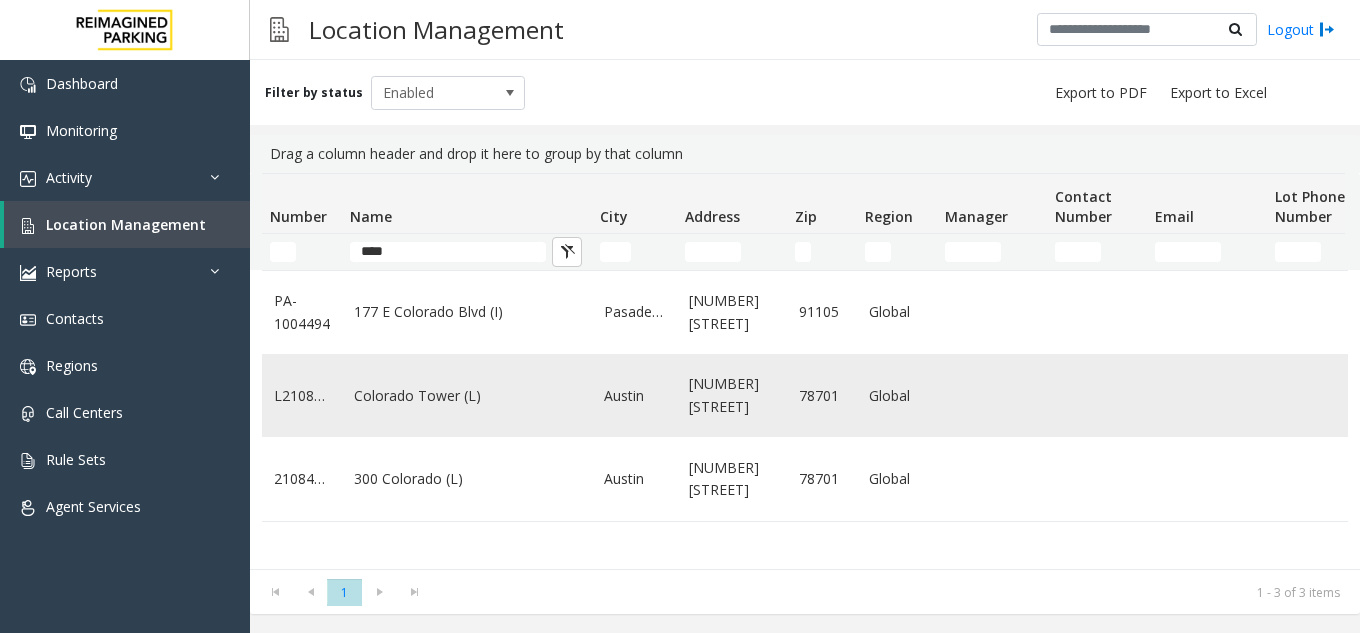 click on "Colorado Tower (L)" 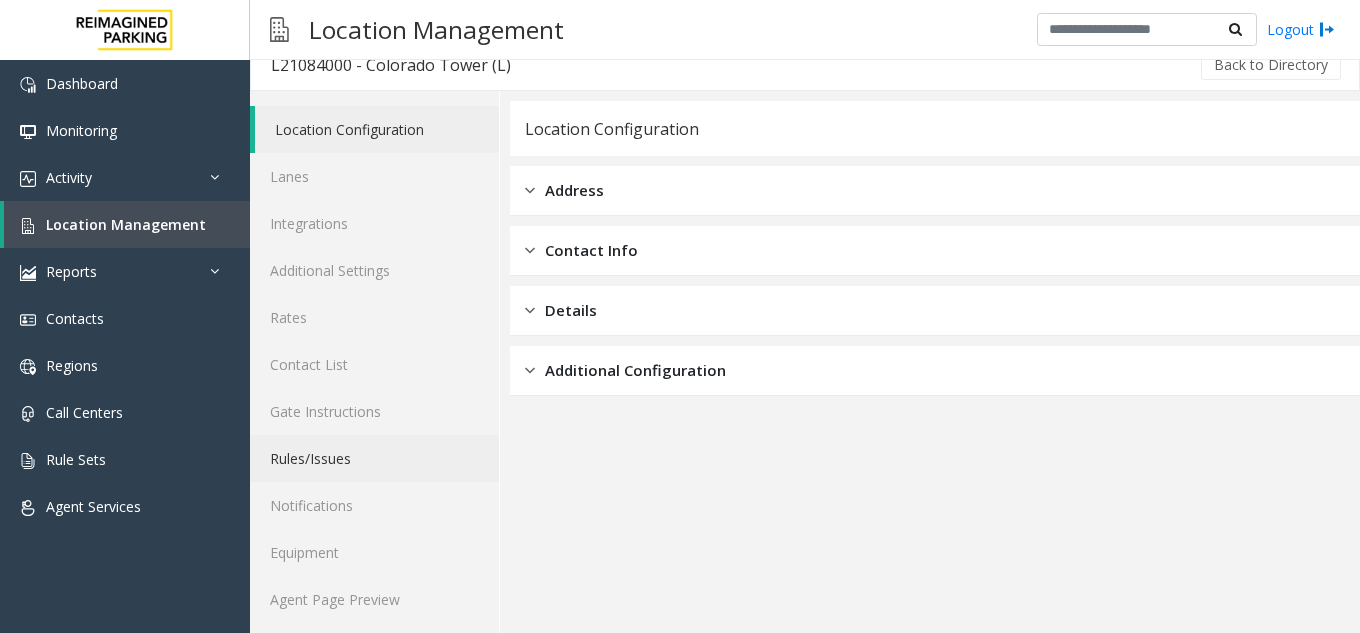 scroll, scrollTop: 26, scrollLeft: 0, axis: vertical 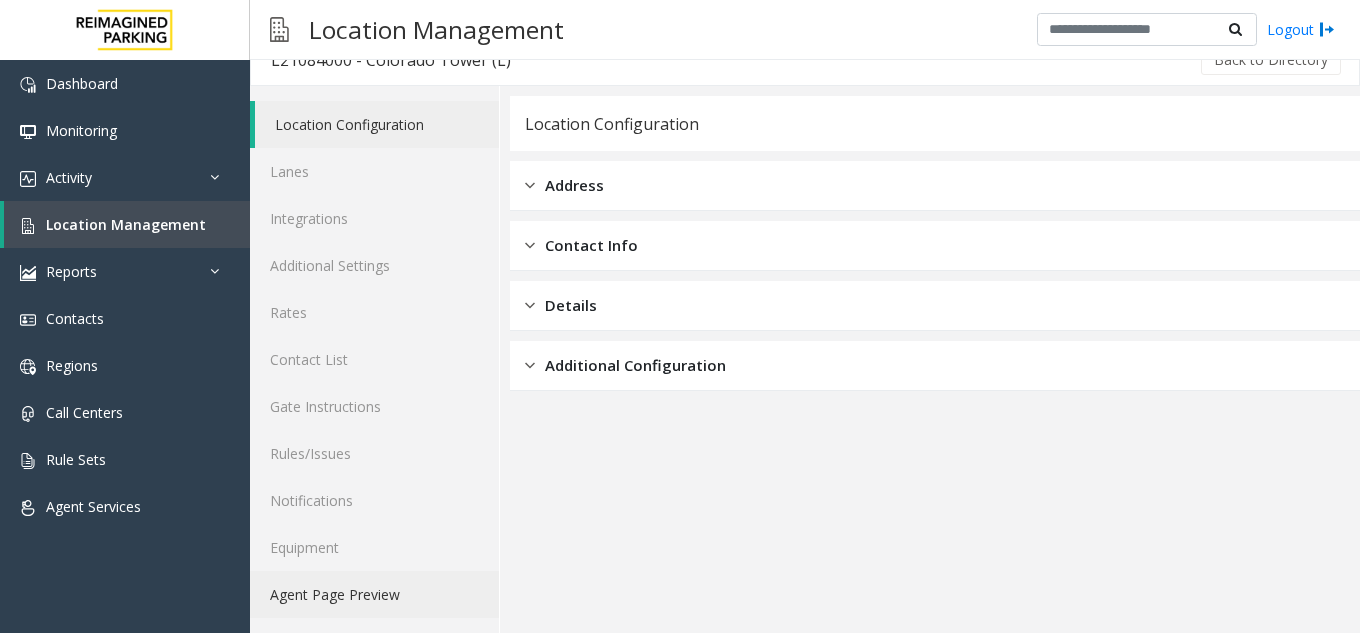 click on "Agent Page Preview" 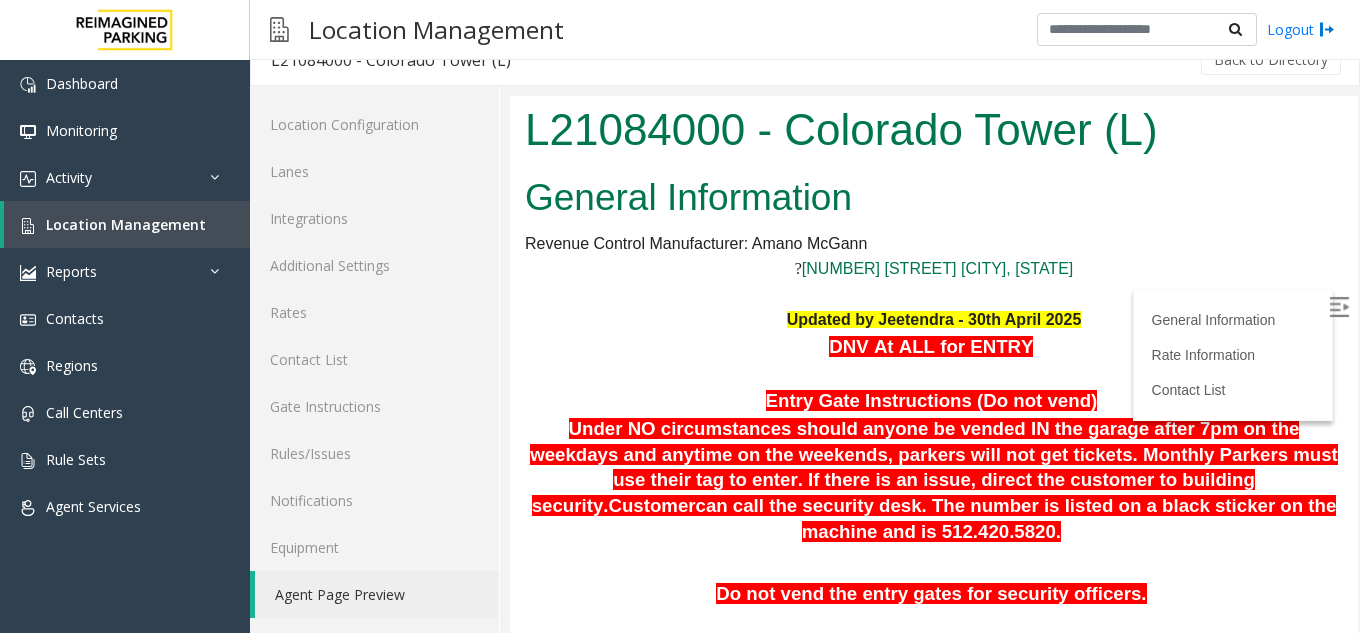 scroll, scrollTop: 0, scrollLeft: 0, axis: both 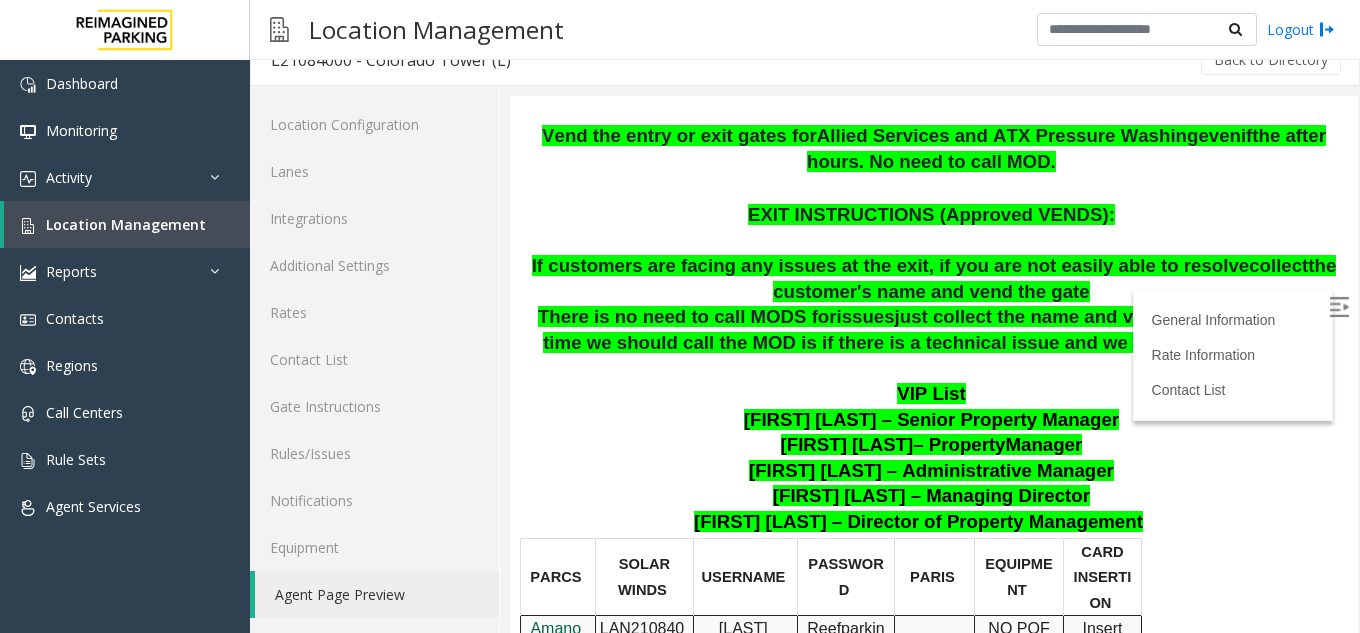 click on "VIP List" at bounding box center (934, 381) 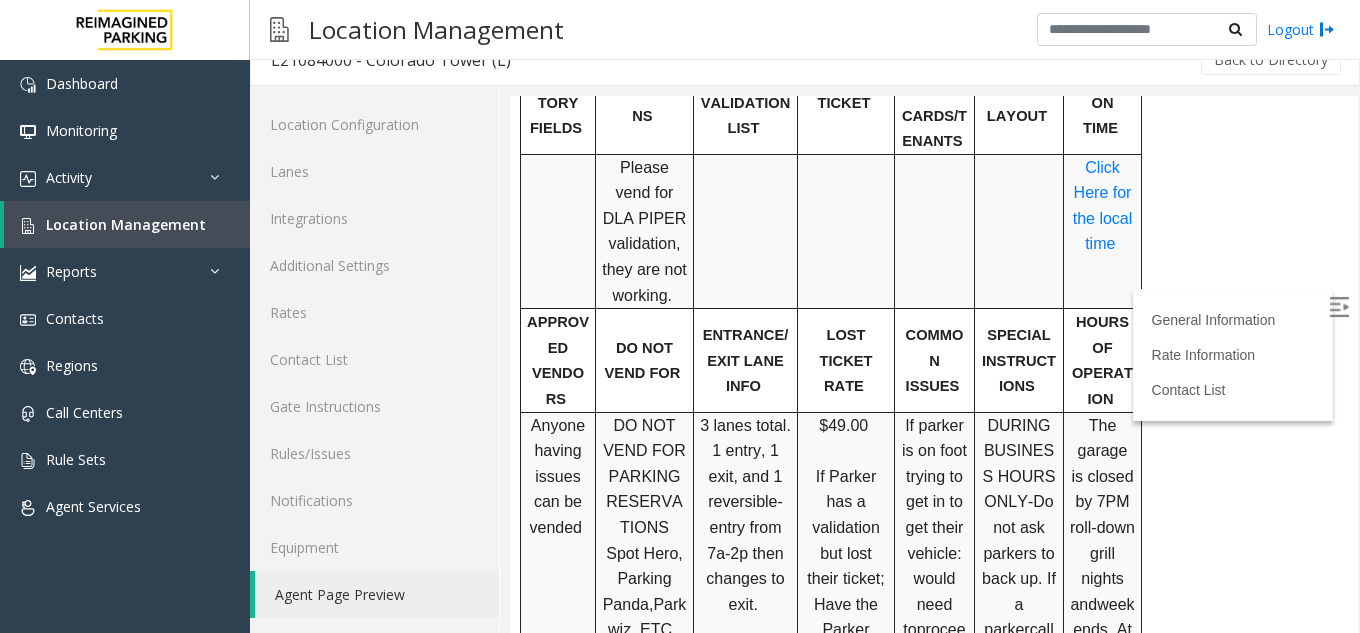 scroll, scrollTop: 1489, scrollLeft: 0, axis: vertical 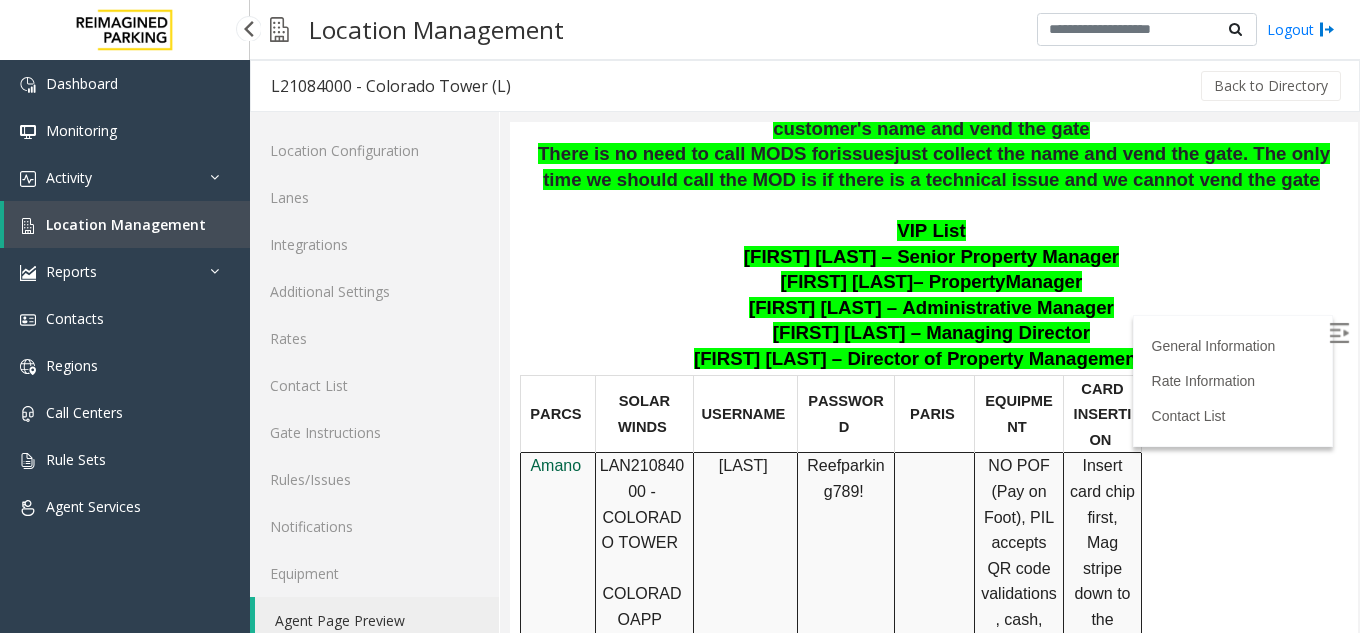 click on "Location Management" at bounding box center (126, 224) 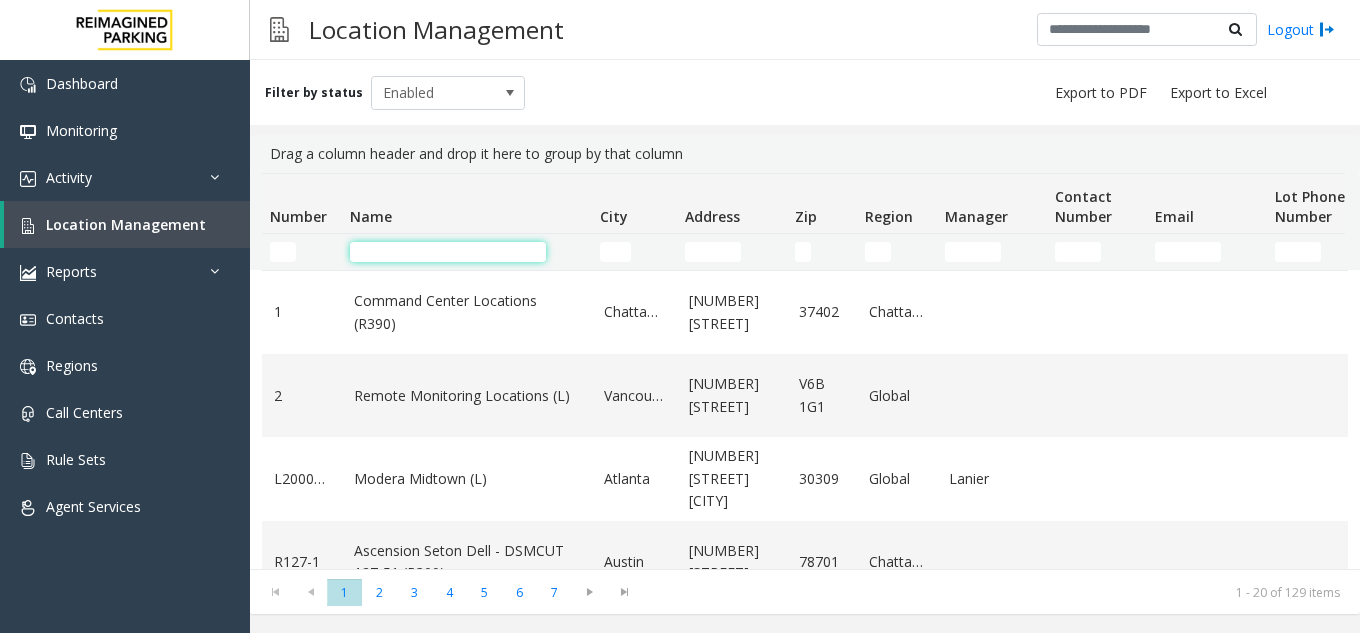 click 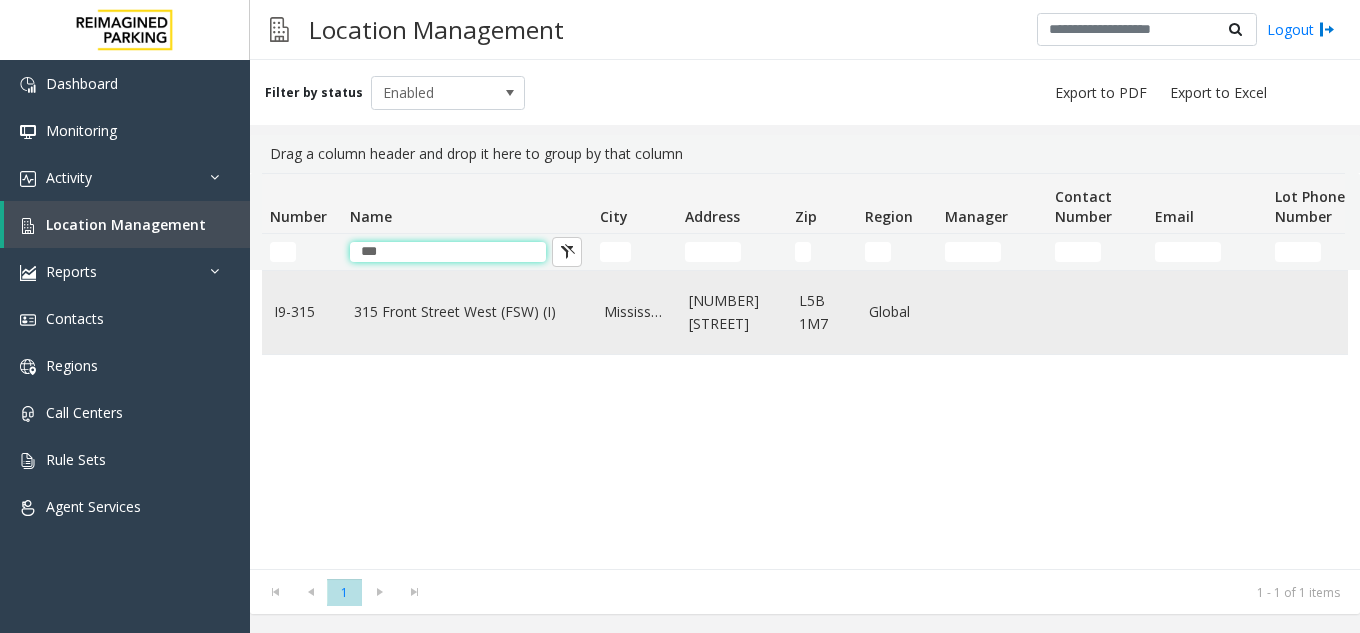 type on "***" 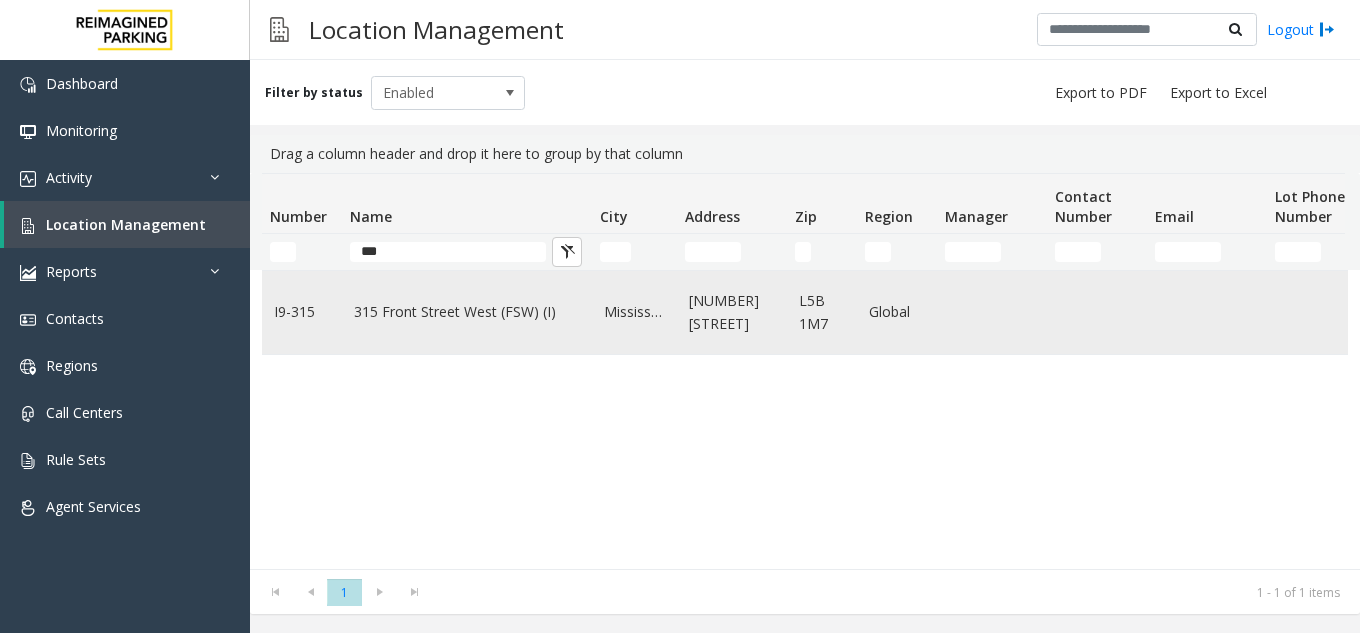 click on "315 Front Street West	(FSW) (I)" 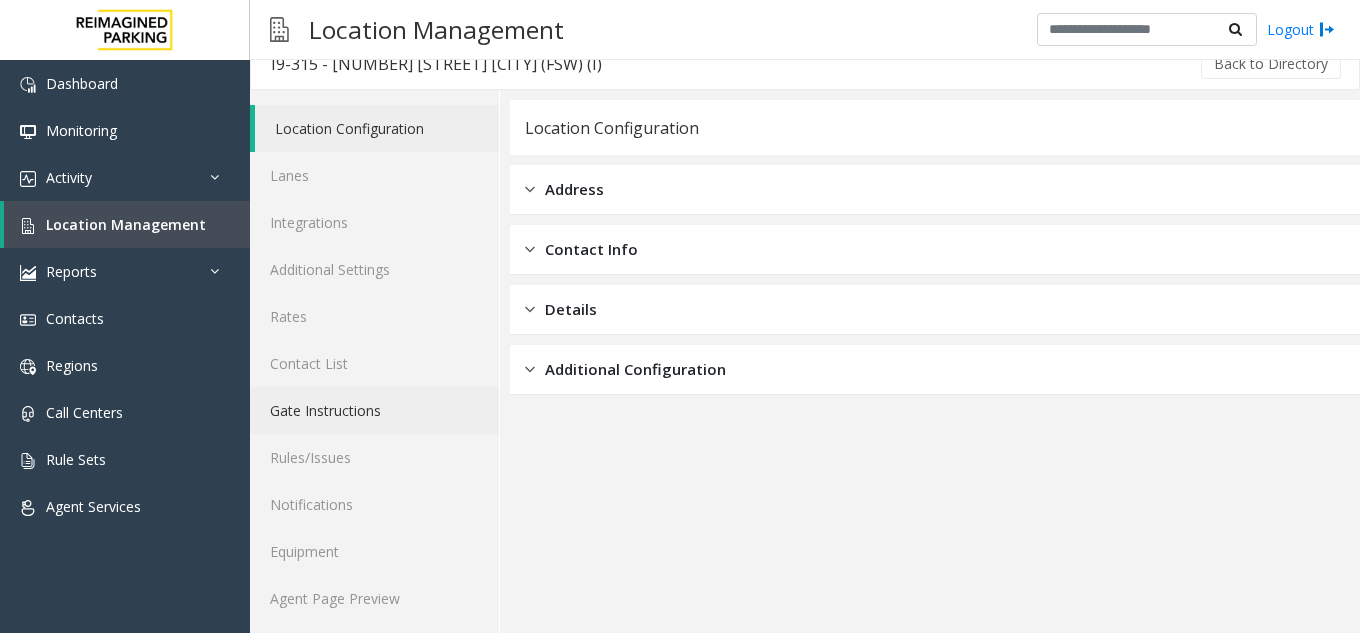 scroll, scrollTop: 26, scrollLeft: 0, axis: vertical 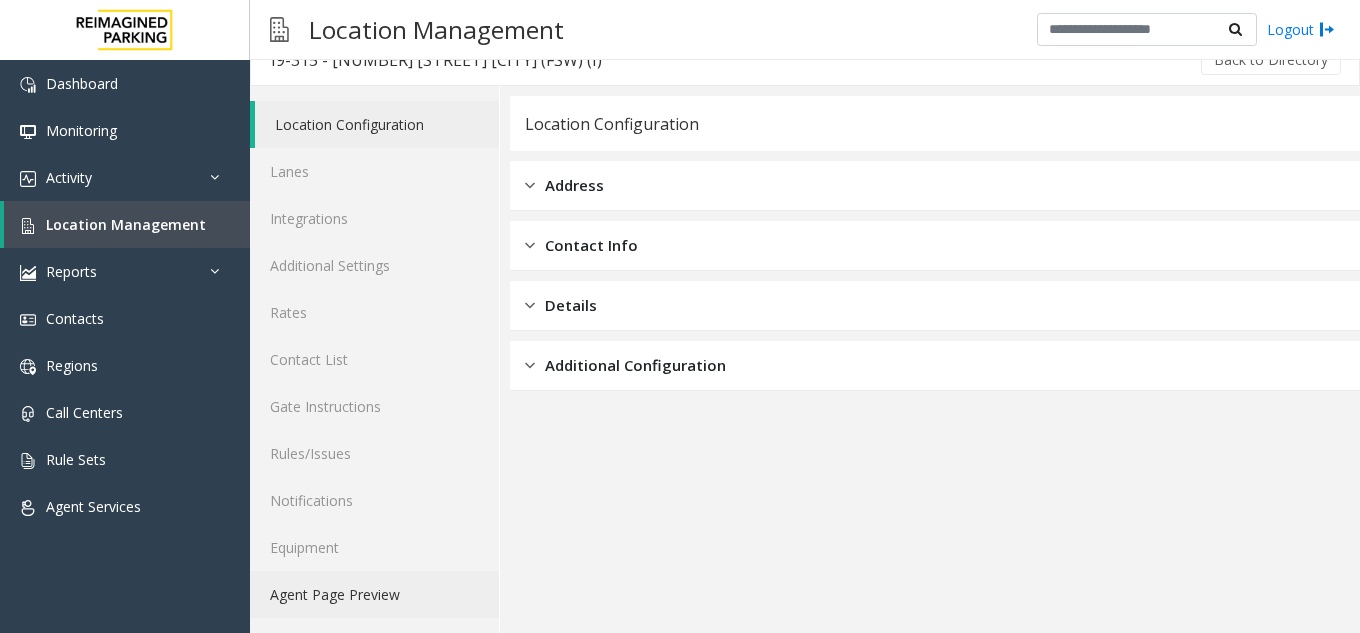 click on "Agent Page Preview" 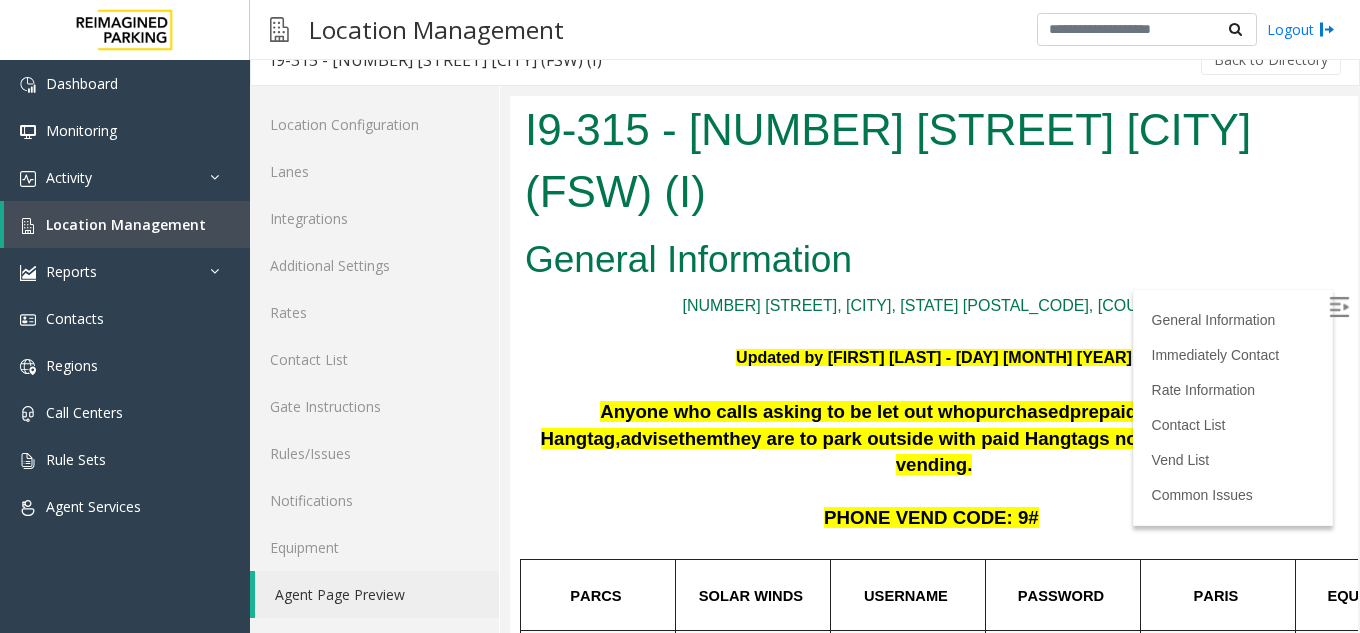 scroll, scrollTop: 0, scrollLeft: 0, axis: both 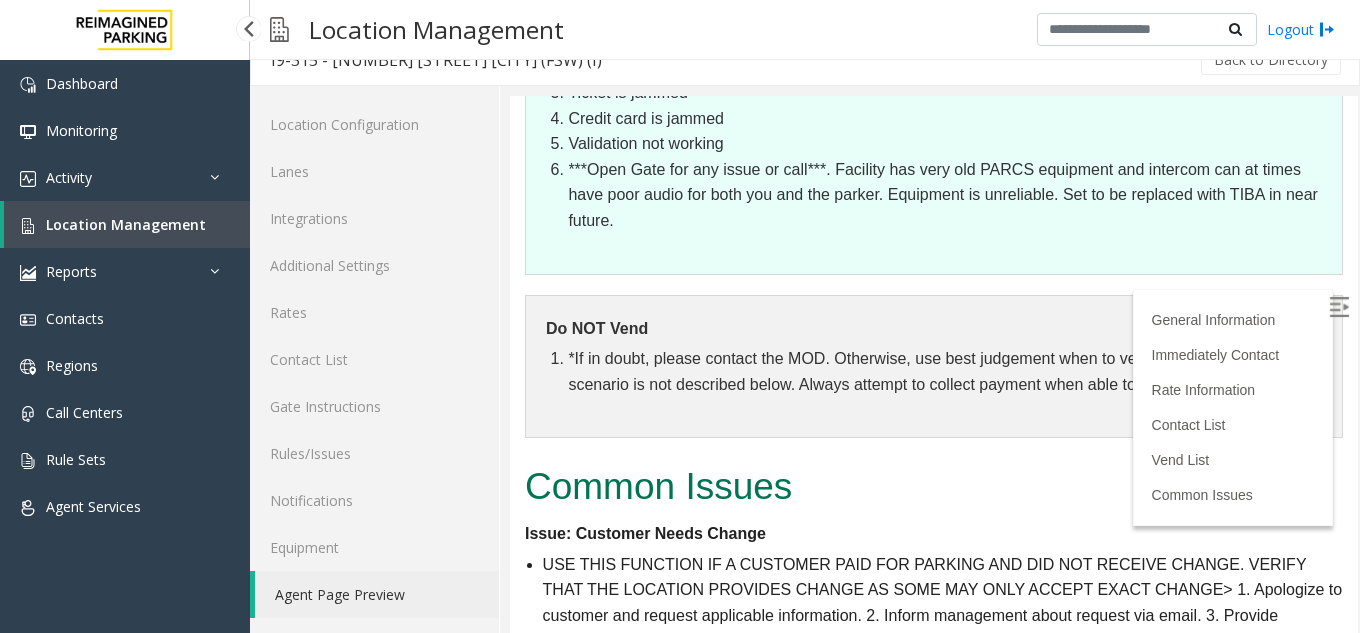 click on "Location Management" at bounding box center (126, 224) 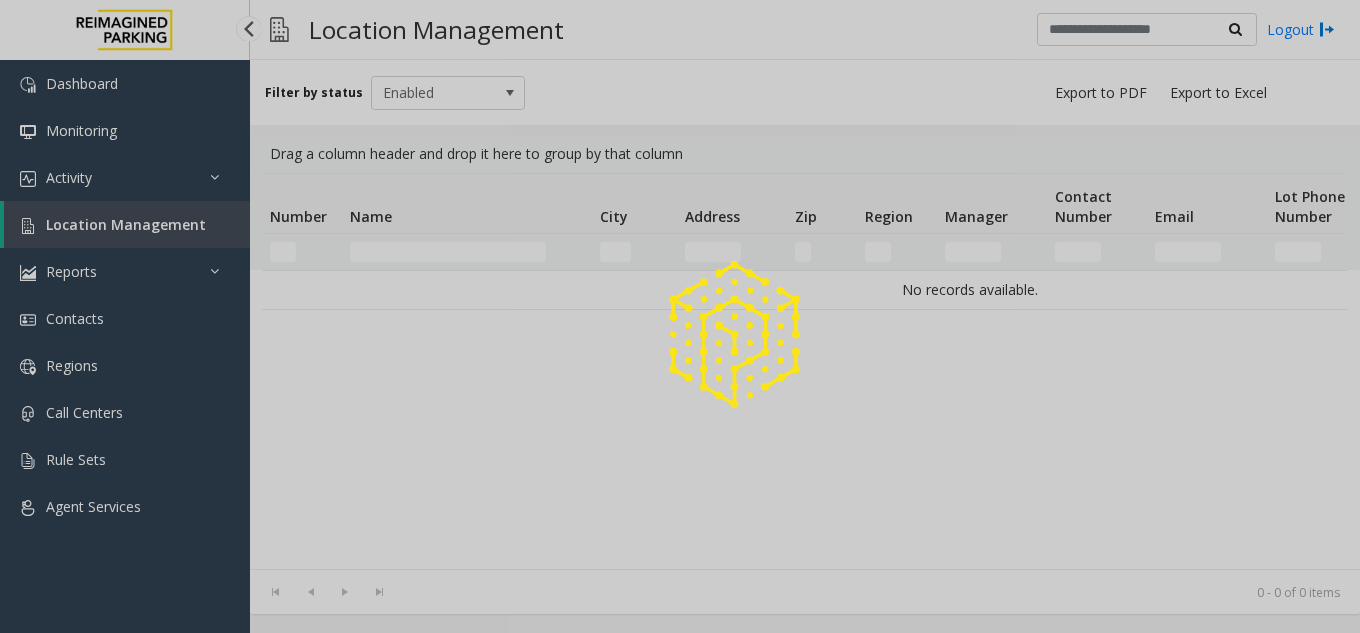 scroll, scrollTop: 0, scrollLeft: 0, axis: both 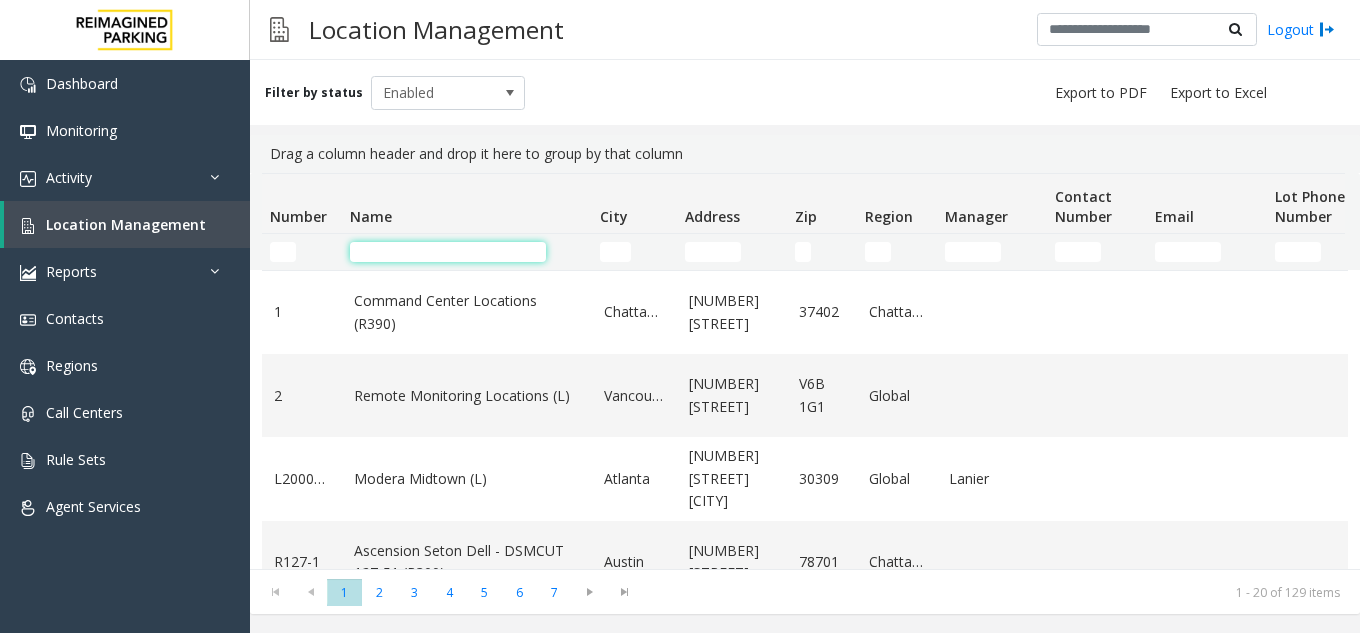 click 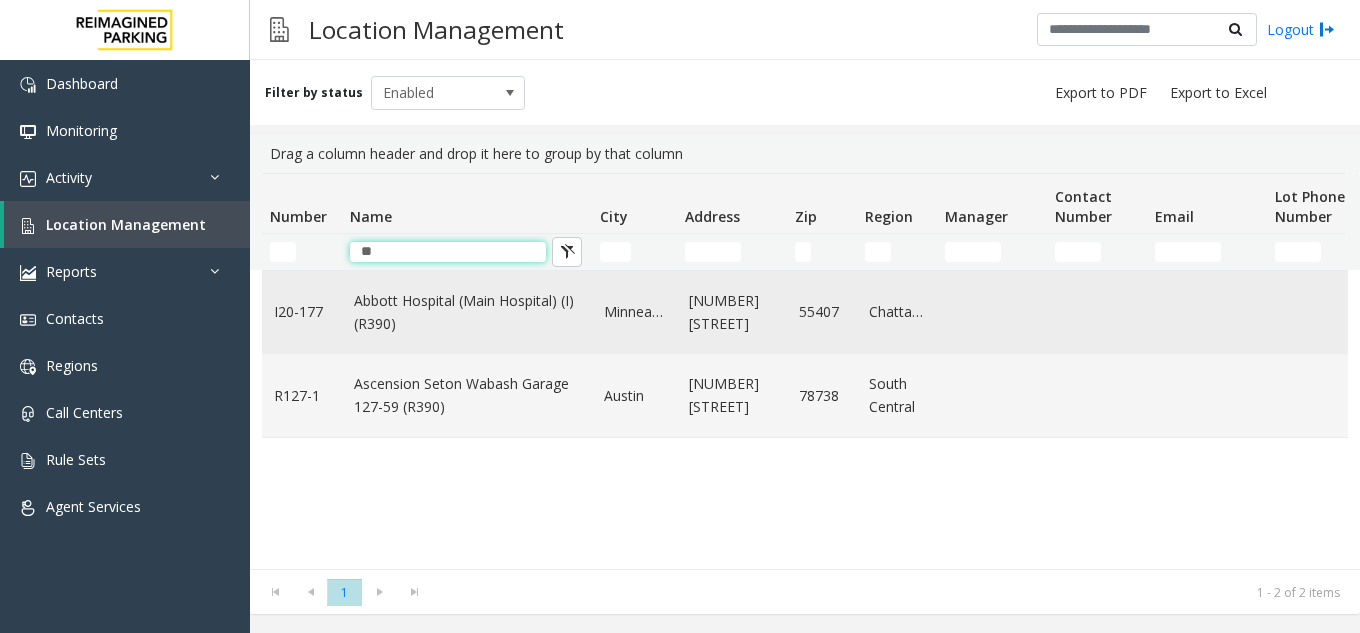type on "**" 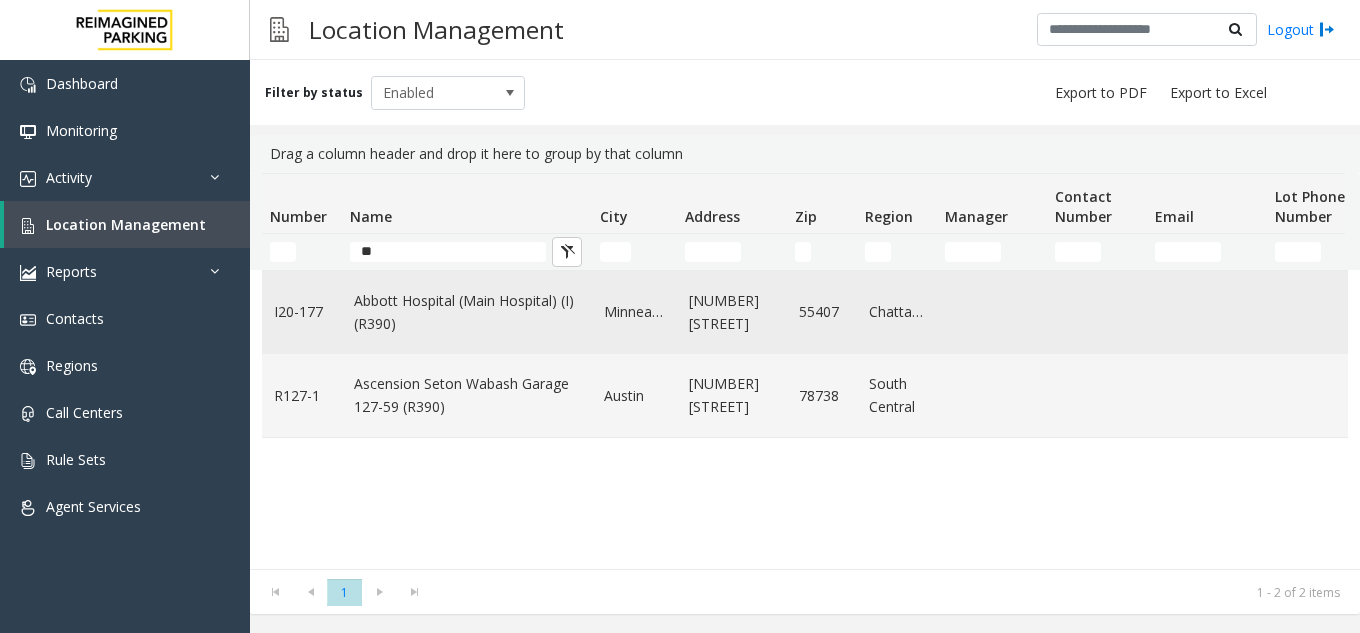 click on "Abbott Hospital (Main Hospital) (I) (R390)" 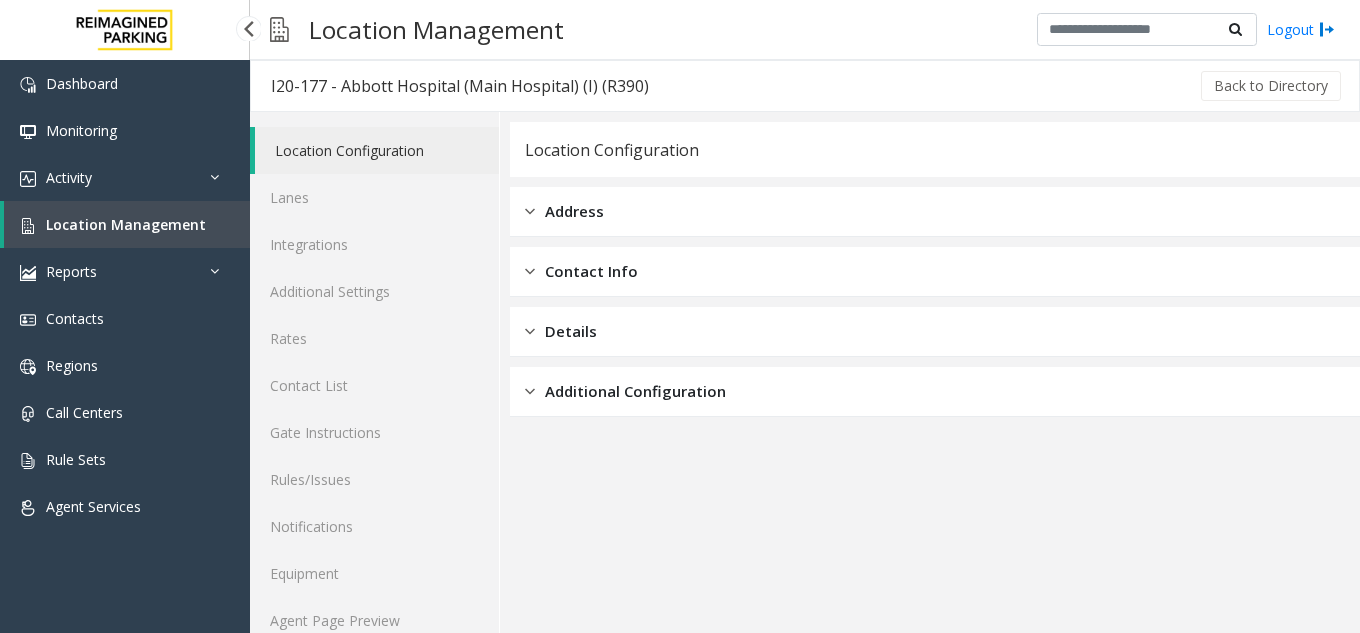 click on "Location Management" at bounding box center (126, 224) 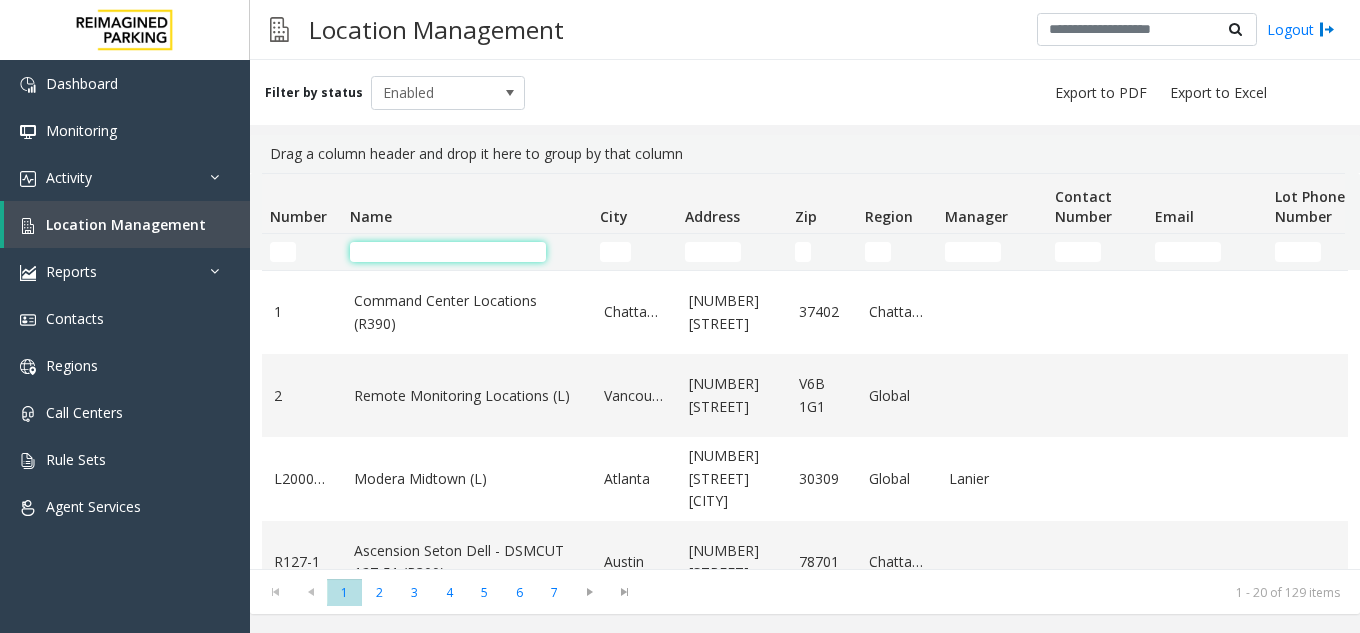 click 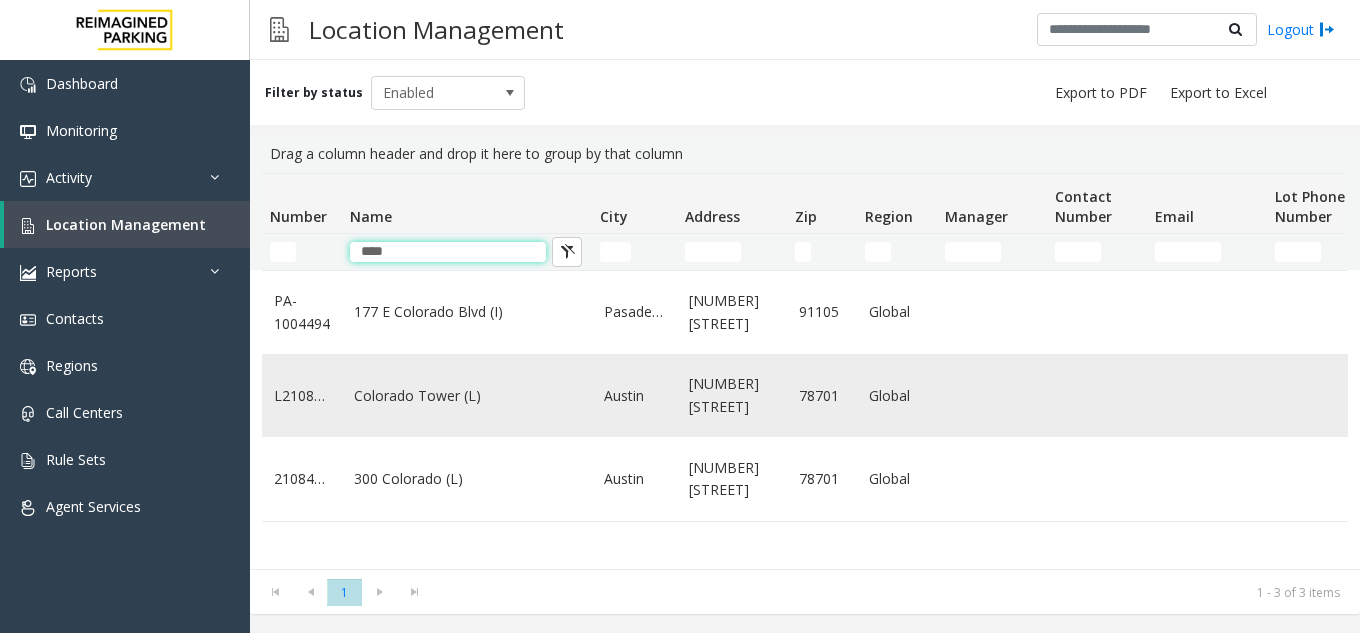type on "****" 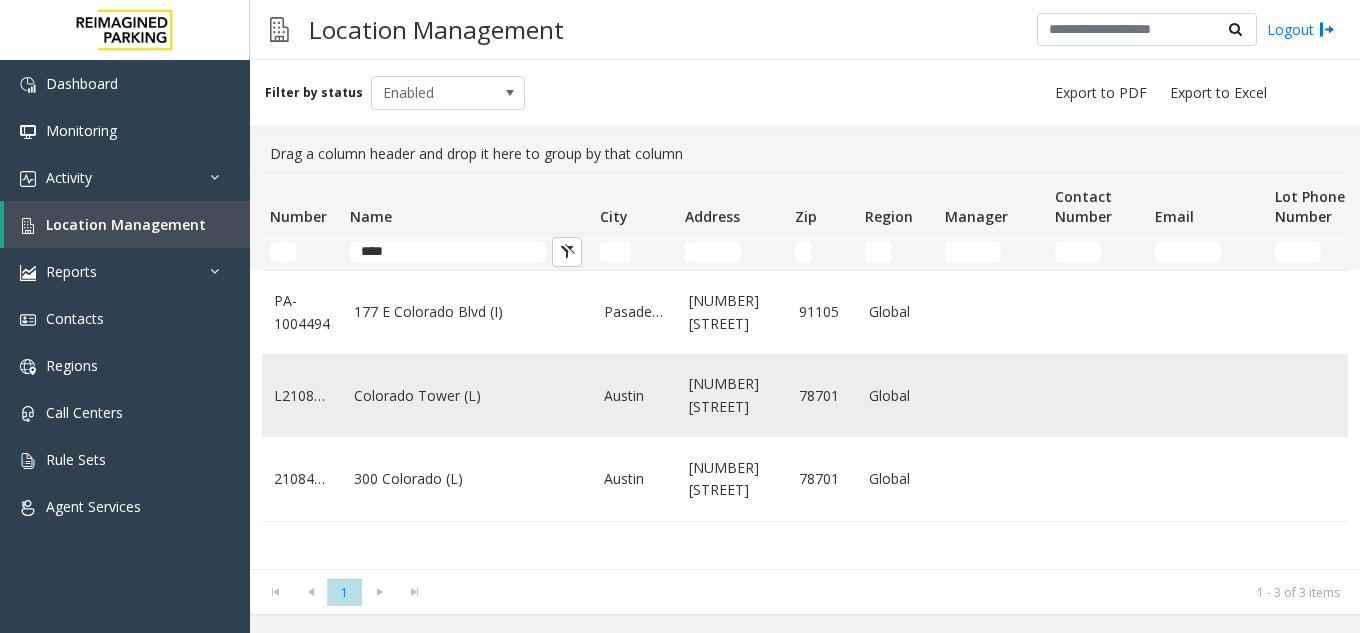 click on "Colorado Tower (L)" 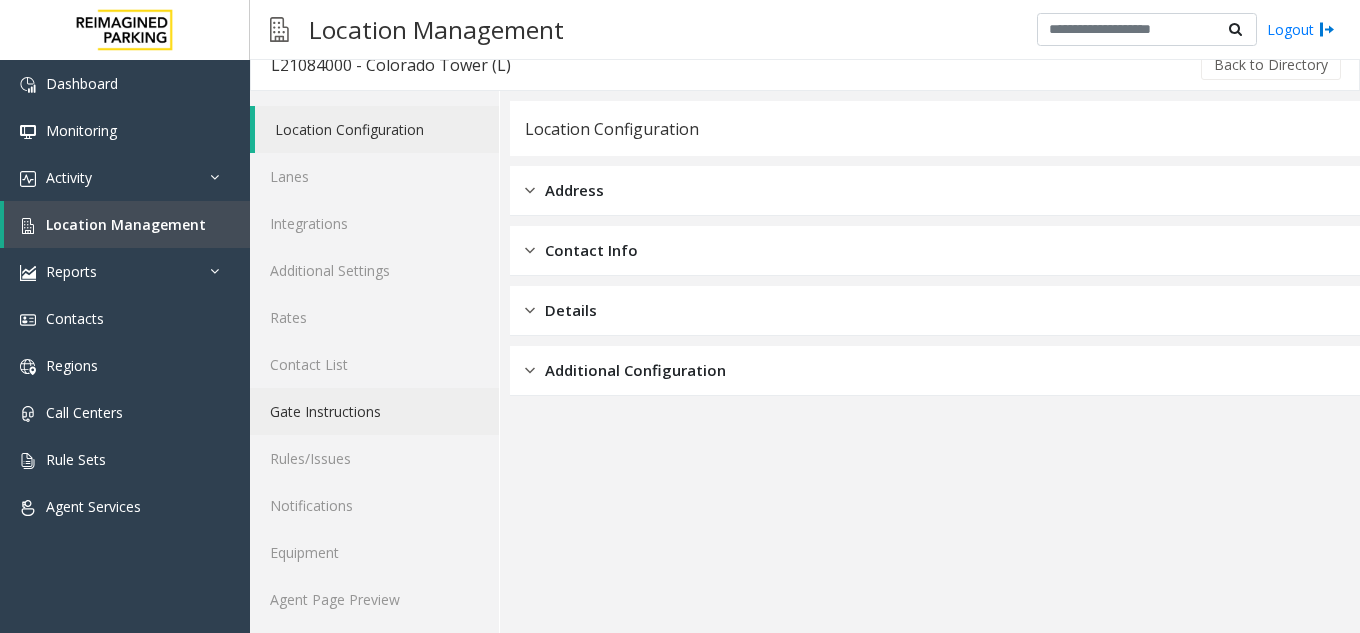 scroll, scrollTop: 26, scrollLeft: 0, axis: vertical 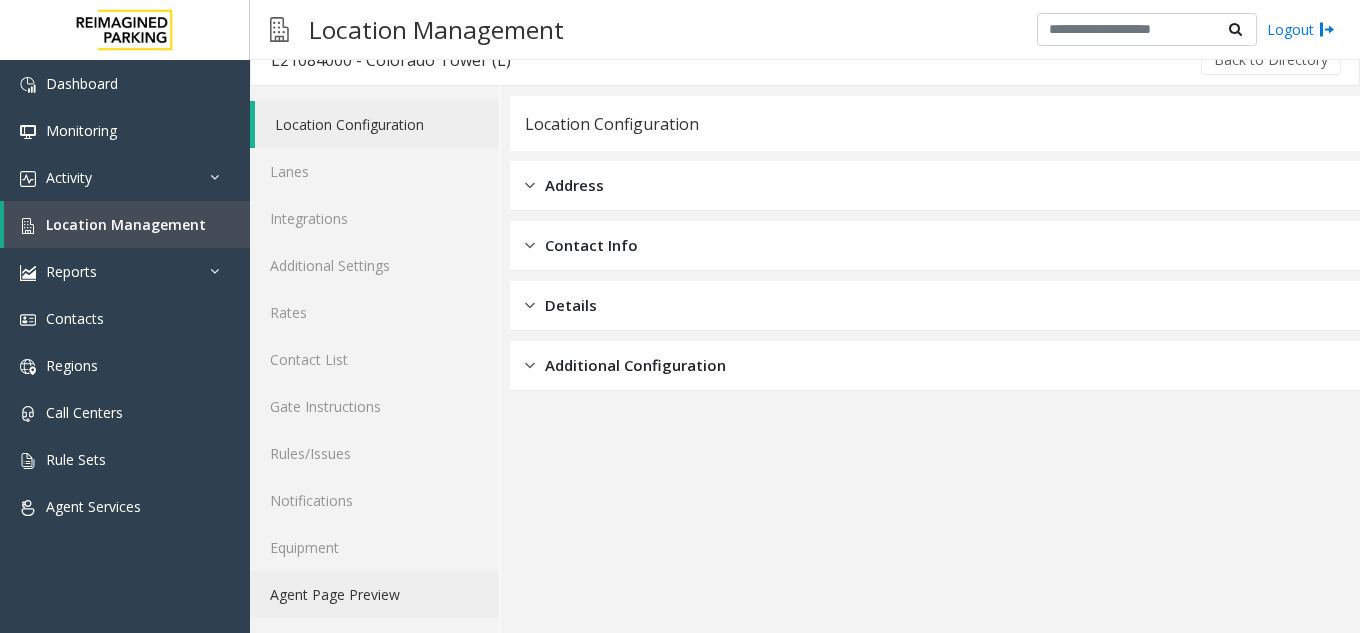 click on "Agent Page Preview" 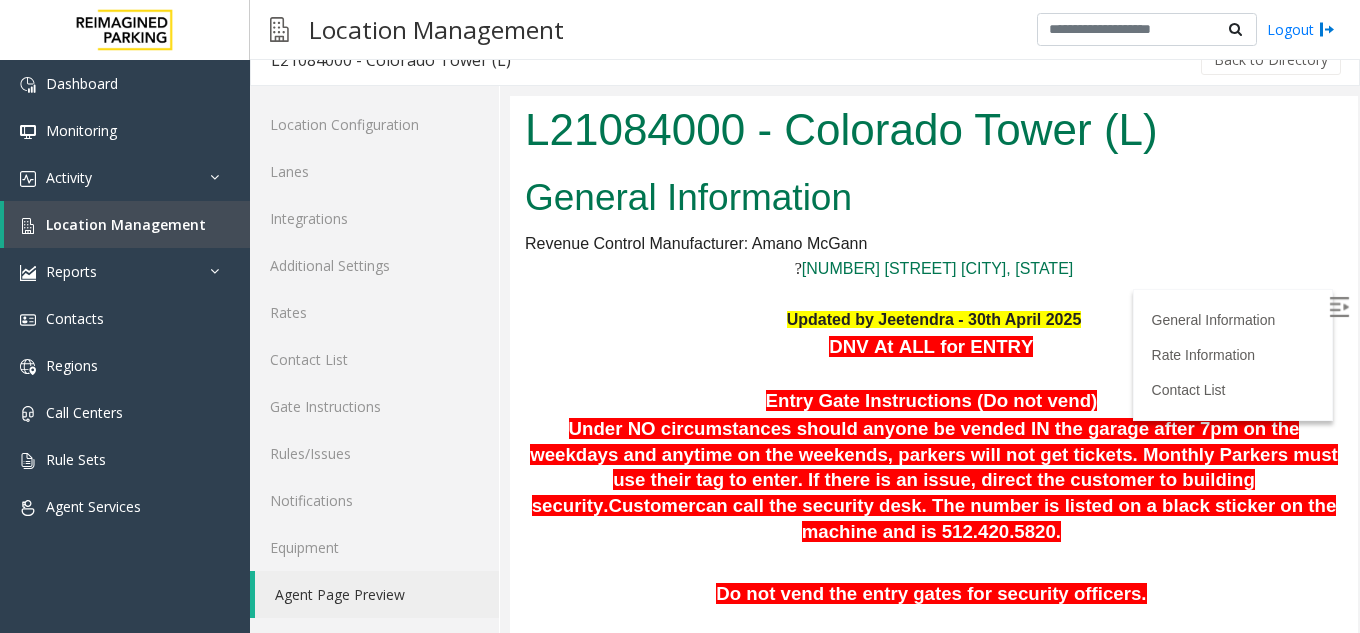 scroll, scrollTop: 0, scrollLeft: 0, axis: both 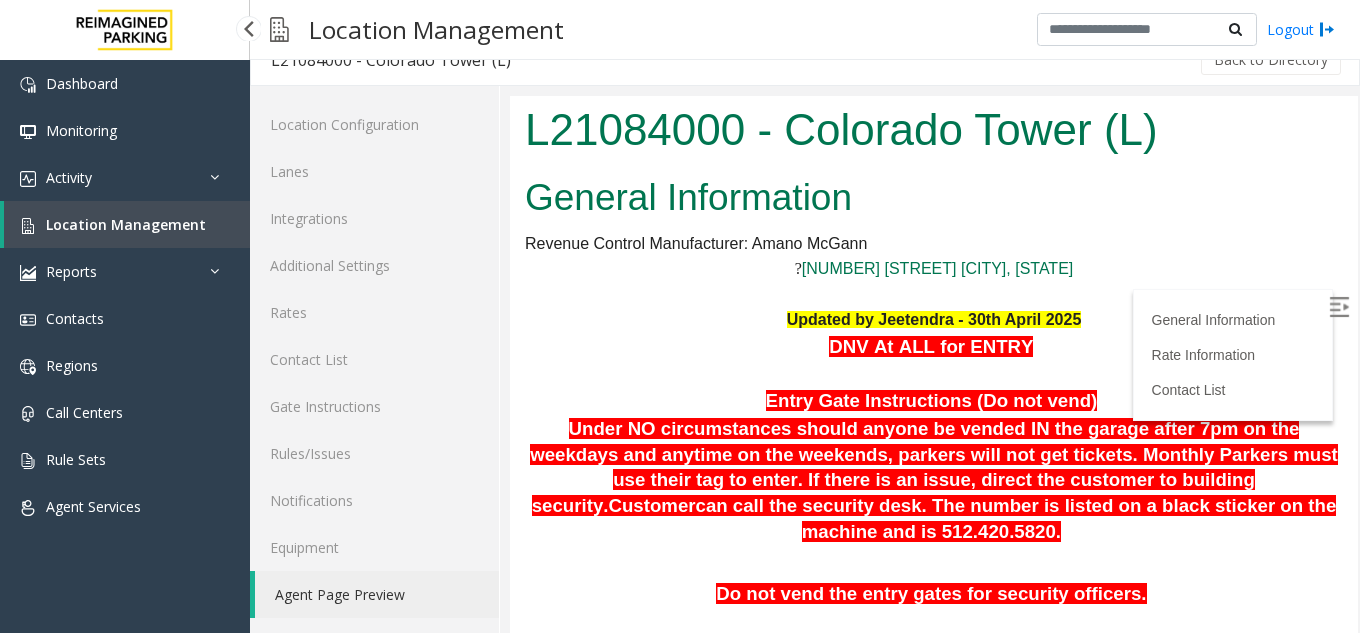 click on "Location Management" at bounding box center (126, 224) 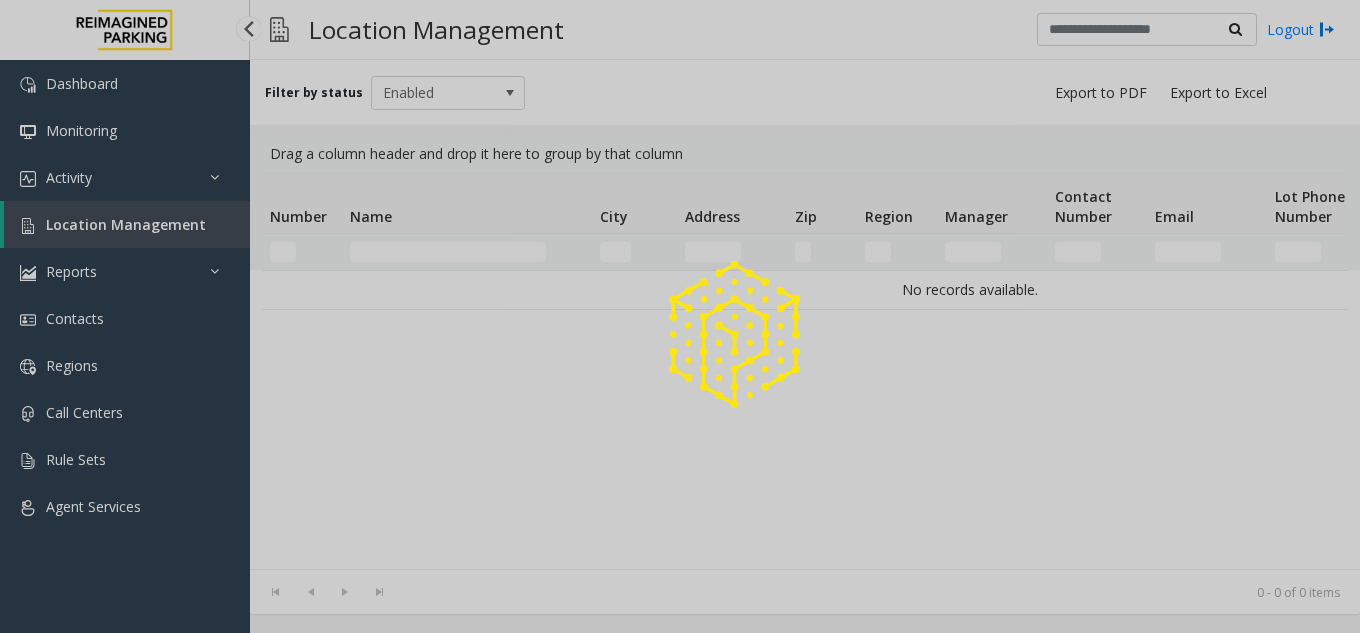scroll, scrollTop: 0, scrollLeft: 0, axis: both 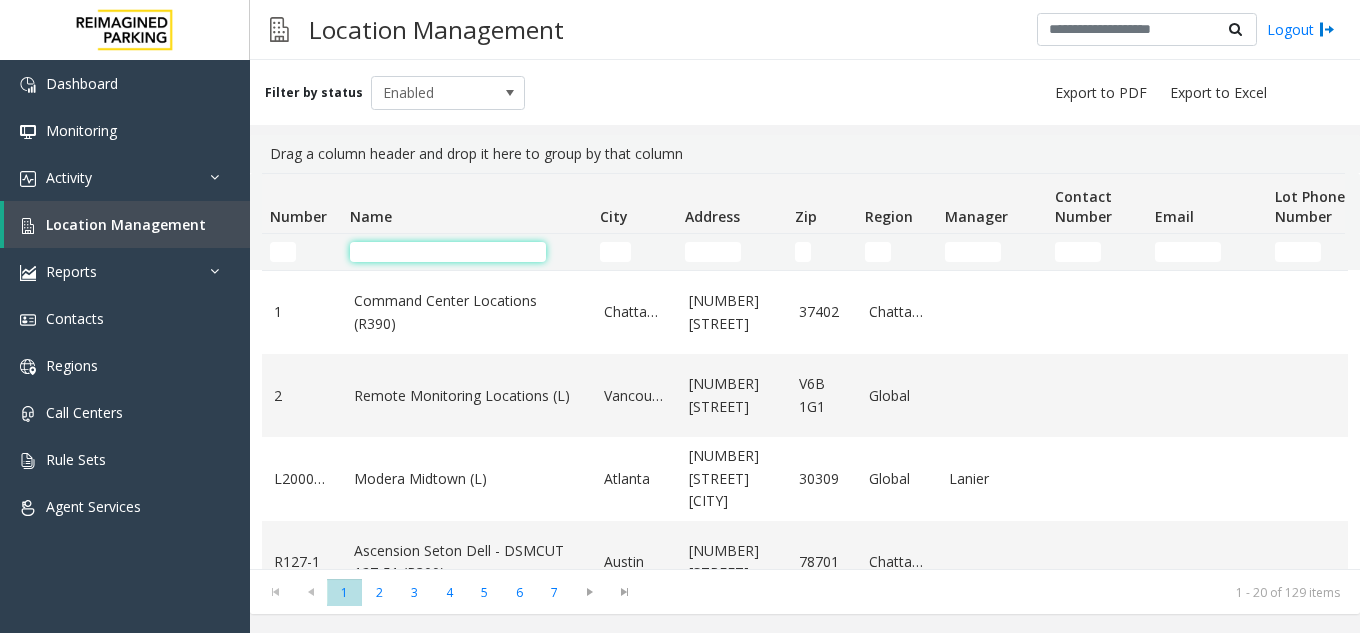 click 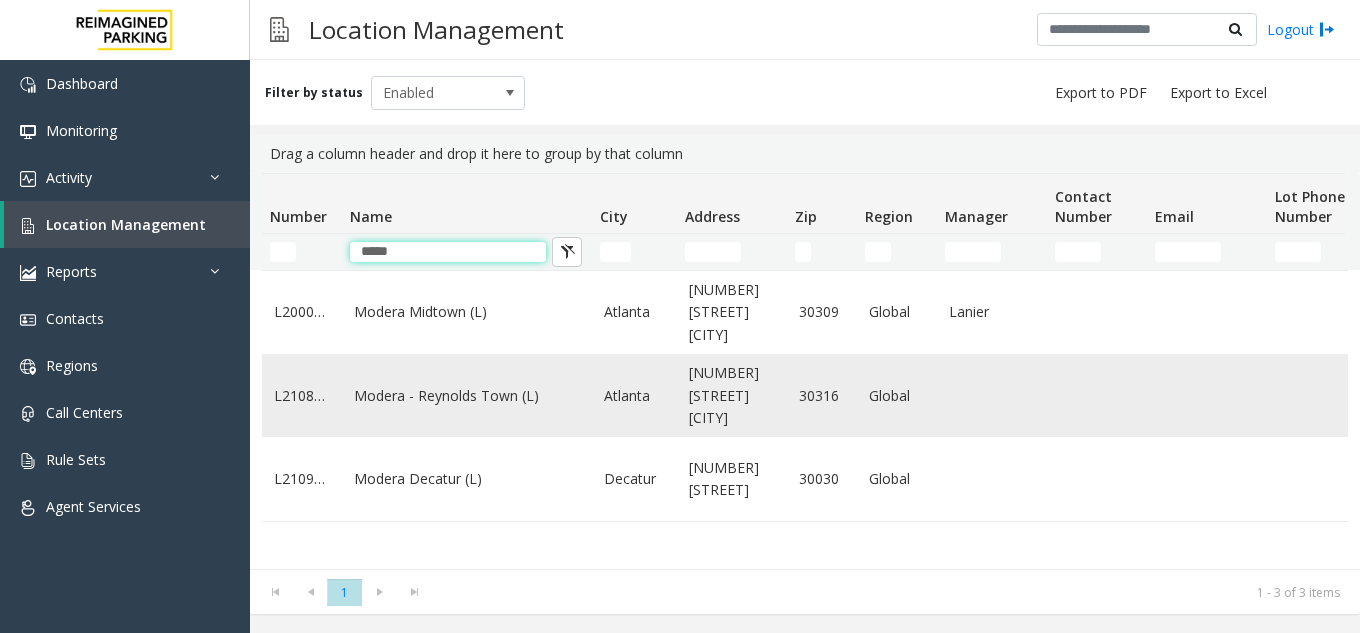 type on "*****" 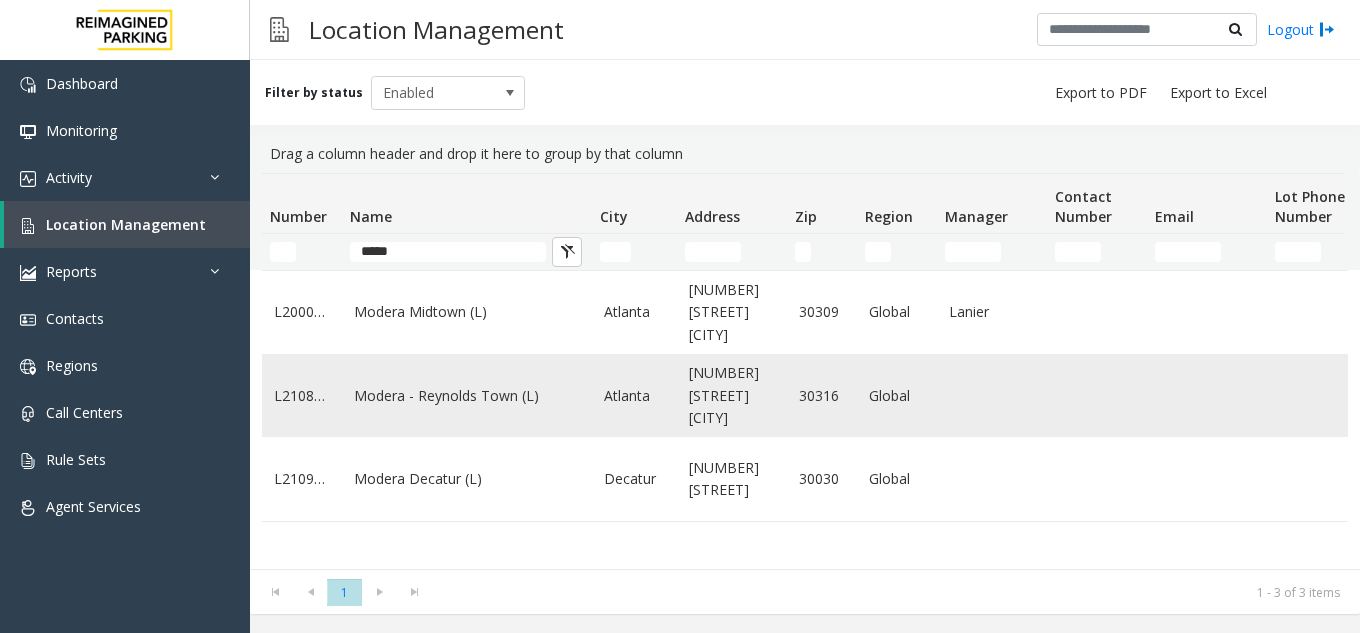 click on "Modera - Reynolds Town (L)" 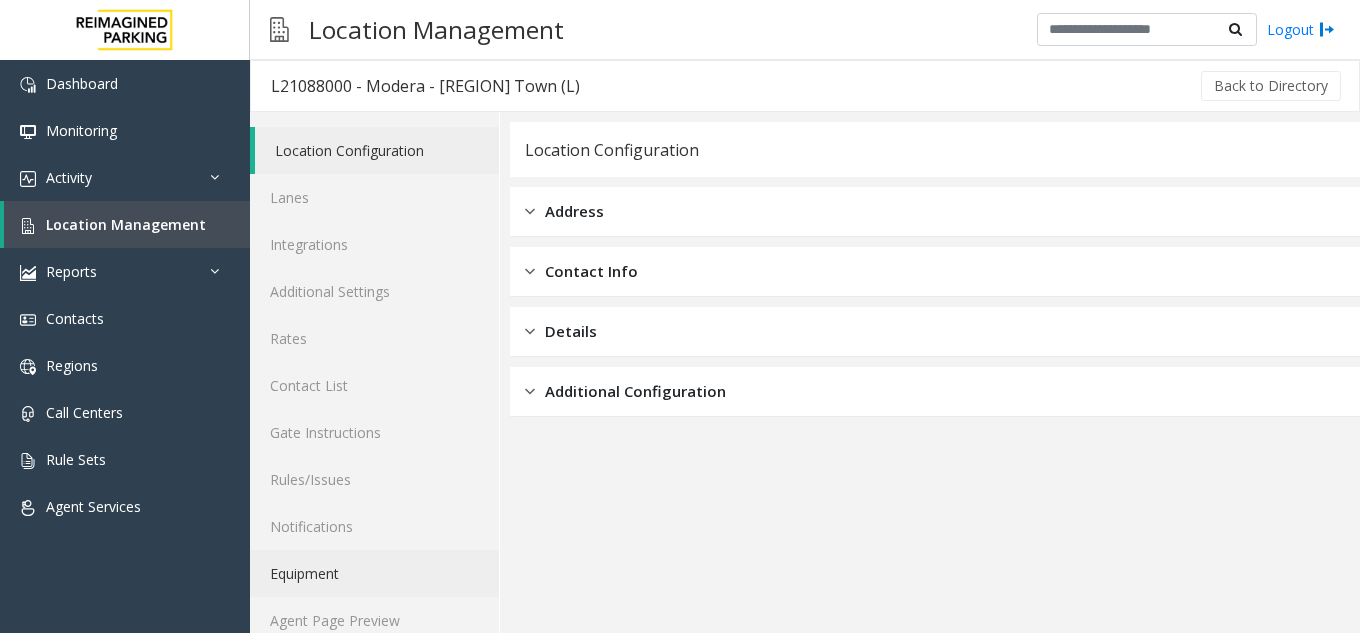 scroll, scrollTop: 26, scrollLeft: 0, axis: vertical 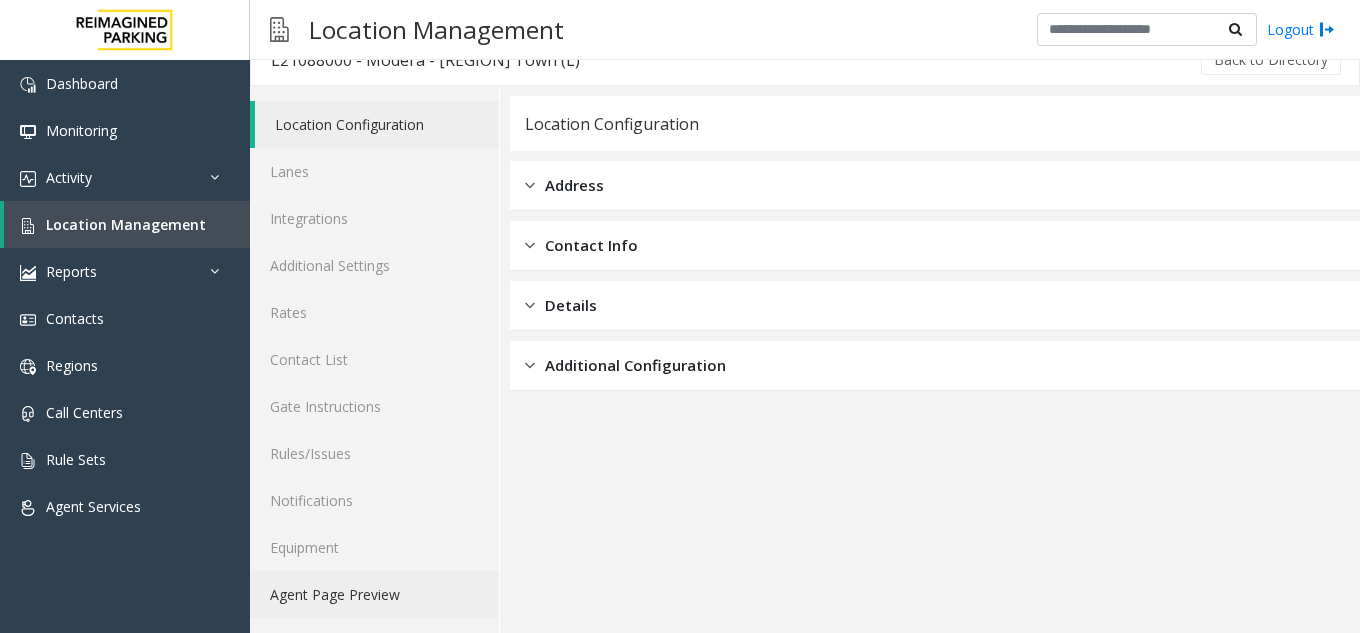 click on "Agent Page Preview" 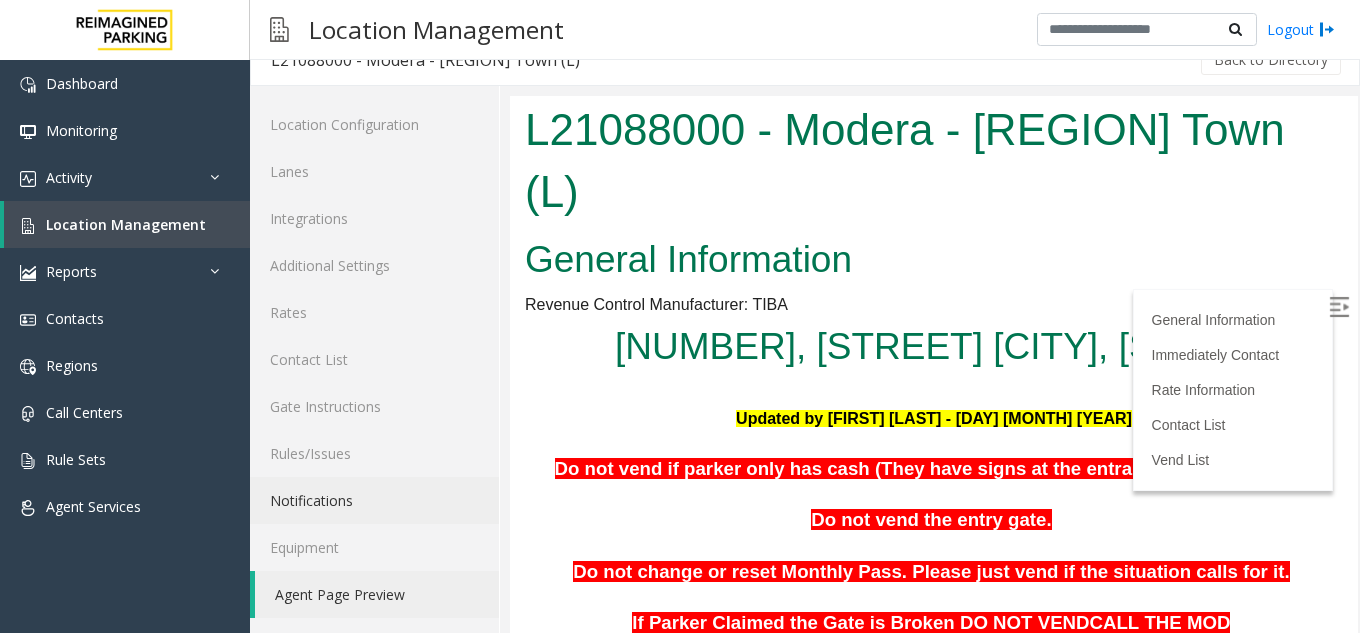 scroll, scrollTop: 0, scrollLeft: 0, axis: both 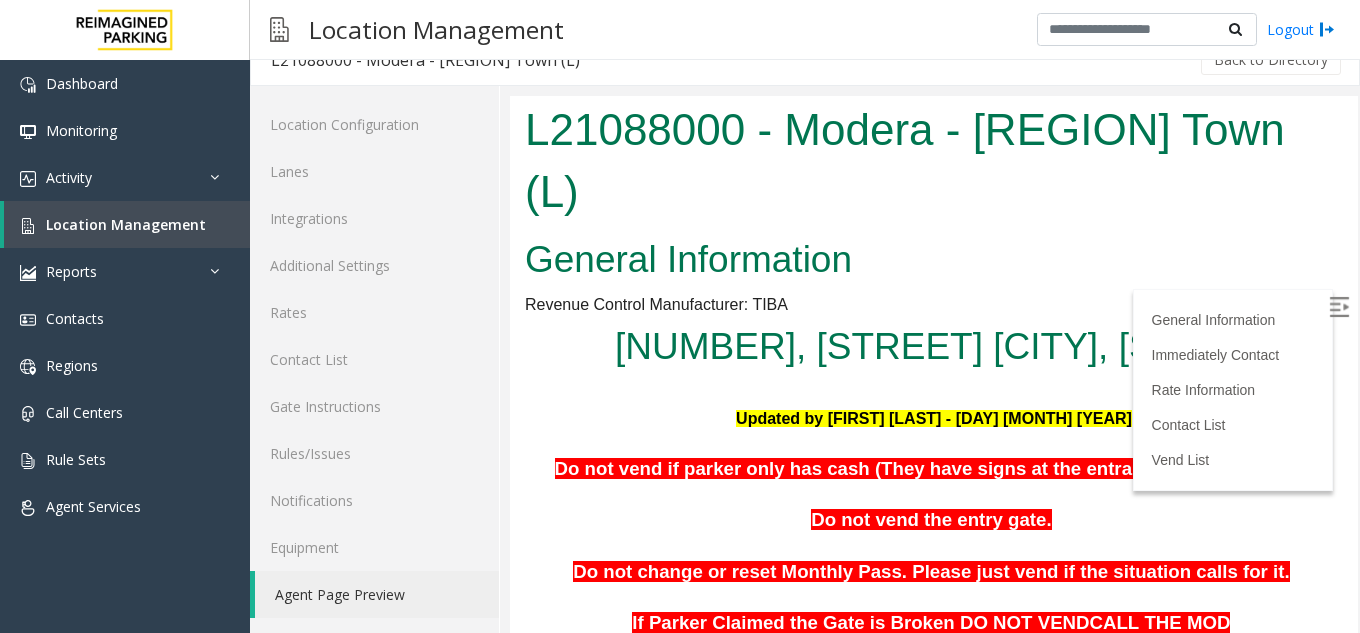 click at bounding box center (1339, 307) 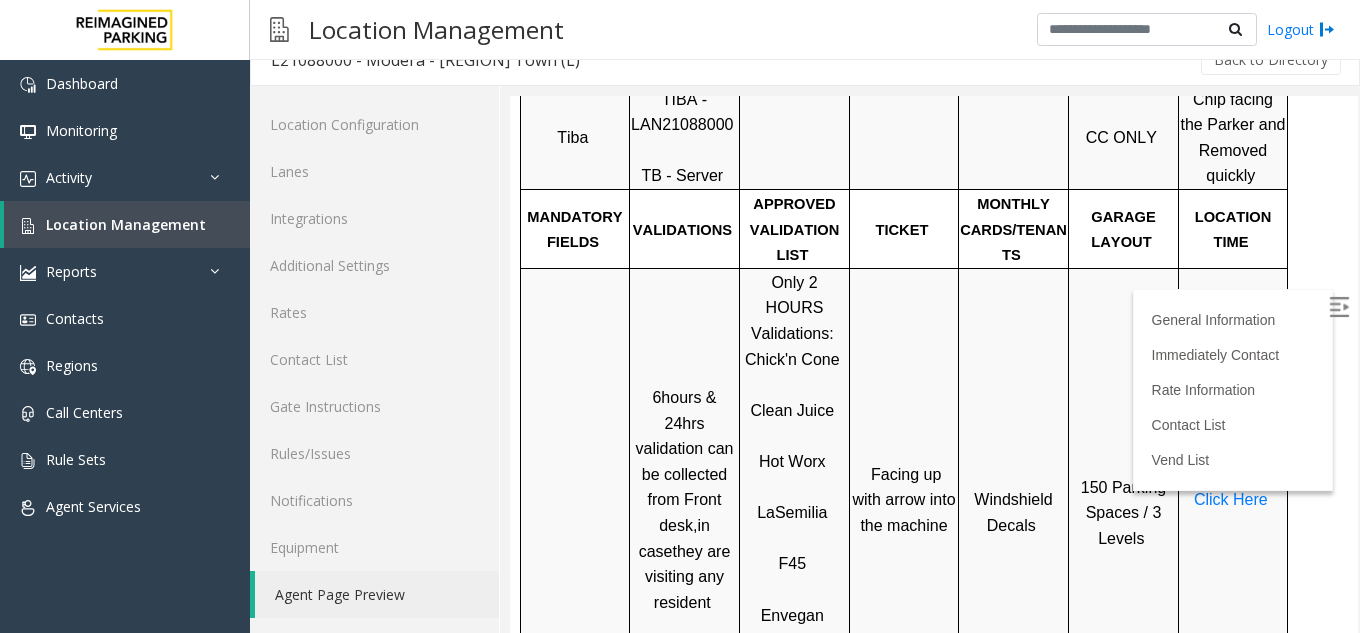 scroll, scrollTop: 635, scrollLeft: 0, axis: vertical 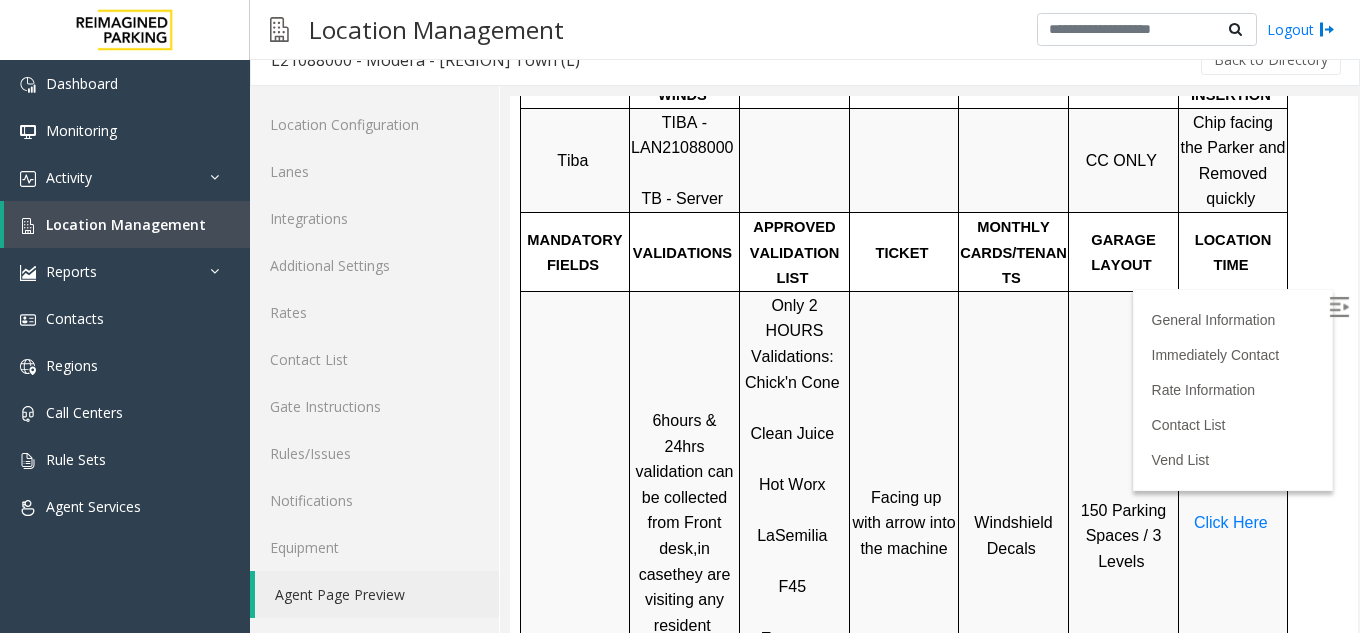 click on "TIBA - LAN21088000" at bounding box center (682, 135) 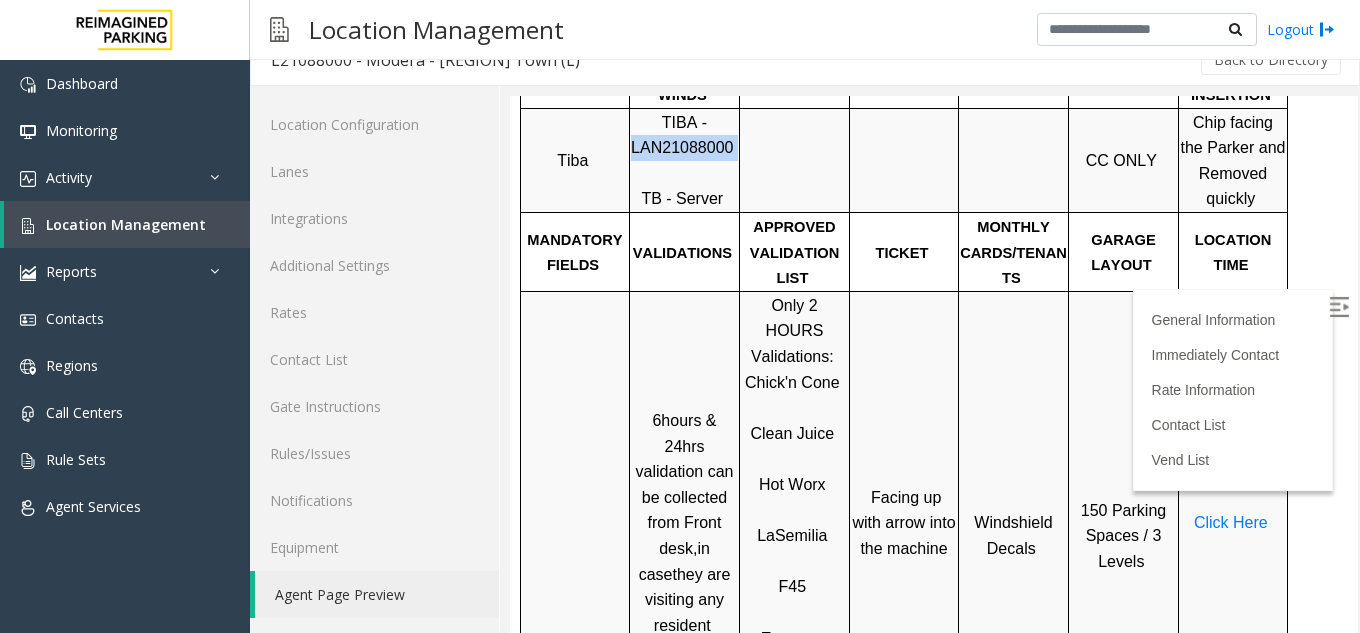 click on "TIBA - LAN21088000" at bounding box center (682, 135) 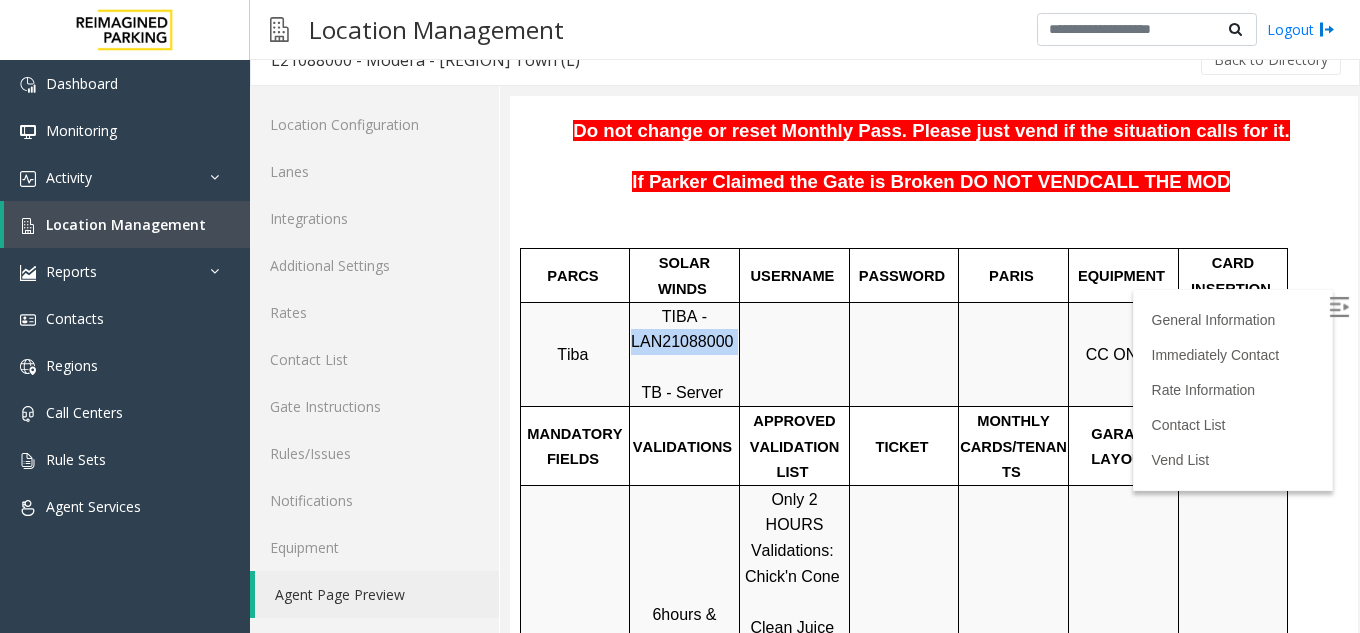 scroll, scrollTop: 435, scrollLeft: 0, axis: vertical 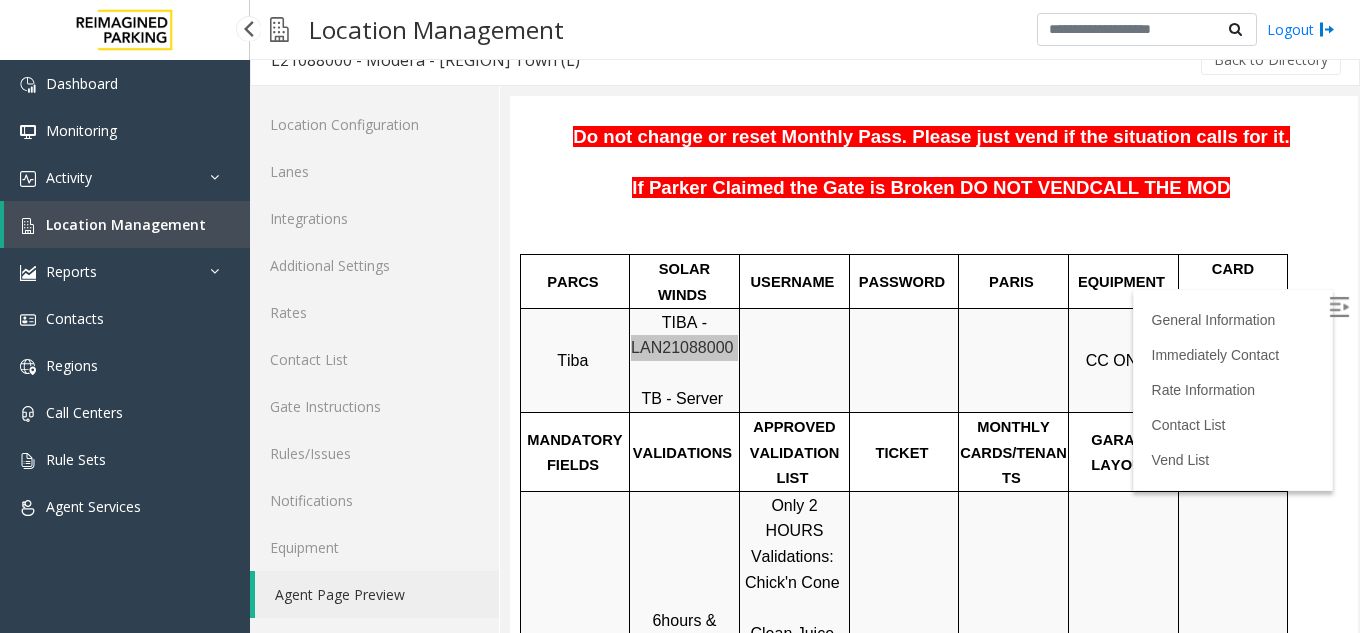 click on "Location Management" at bounding box center [126, 224] 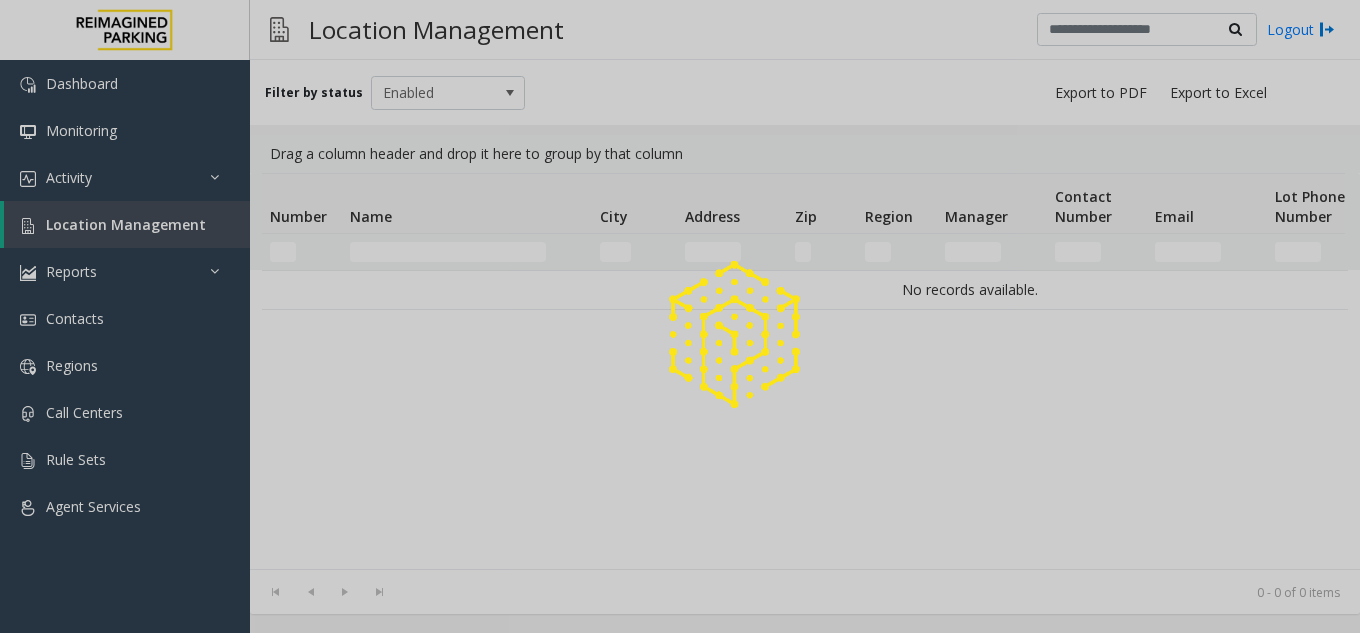click 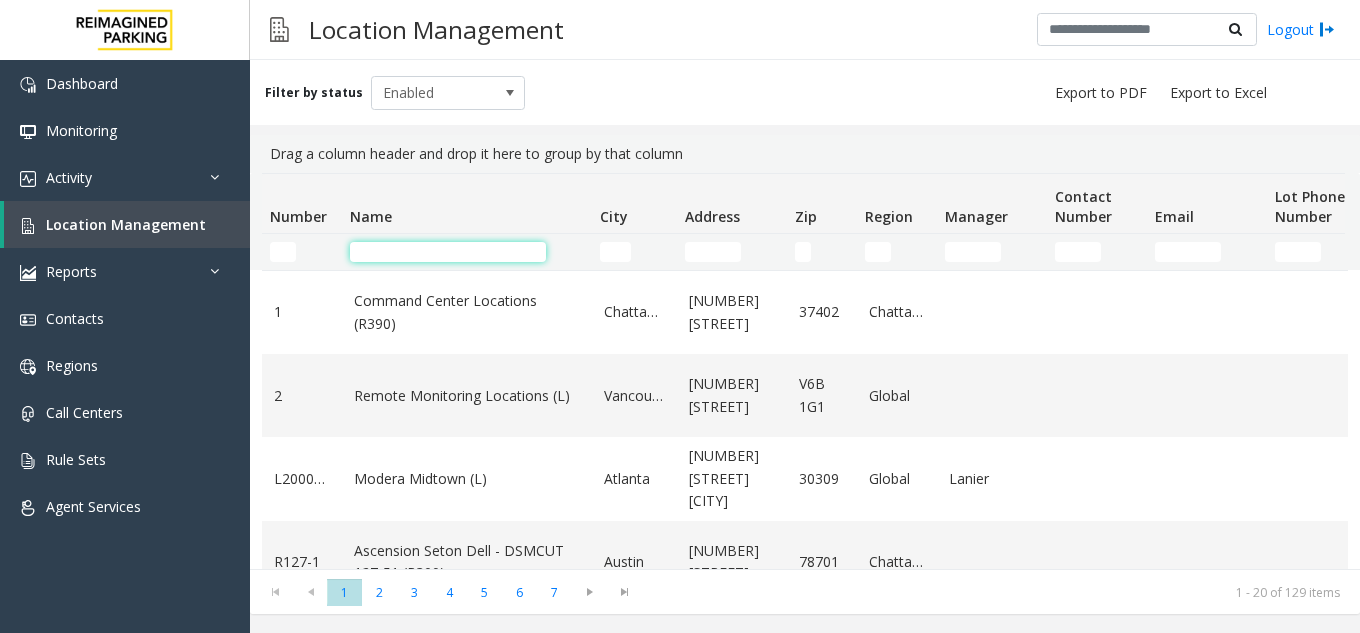click 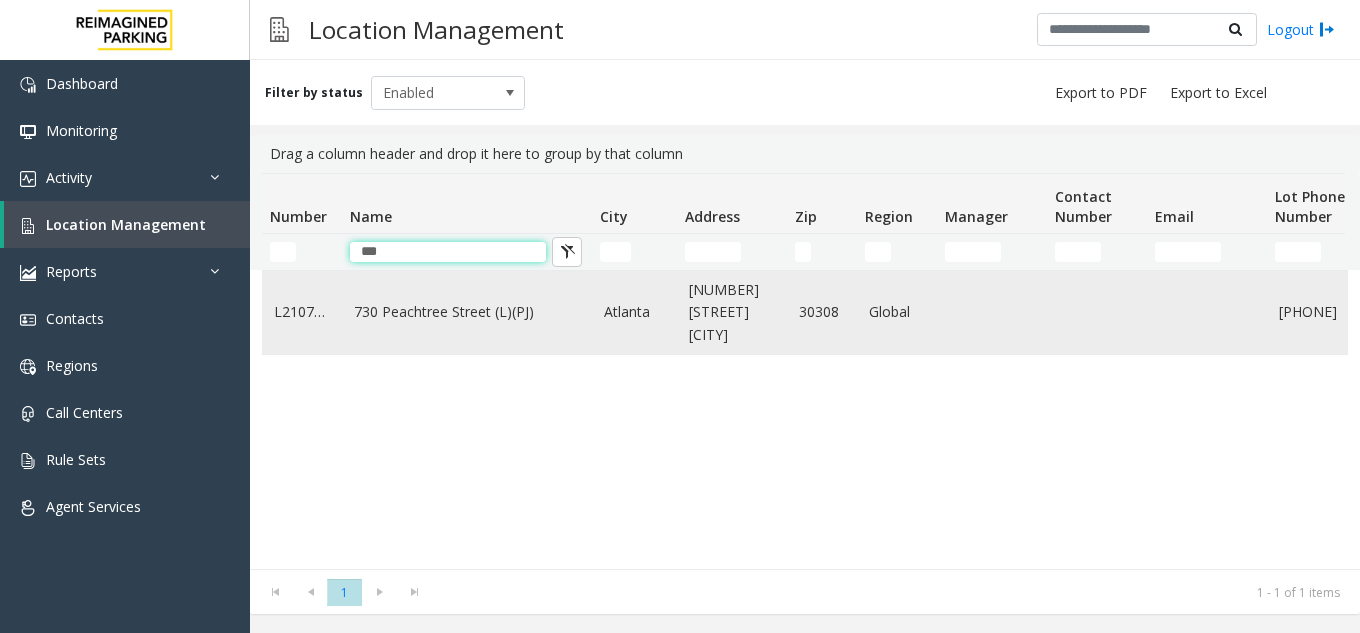 type on "***" 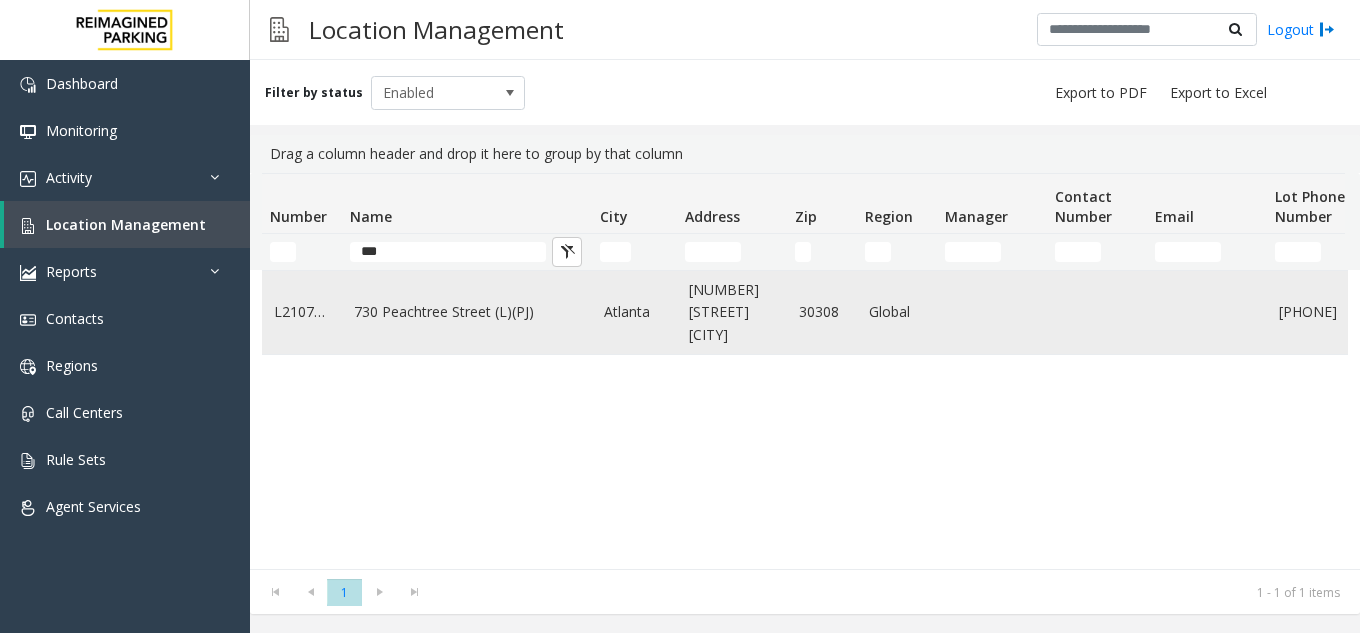 click on "730 Peachtree Street (L)(PJ)" 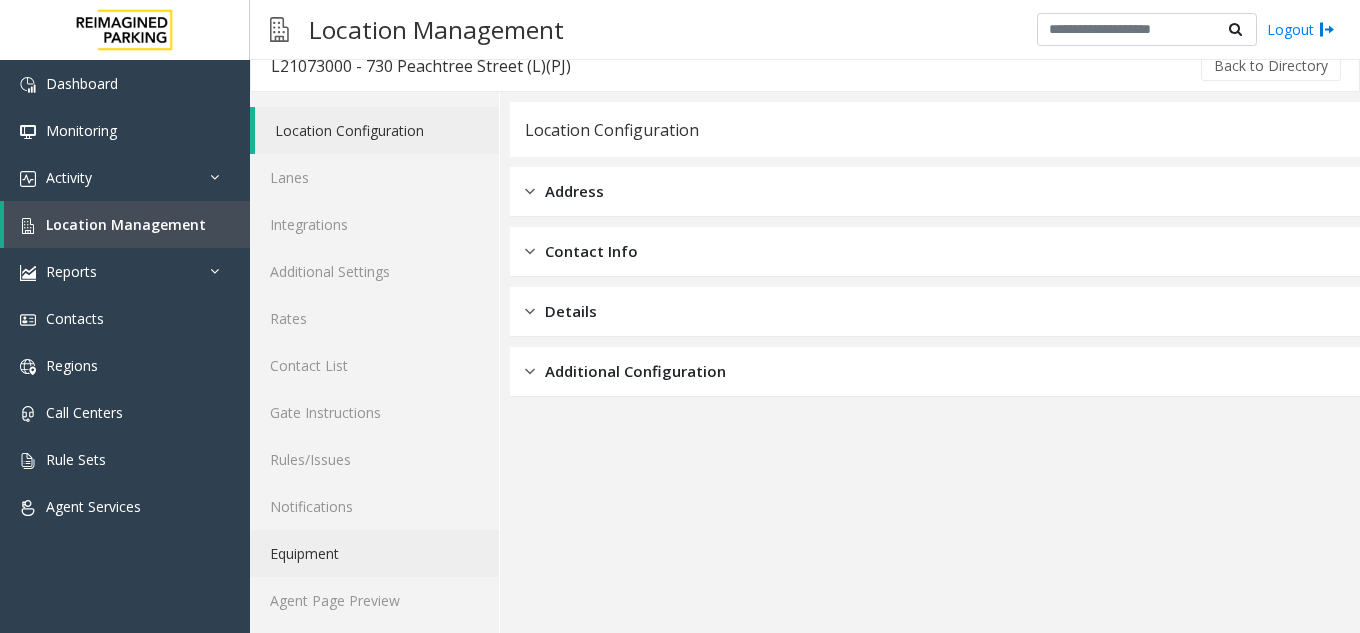 scroll, scrollTop: 26, scrollLeft: 0, axis: vertical 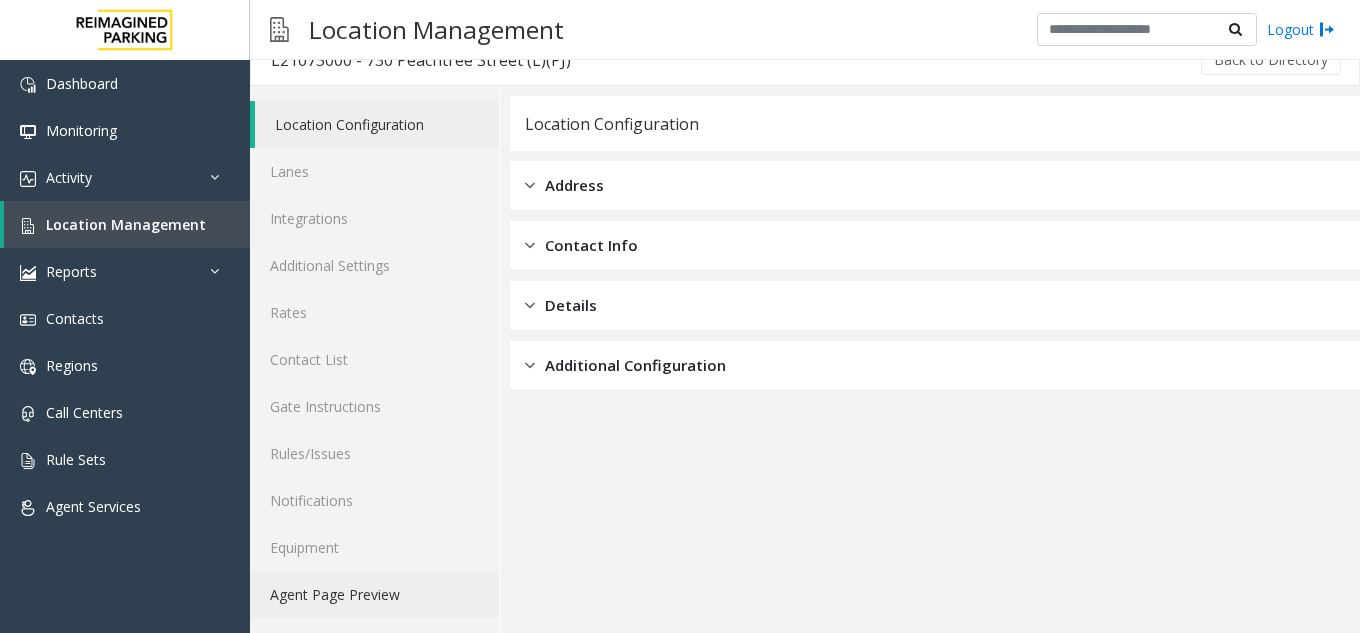 click on "Agent Page Preview" 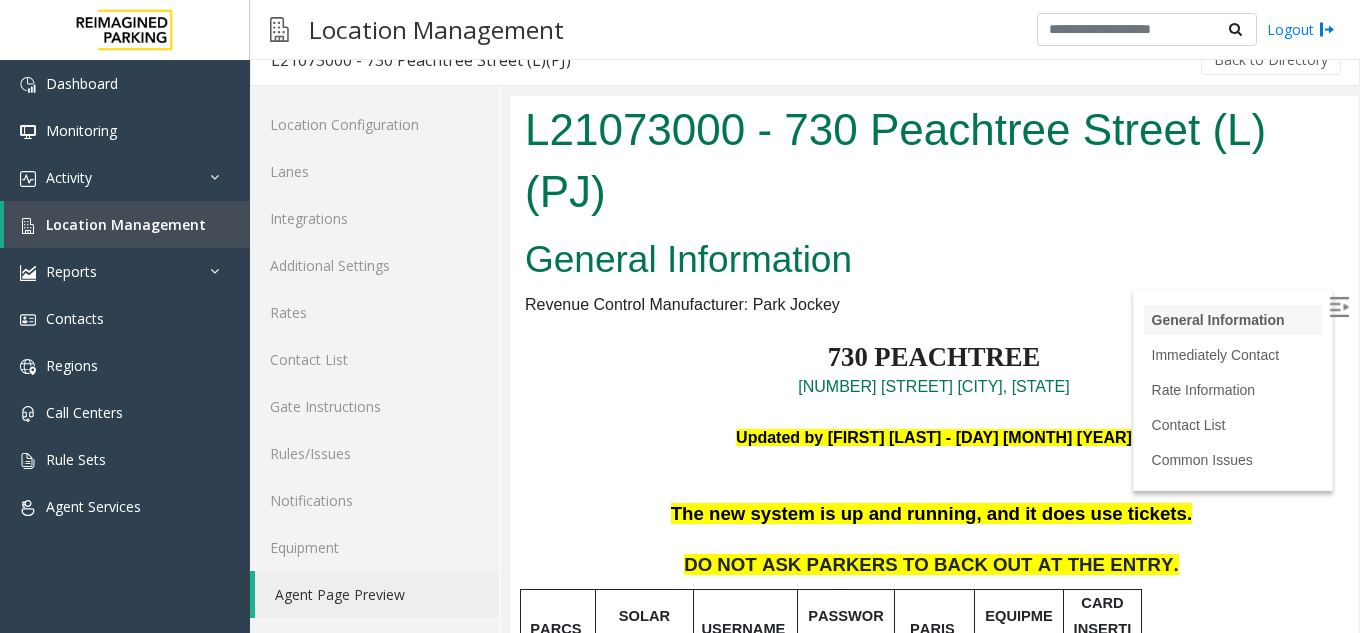 scroll, scrollTop: 0, scrollLeft: 0, axis: both 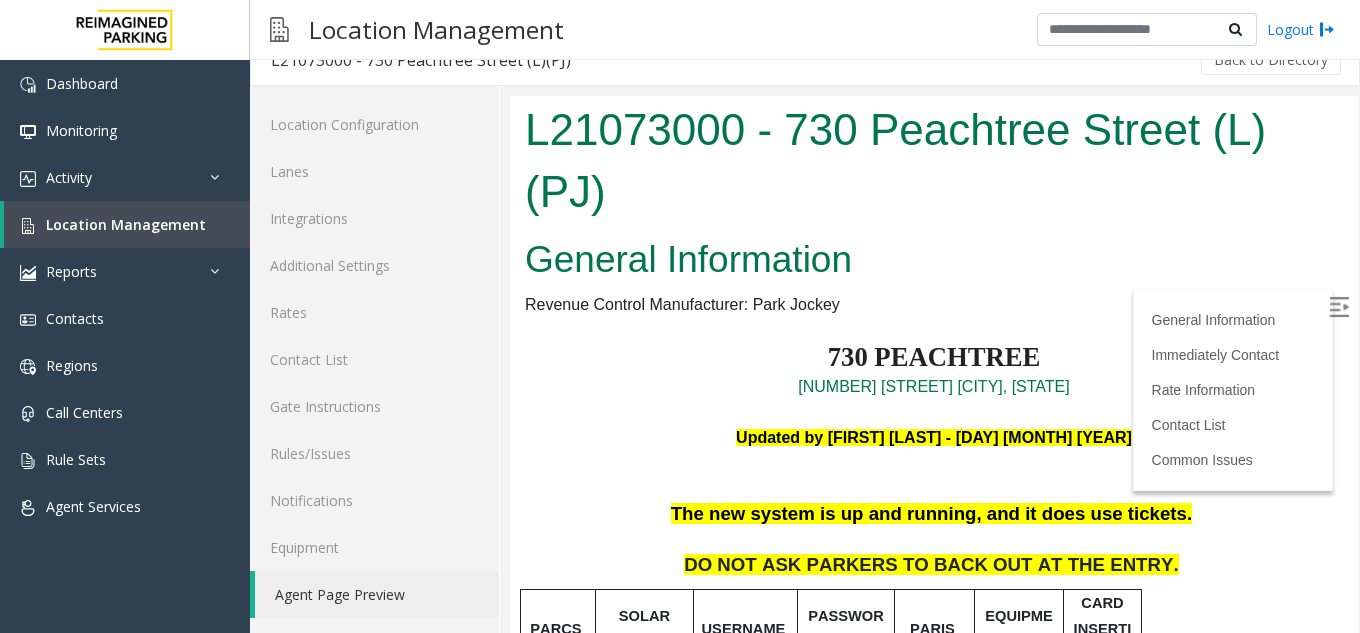 click at bounding box center [1339, 307] 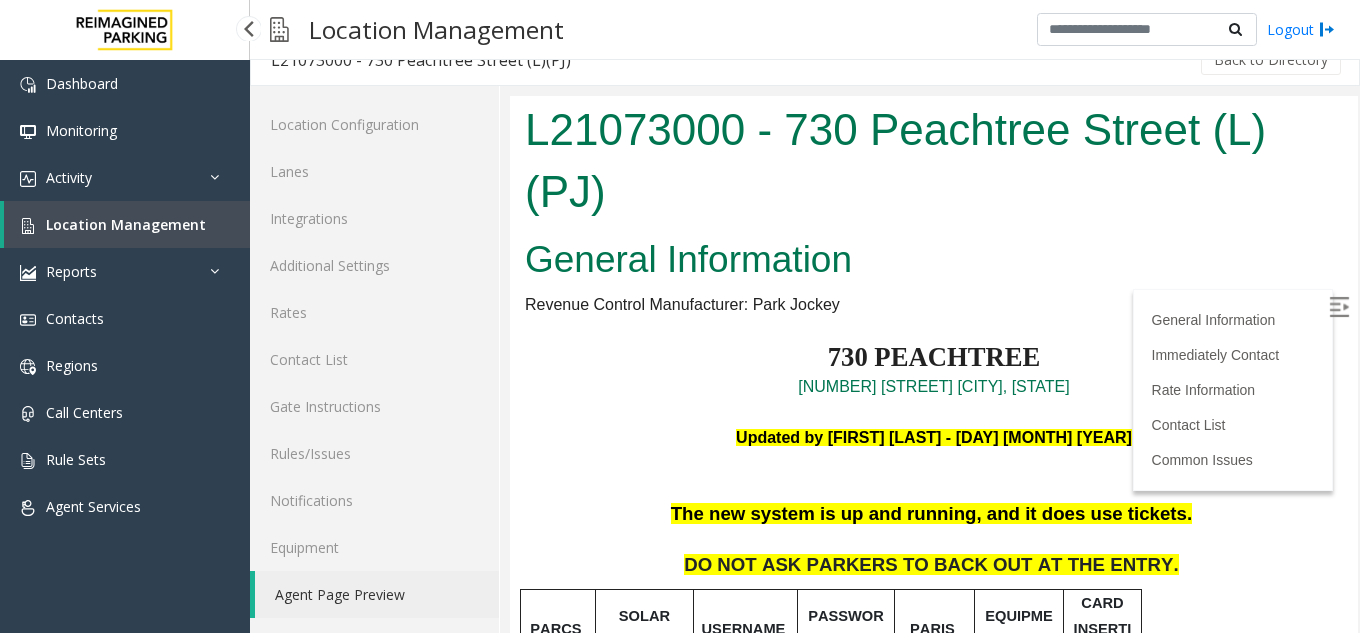 click on "Location Management" at bounding box center [126, 224] 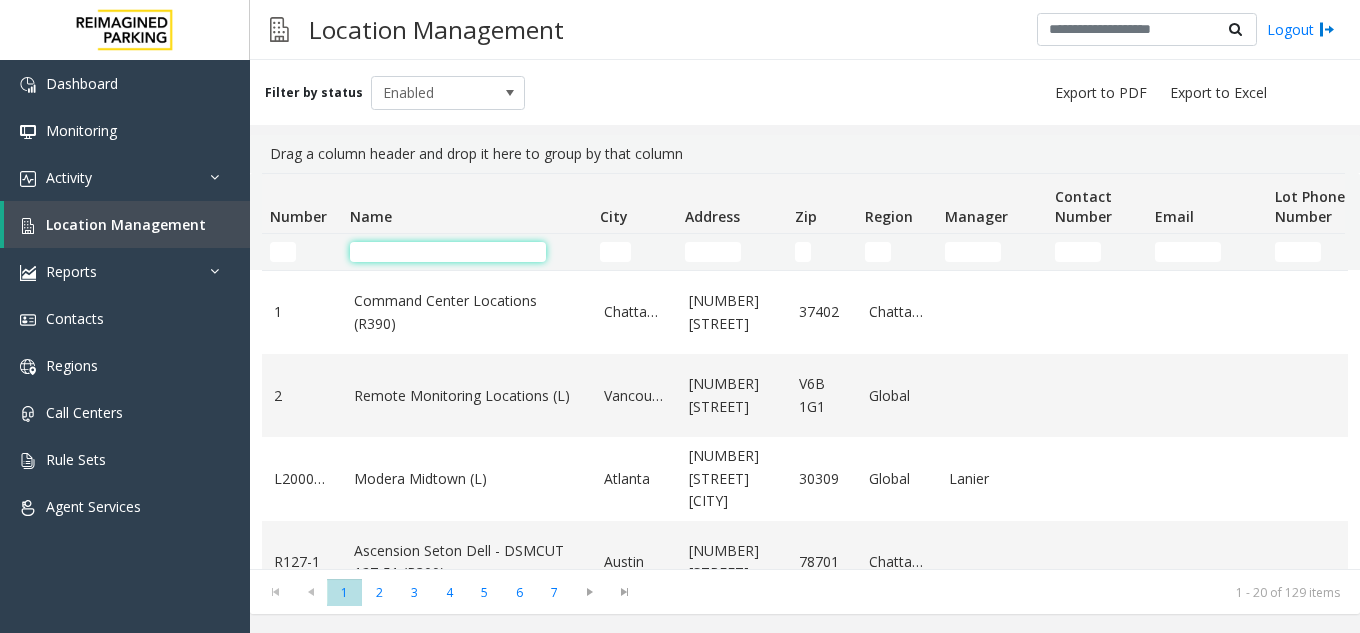 click 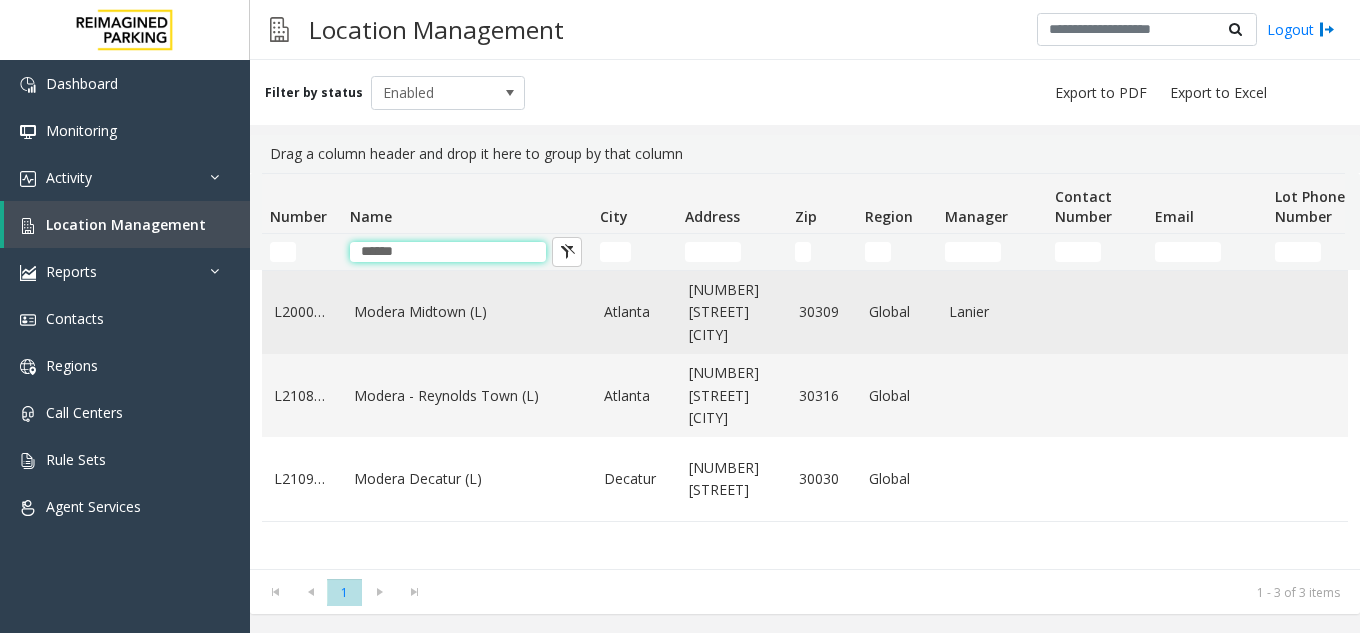type on "******" 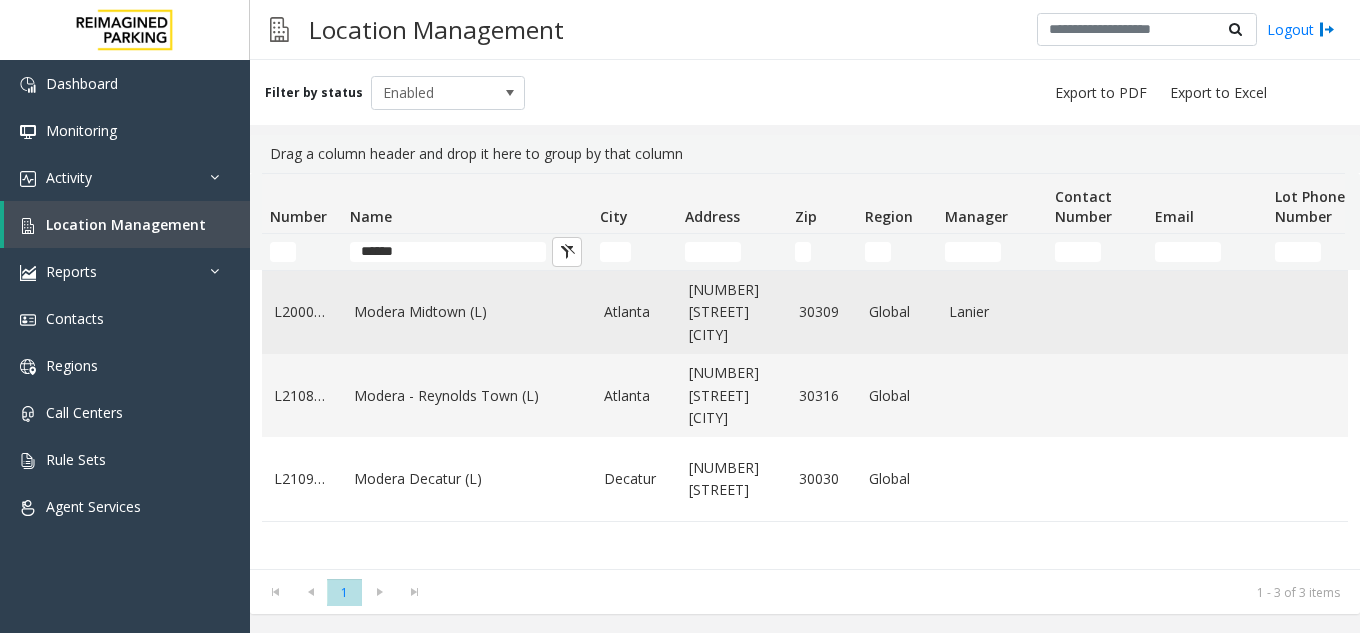 click on "Modera Midtown	(L)" 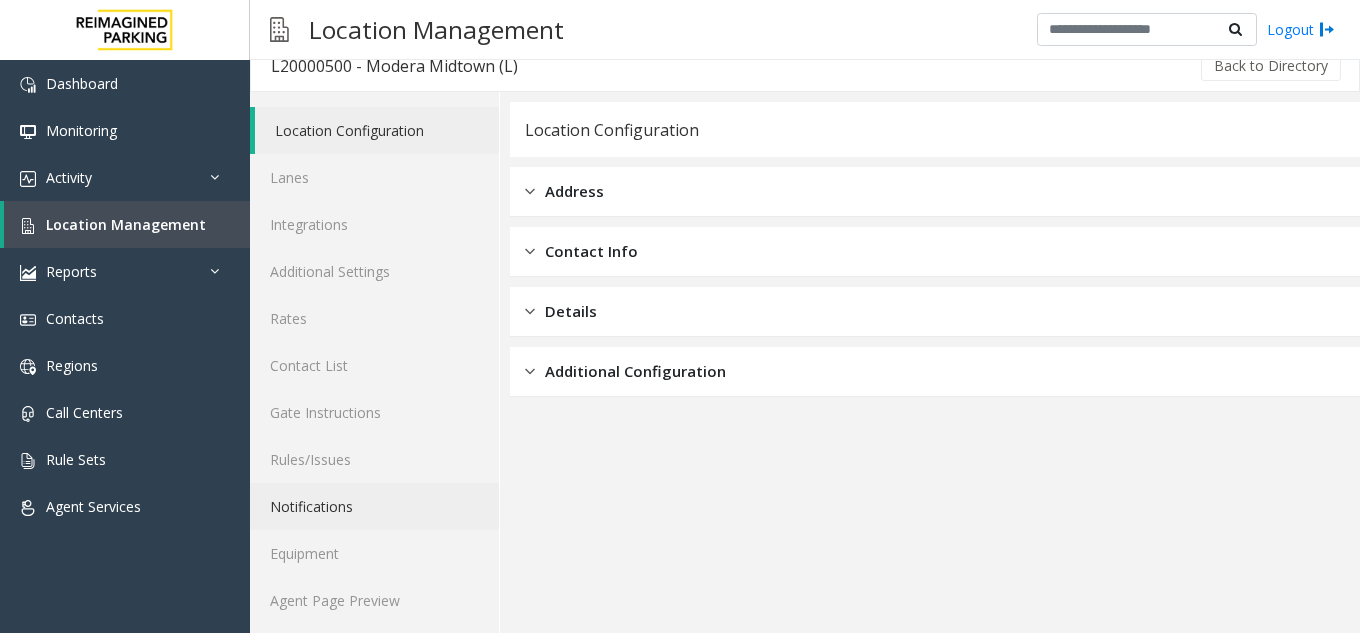 scroll, scrollTop: 26, scrollLeft: 0, axis: vertical 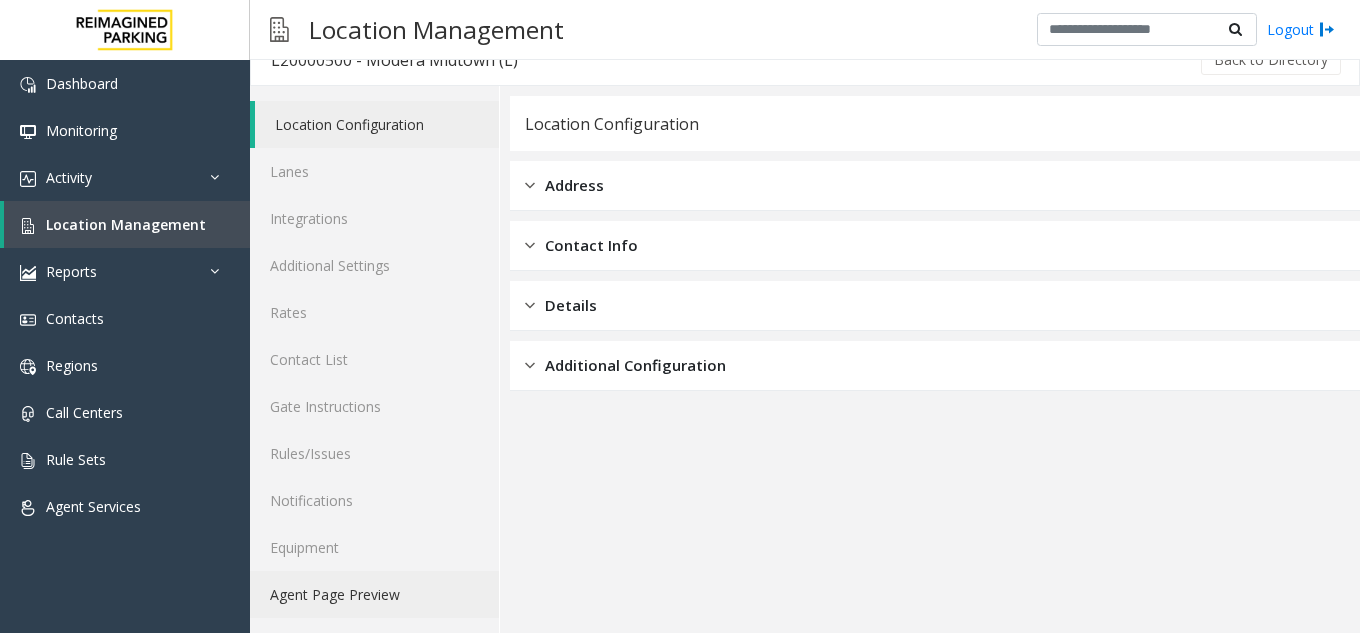 click on "Agent Page Preview" 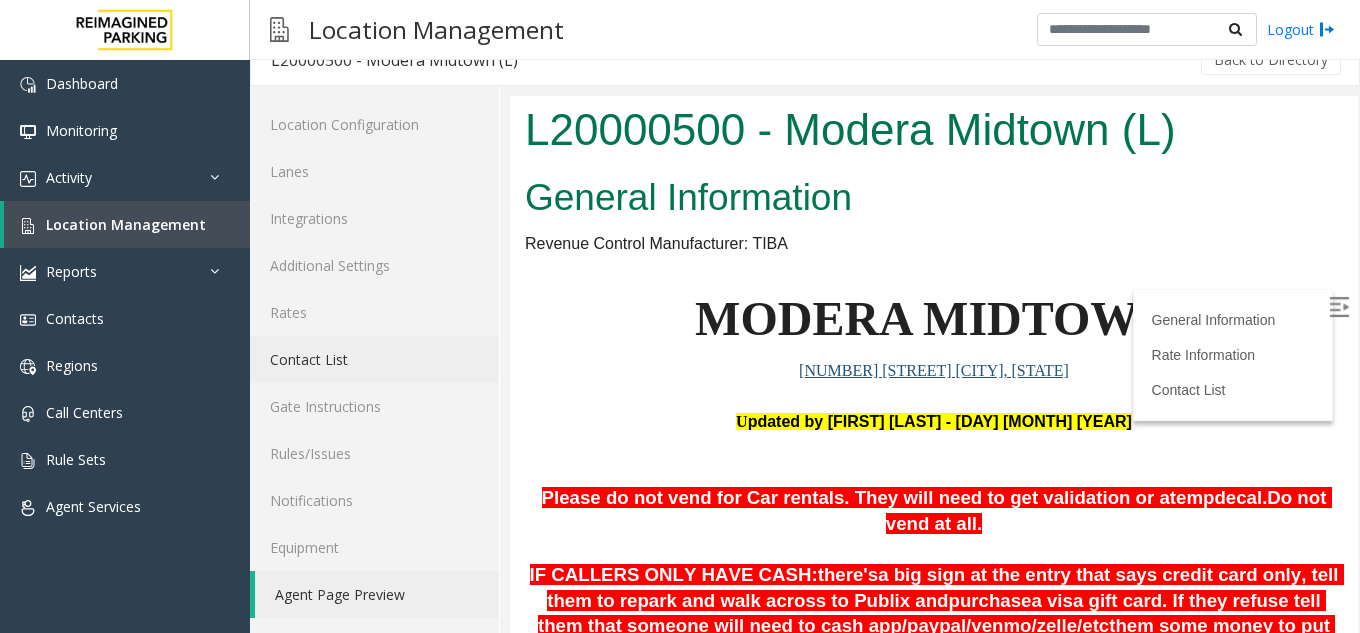 scroll, scrollTop: 0, scrollLeft: 0, axis: both 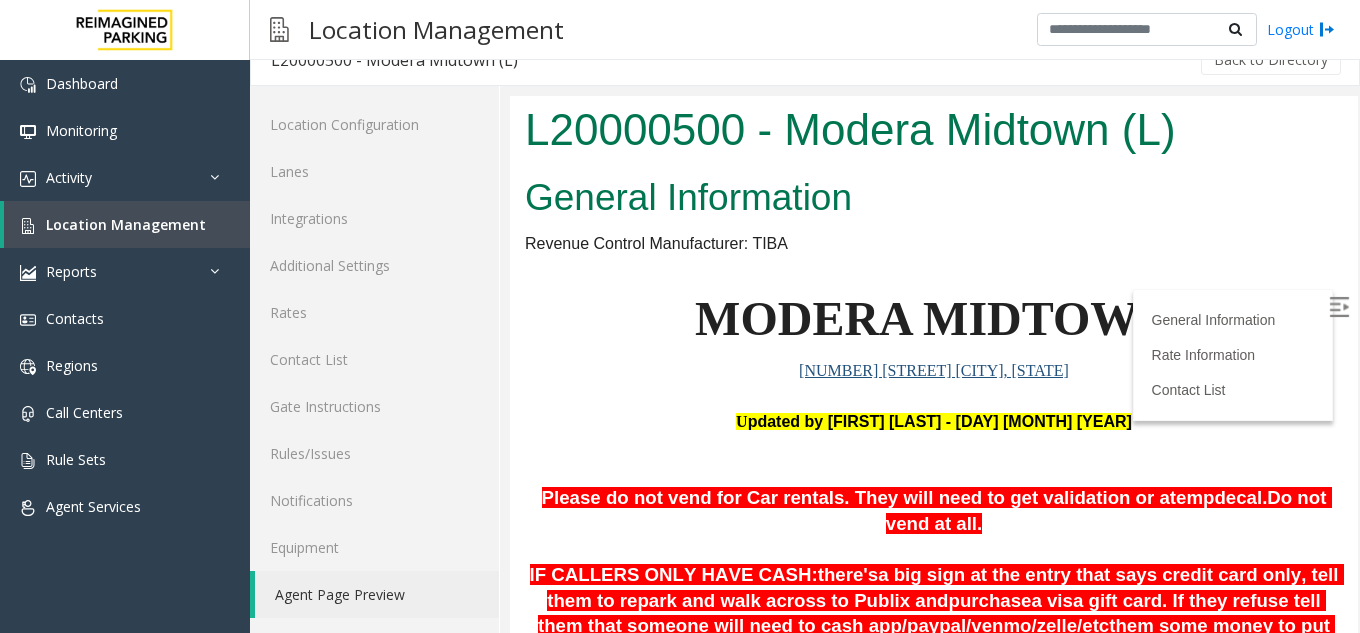 click at bounding box center [1339, 307] 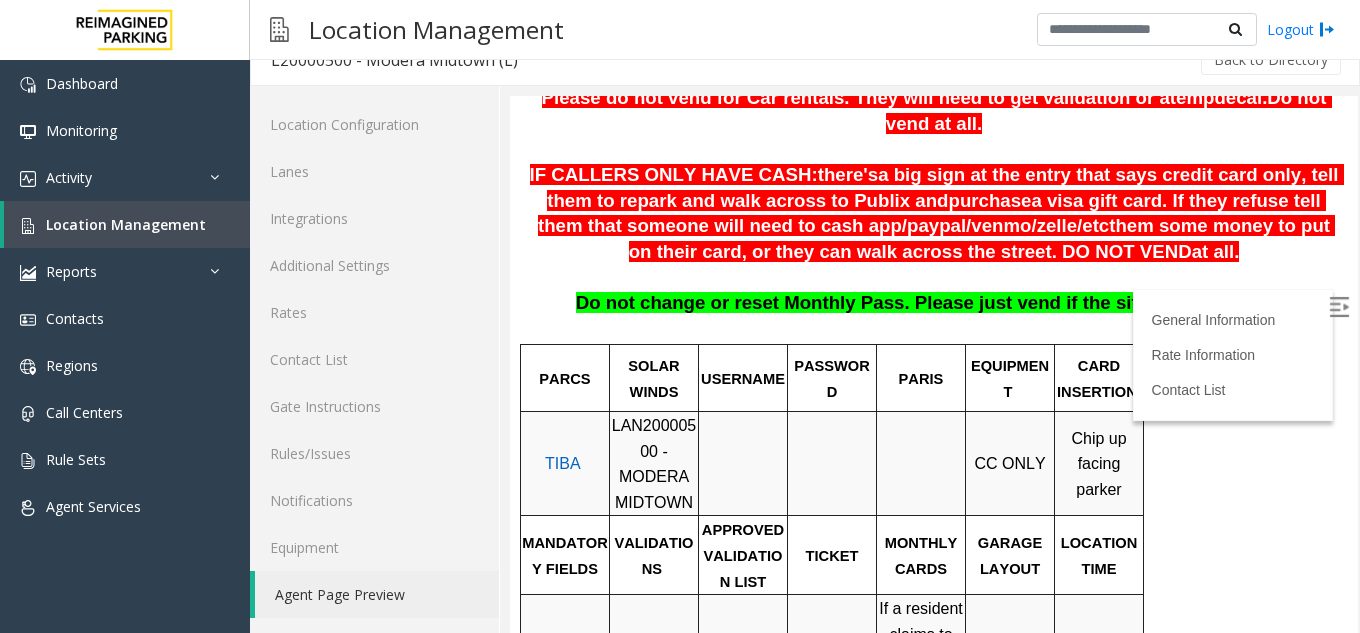 scroll, scrollTop: 500, scrollLeft: 0, axis: vertical 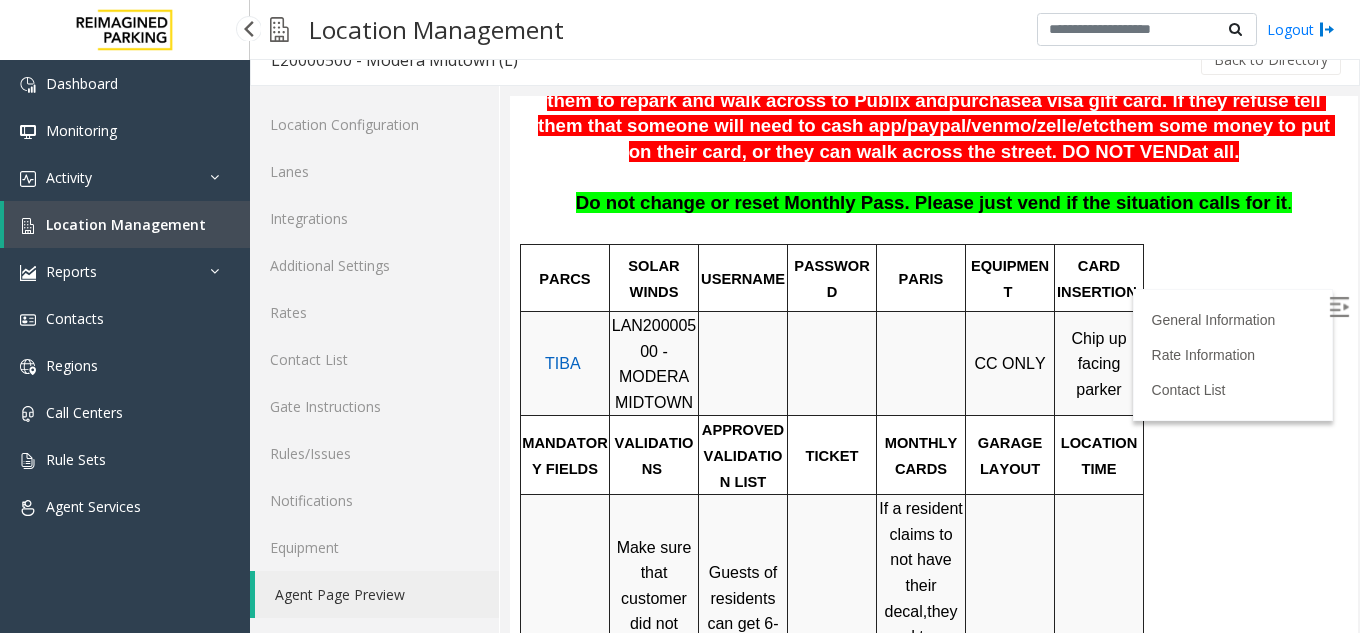 click on "Location Management" at bounding box center [126, 224] 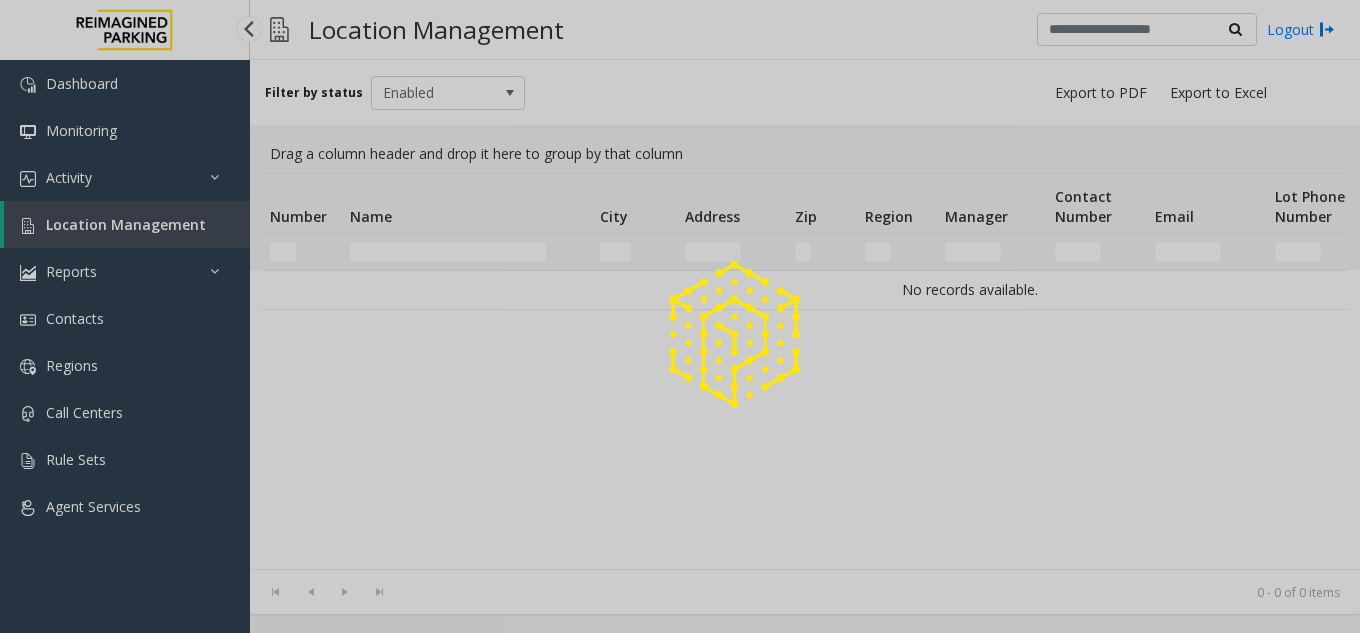 scroll, scrollTop: 0, scrollLeft: 0, axis: both 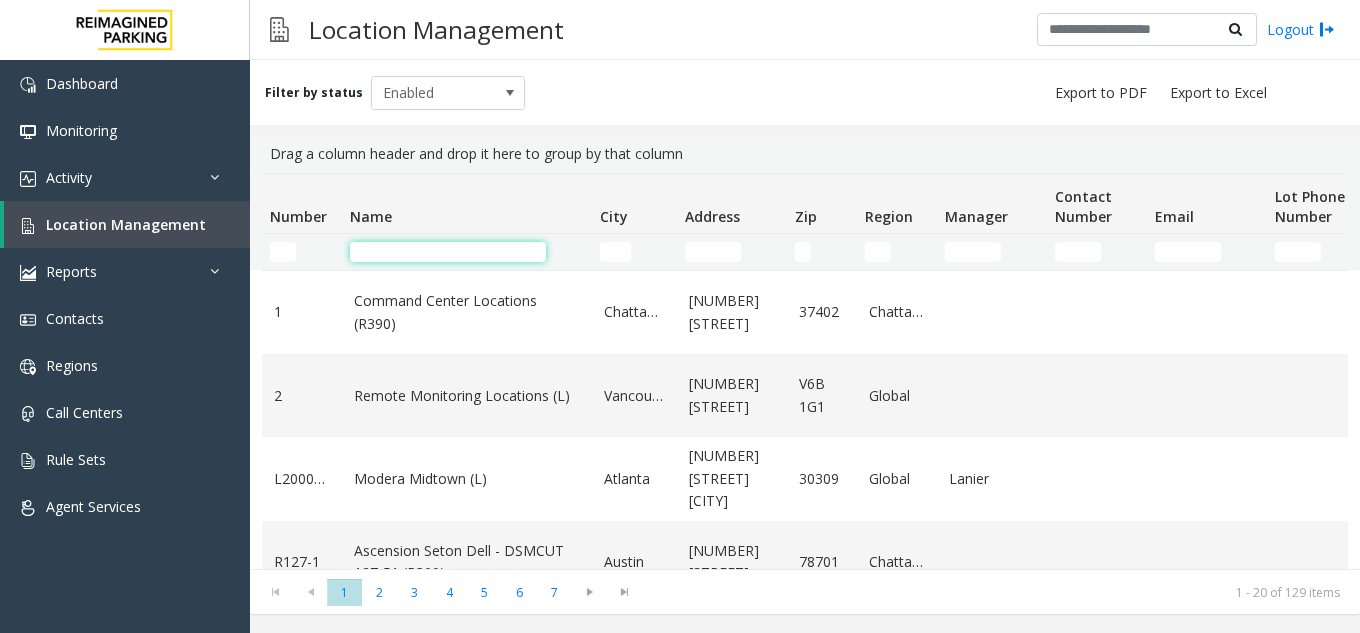 click 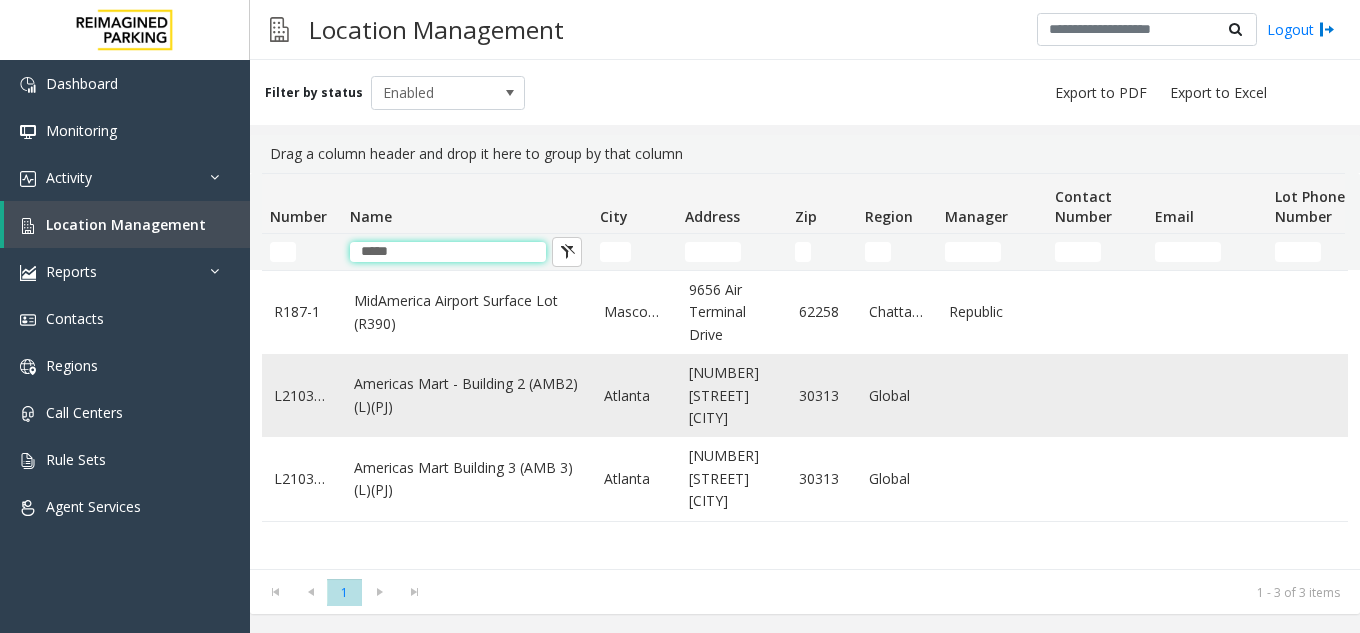 type on "*****" 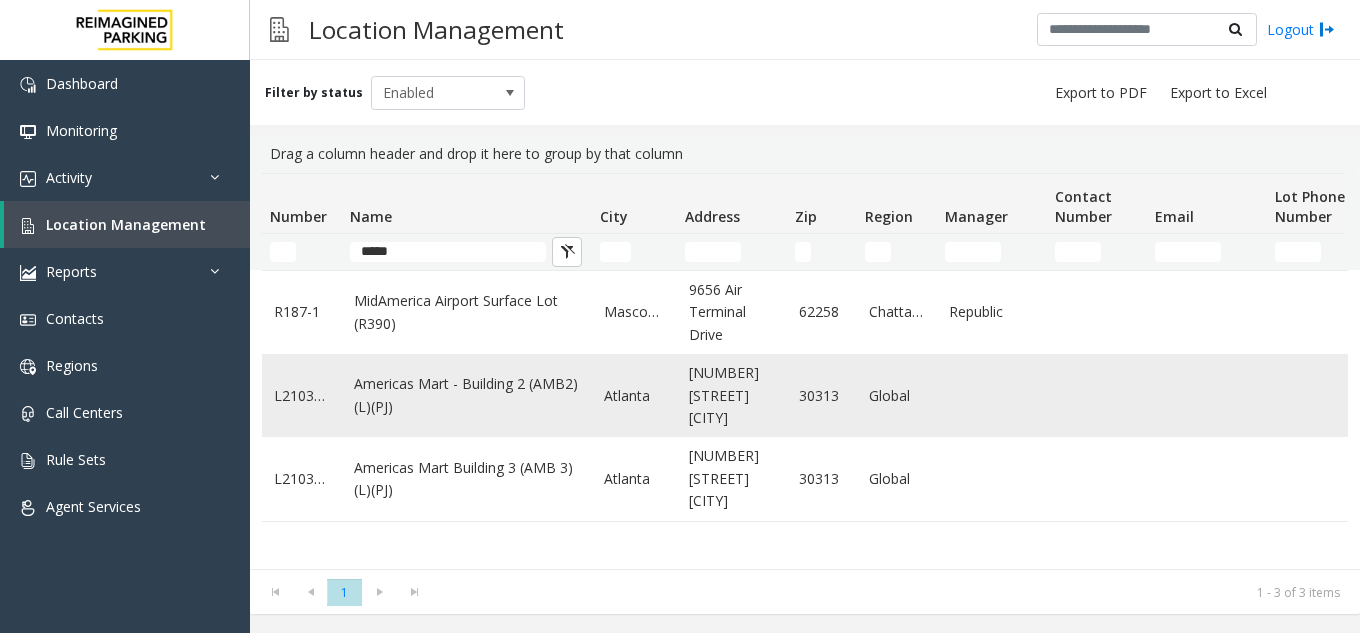 click on "Americas Mart - Building 2 (AMB2) (L)(PJ)" 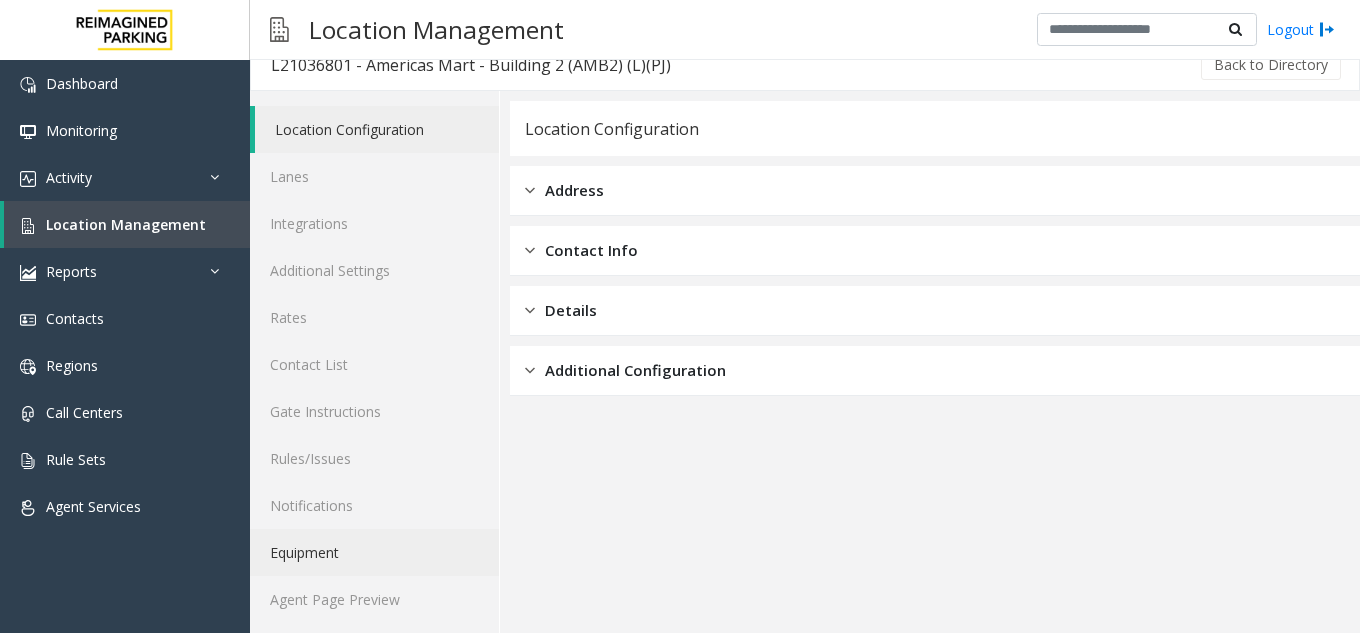 scroll, scrollTop: 26, scrollLeft: 0, axis: vertical 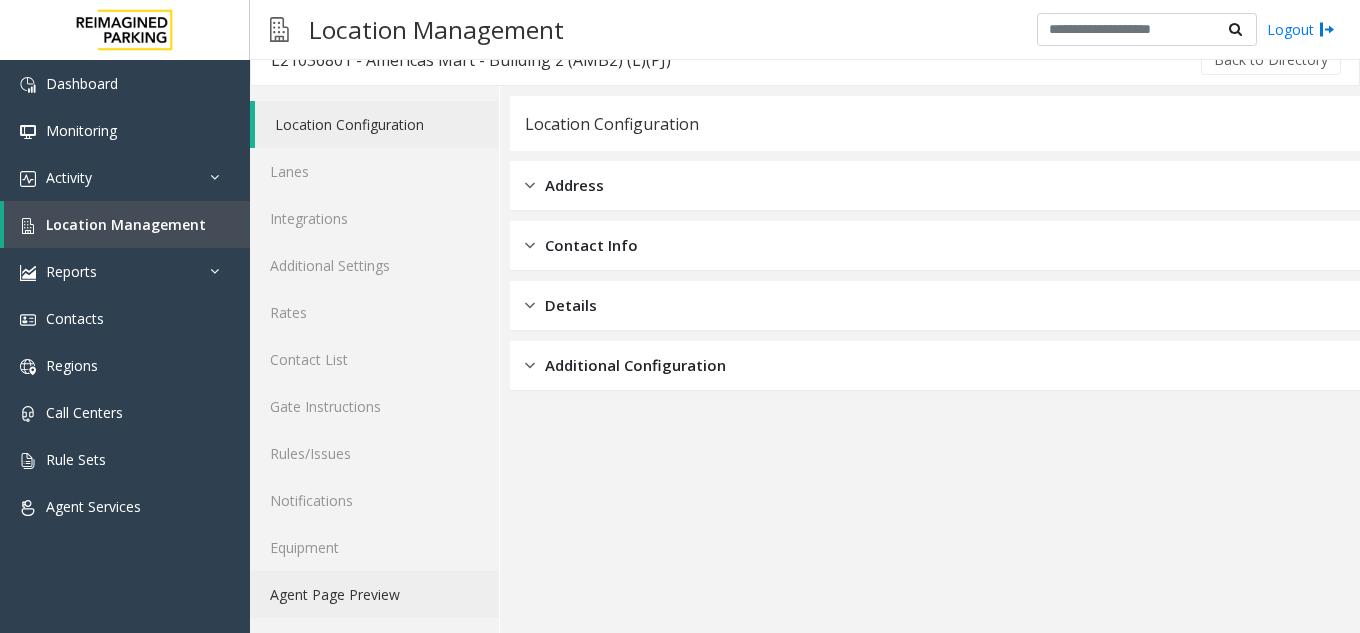 click on "Agent Page Preview" 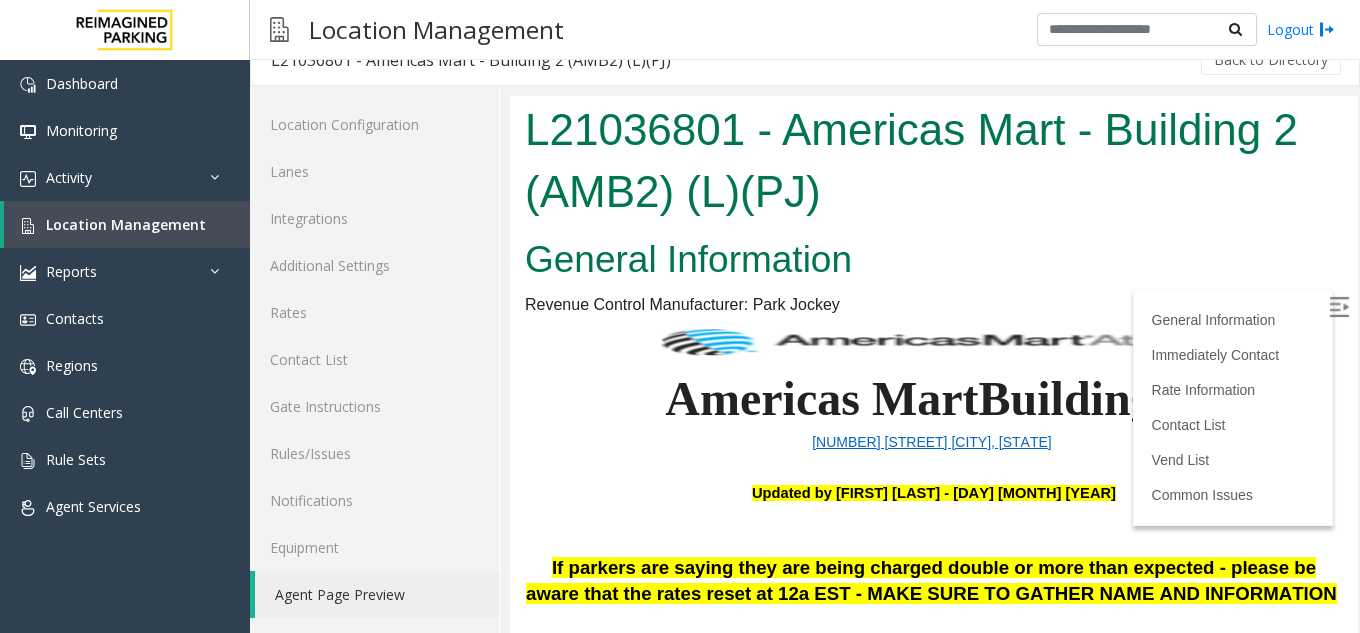scroll, scrollTop: 0, scrollLeft: 0, axis: both 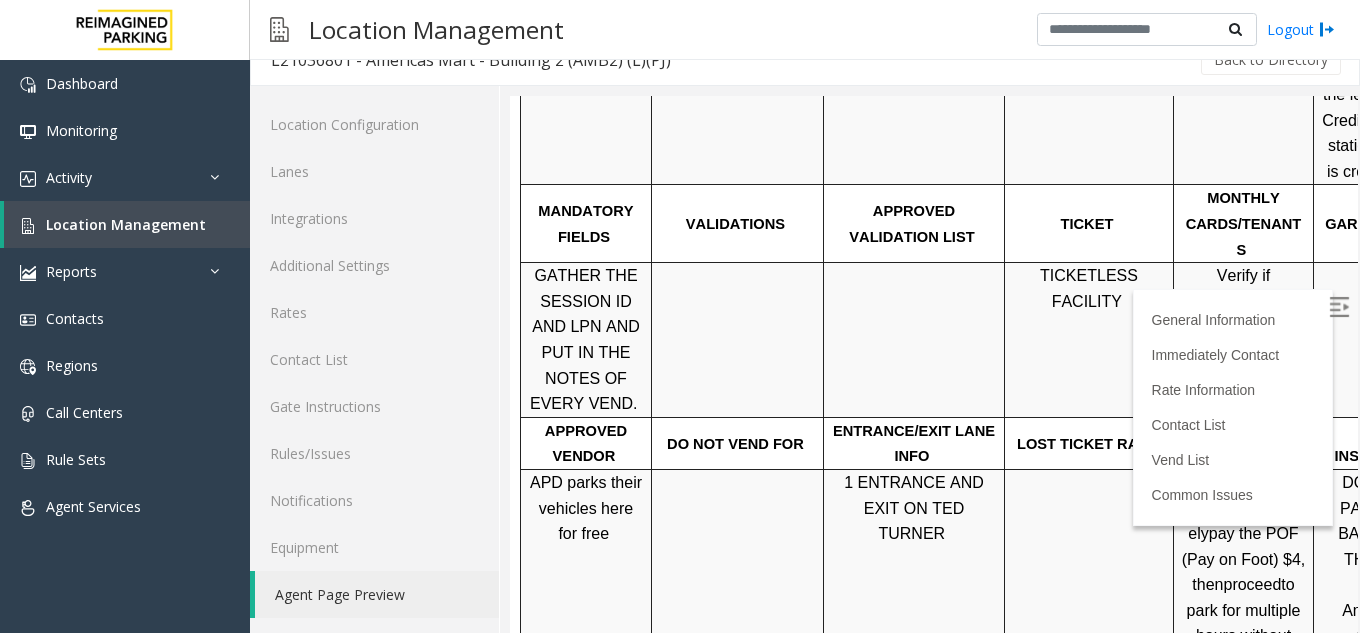 drag, startPoint x: 1332, startPoint y: 504, endPoint x: 1854, endPoint y: 389, distance: 534.5175 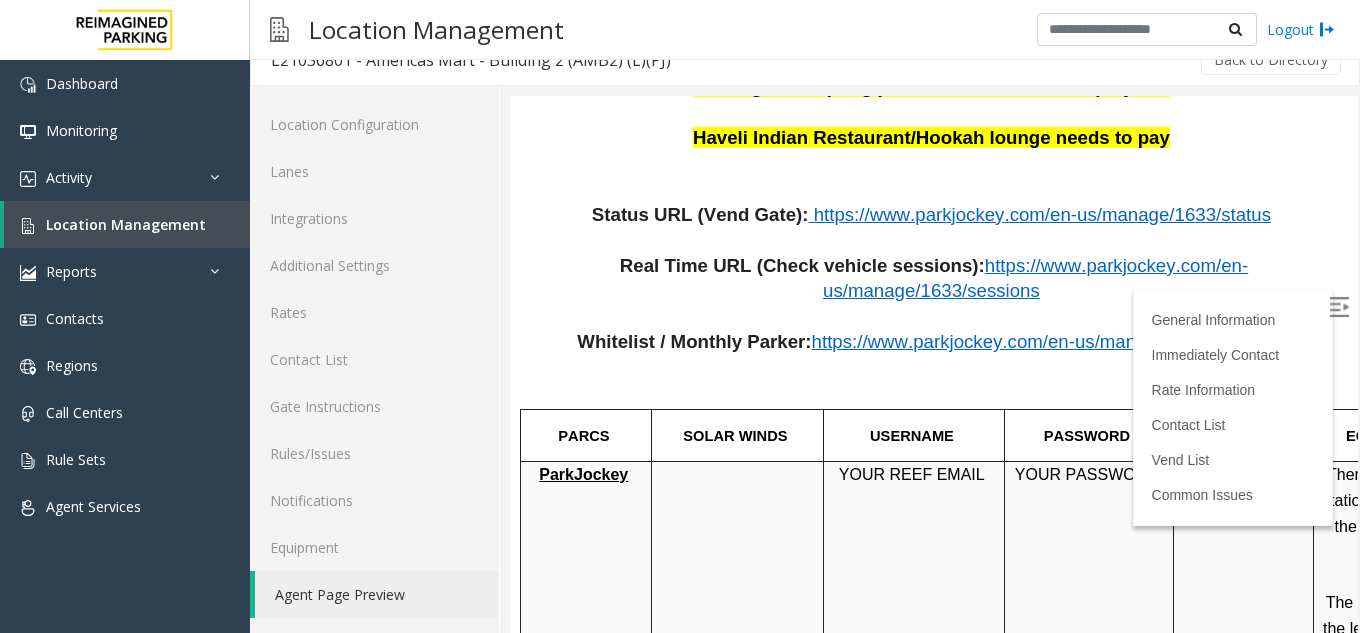 scroll, scrollTop: 789, scrollLeft: 0, axis: vertical 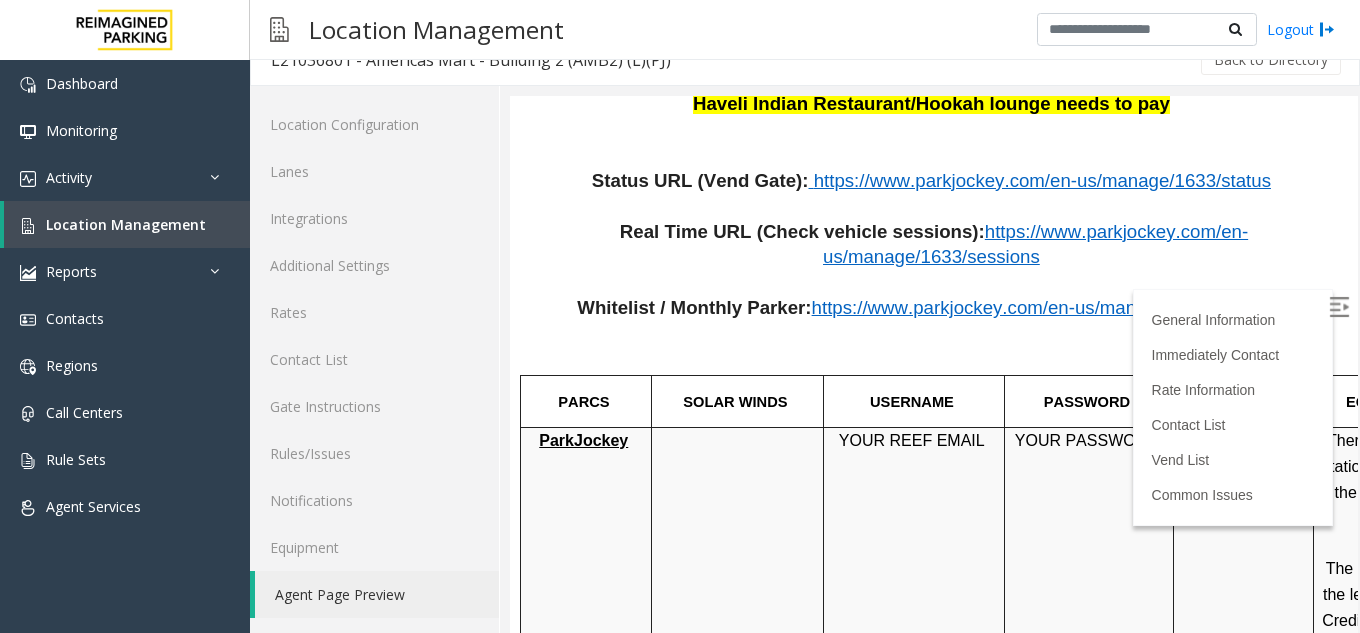 click on "https://www.parkjockey.com/en-us/manage/1633/status" at bounding box center [1042, 180] 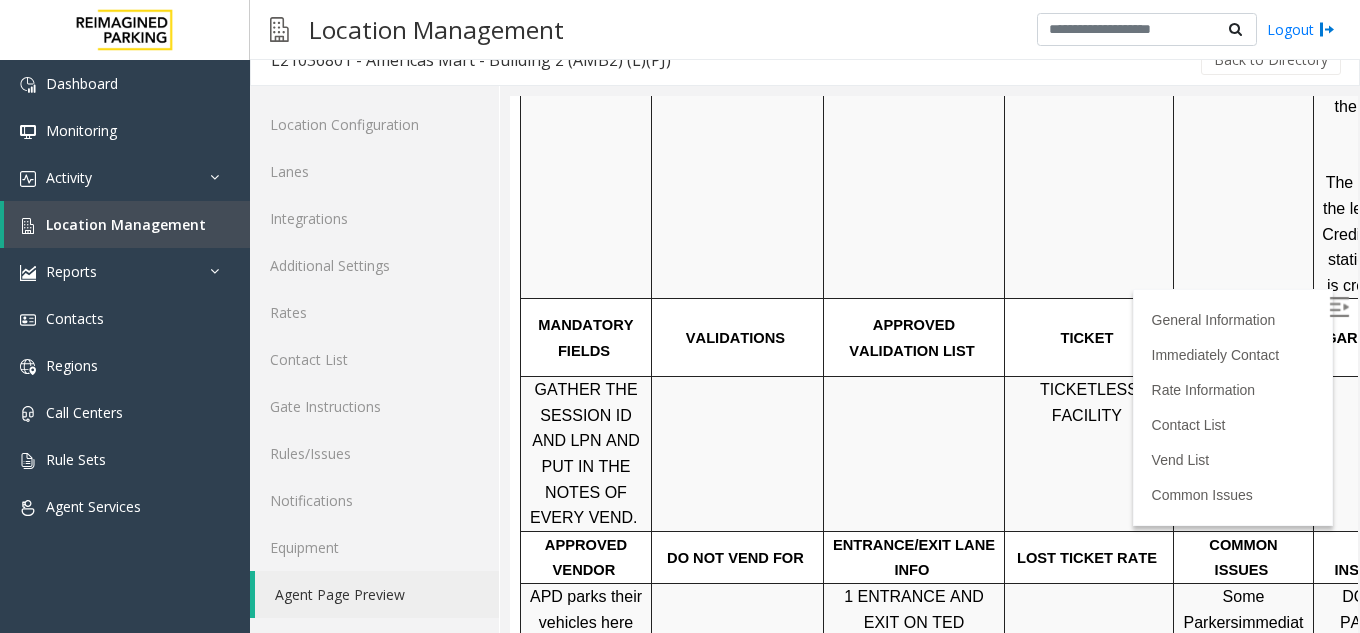 scroll, scrollTop: 1189, scrollLeft: 0, axis: vertical 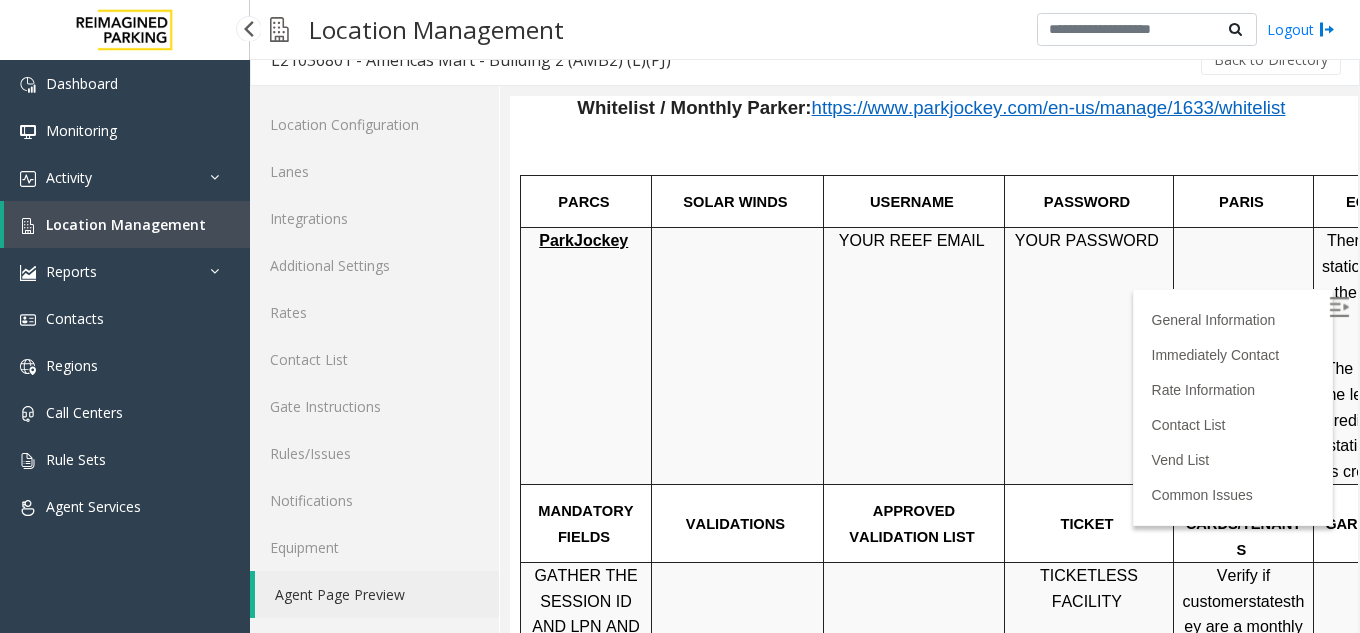 click on "Location Management" at bounding box center [126, 224] 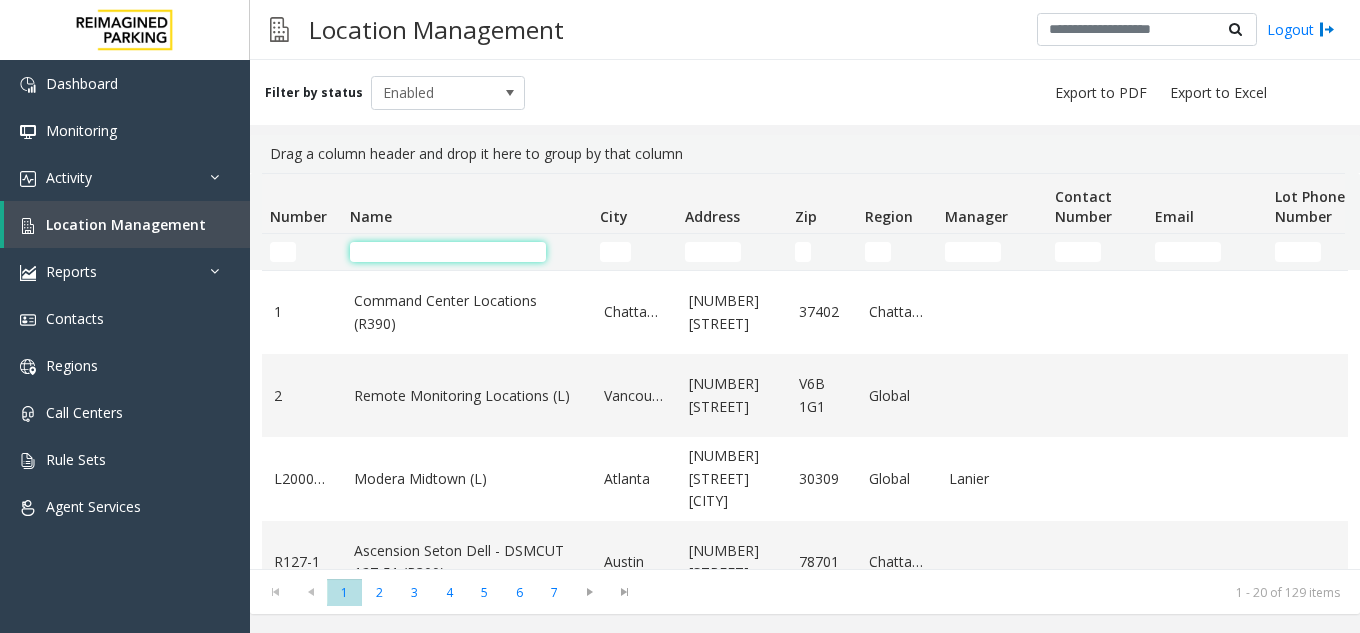 click 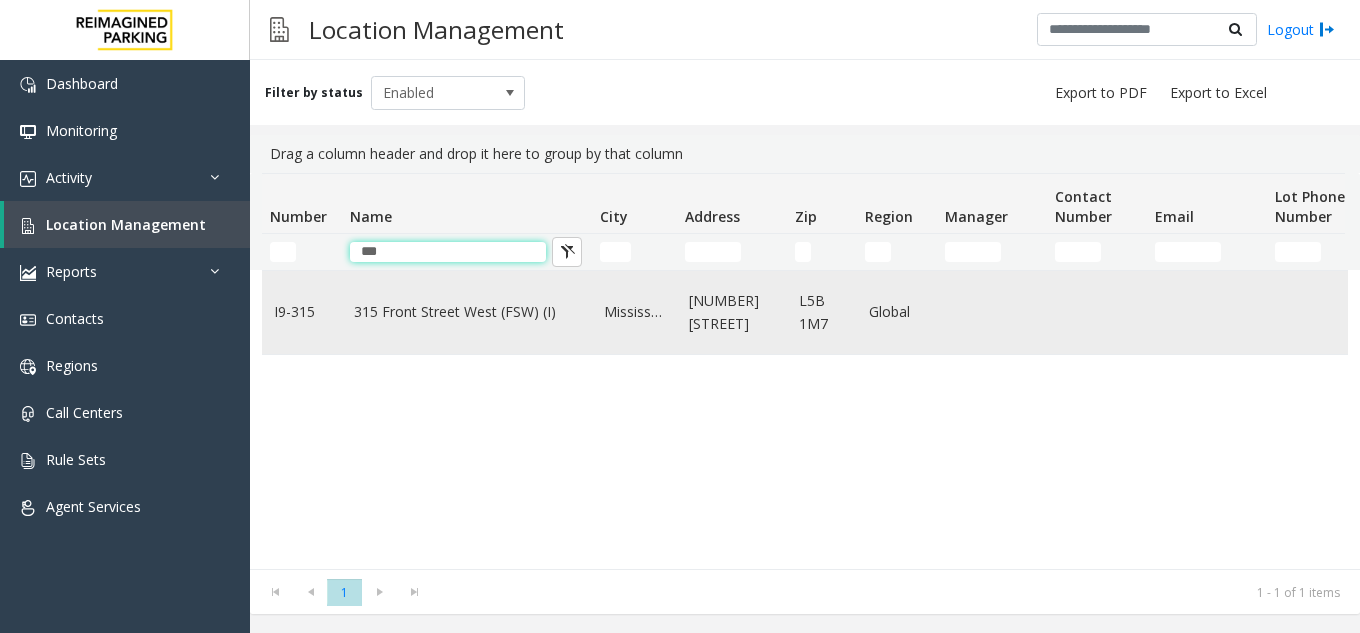 type on "***" 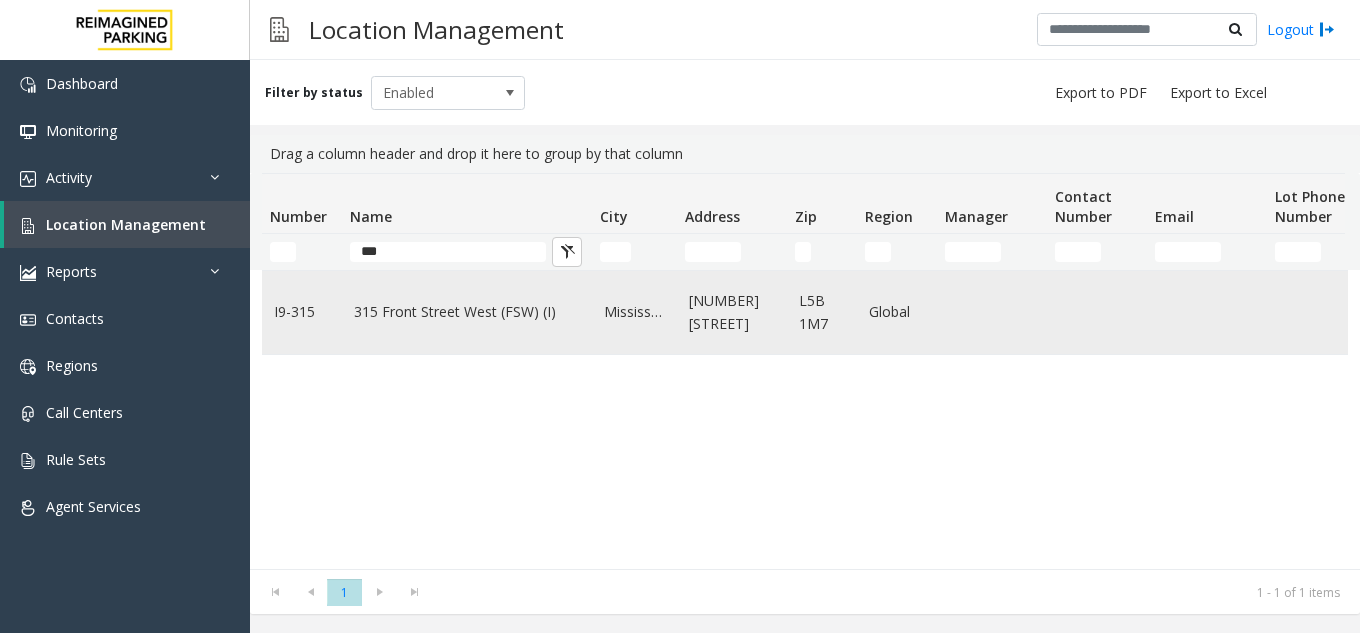 click on "315 Front Street West	(FSW) (I)" 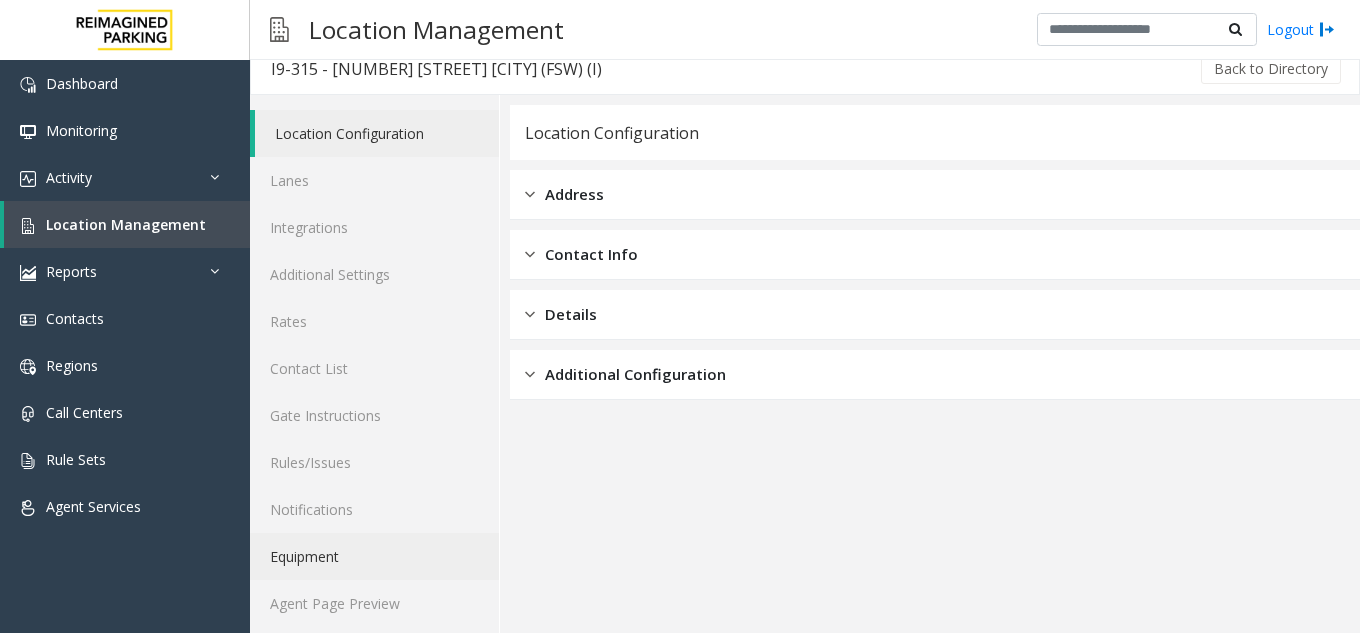 scroll, scrollTop: 26, scrollLeft: 0, axis: vertical 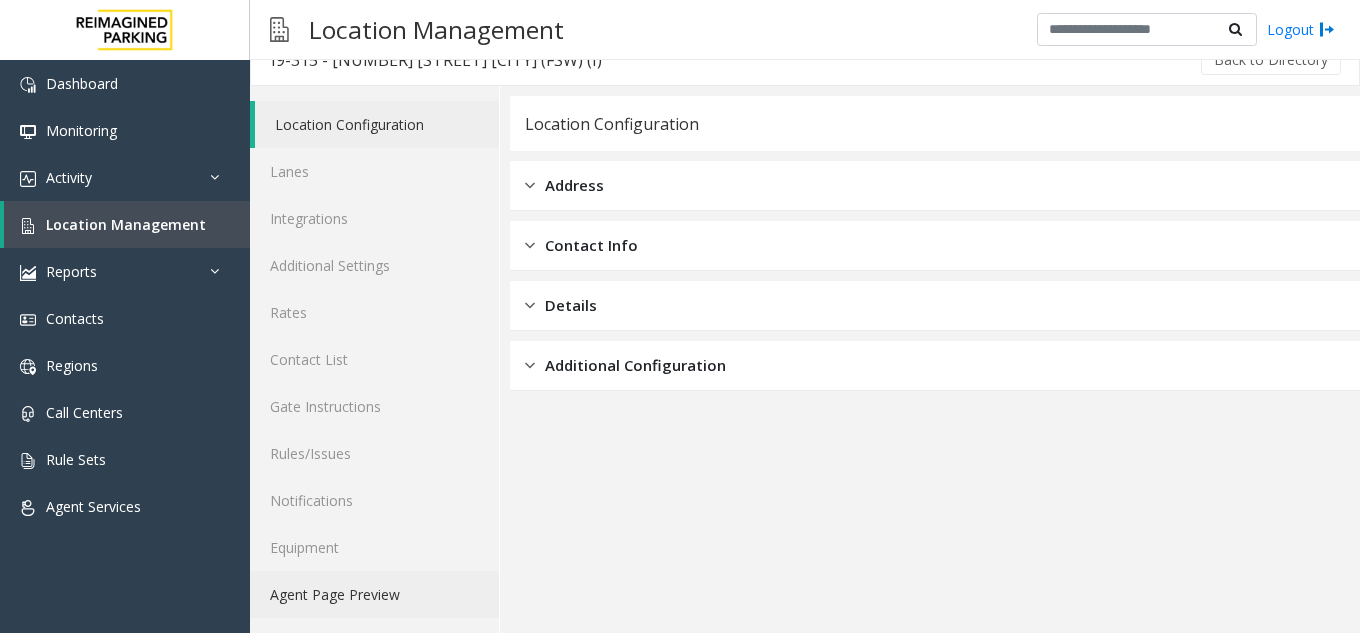 click on "Agent Page Preview" 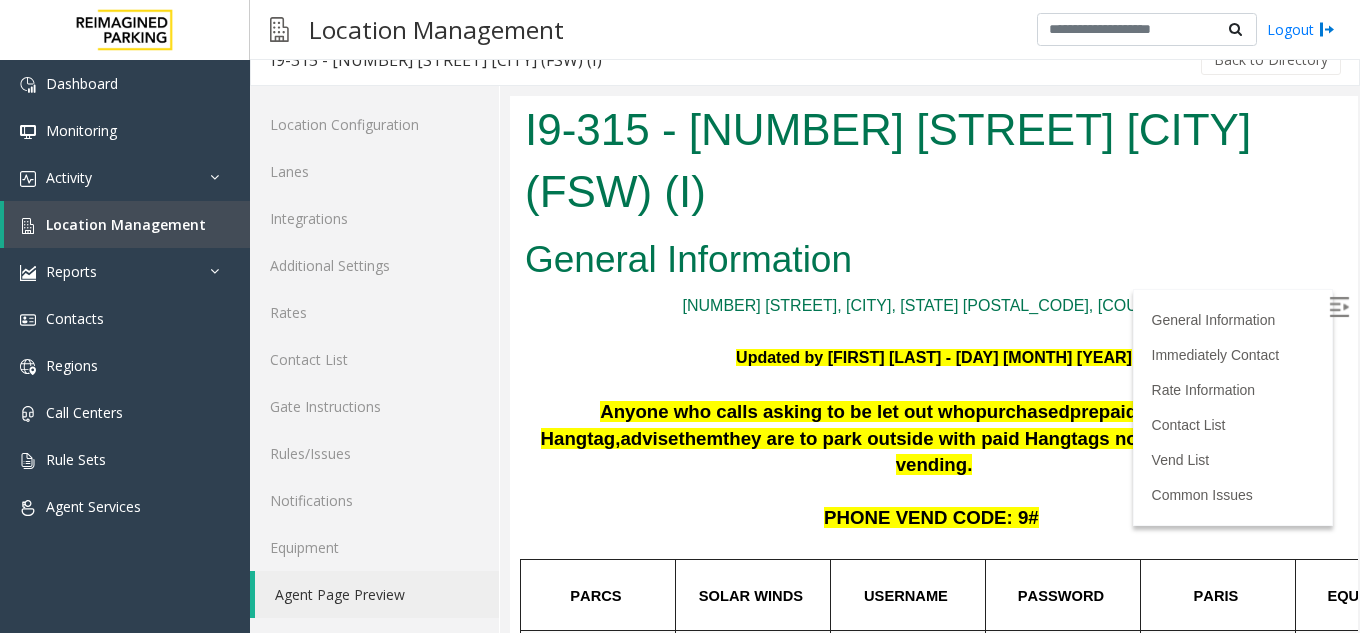 scroll, scrollTop: 0, scrollLeft: 0, axis: both 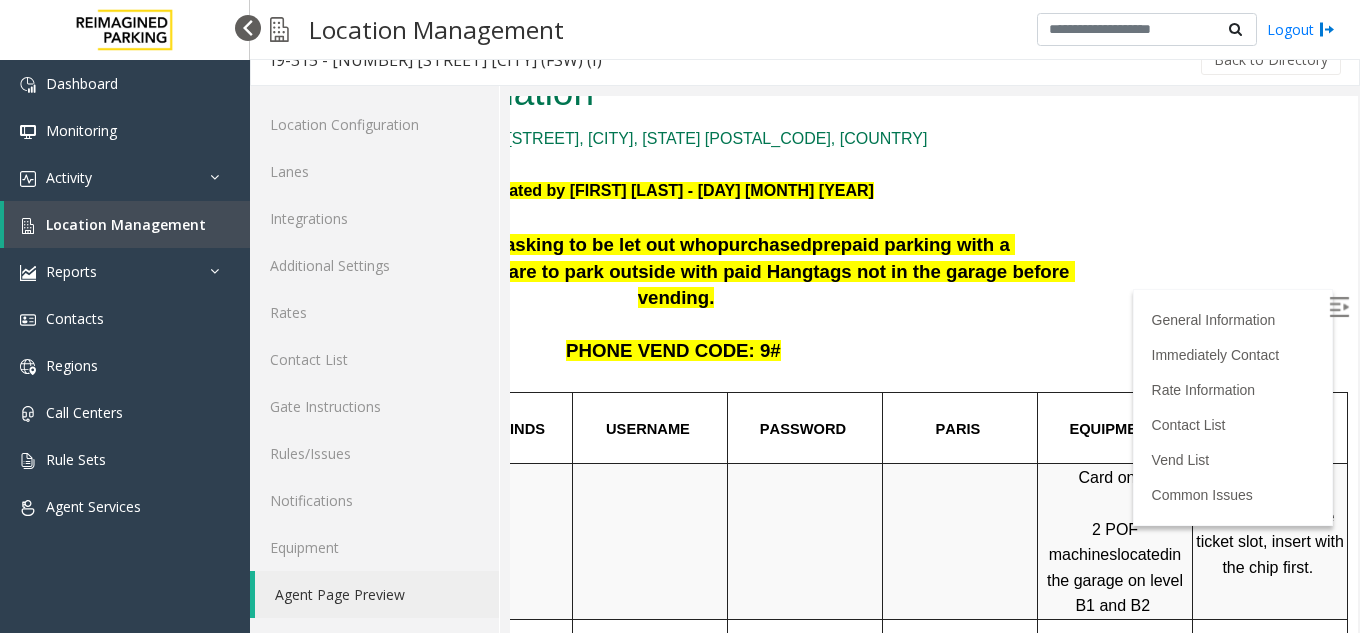 click at bounding box center [248, 28] 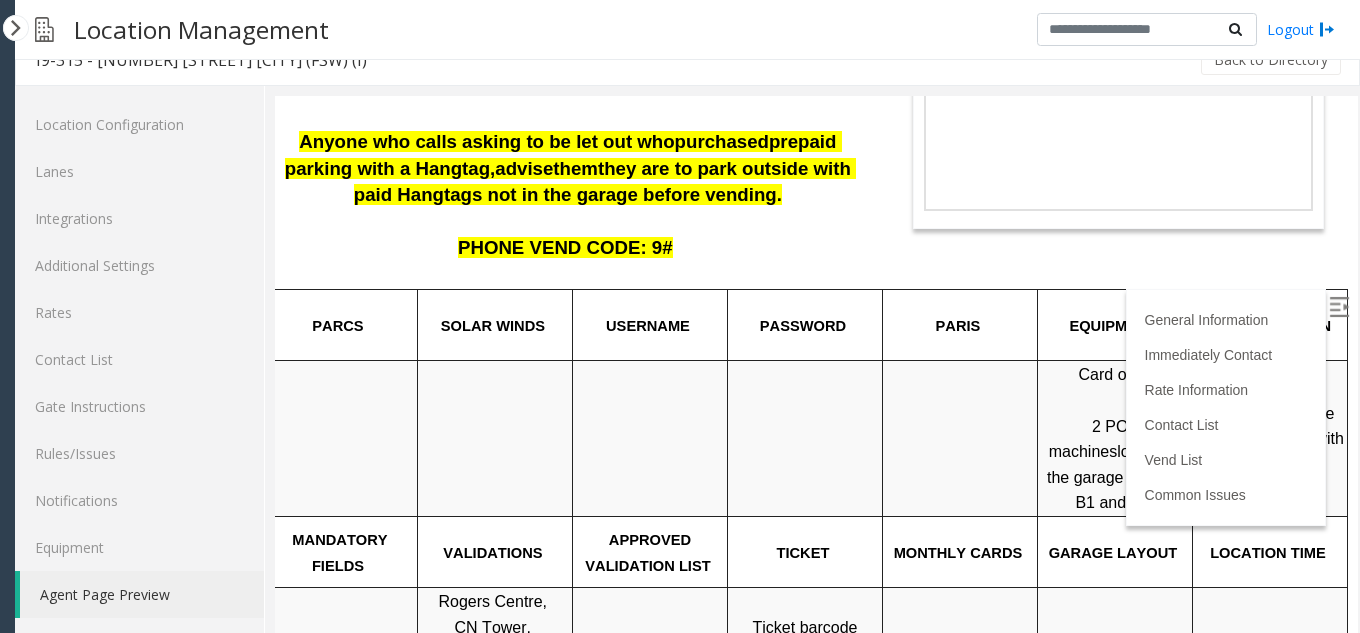 scroll, scrollTop: 267, scrollLeft: 107, axis: both 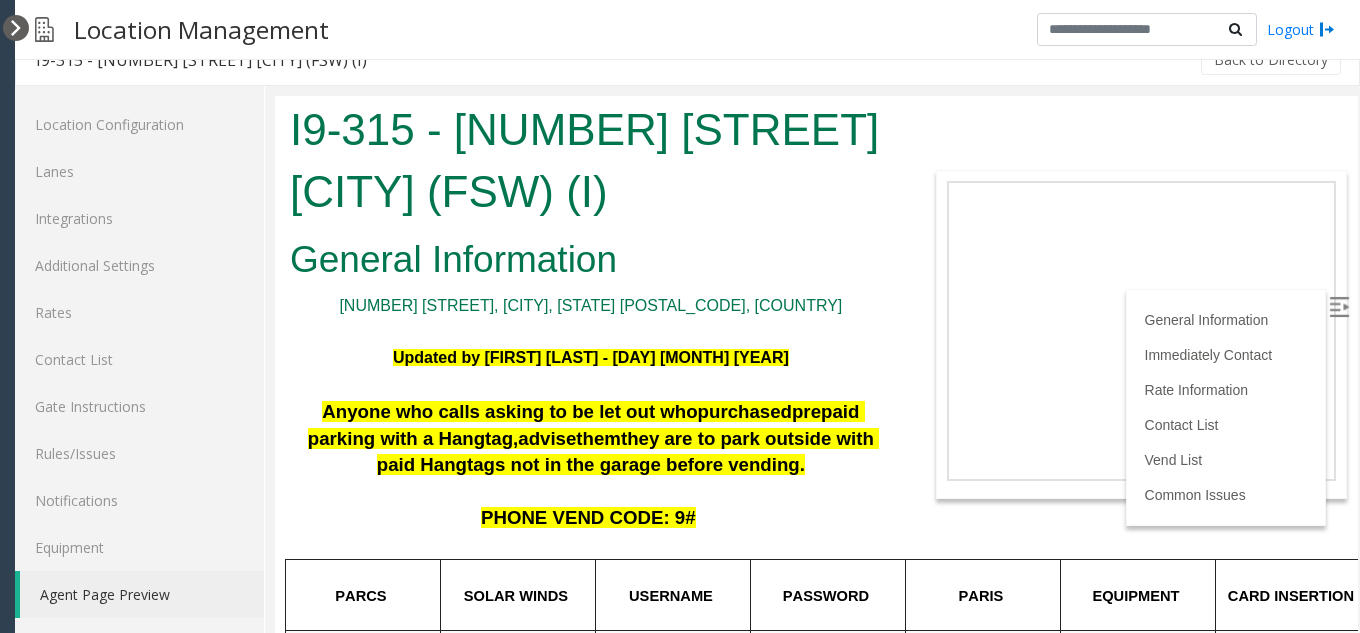 click at bounding box center [16, 28] 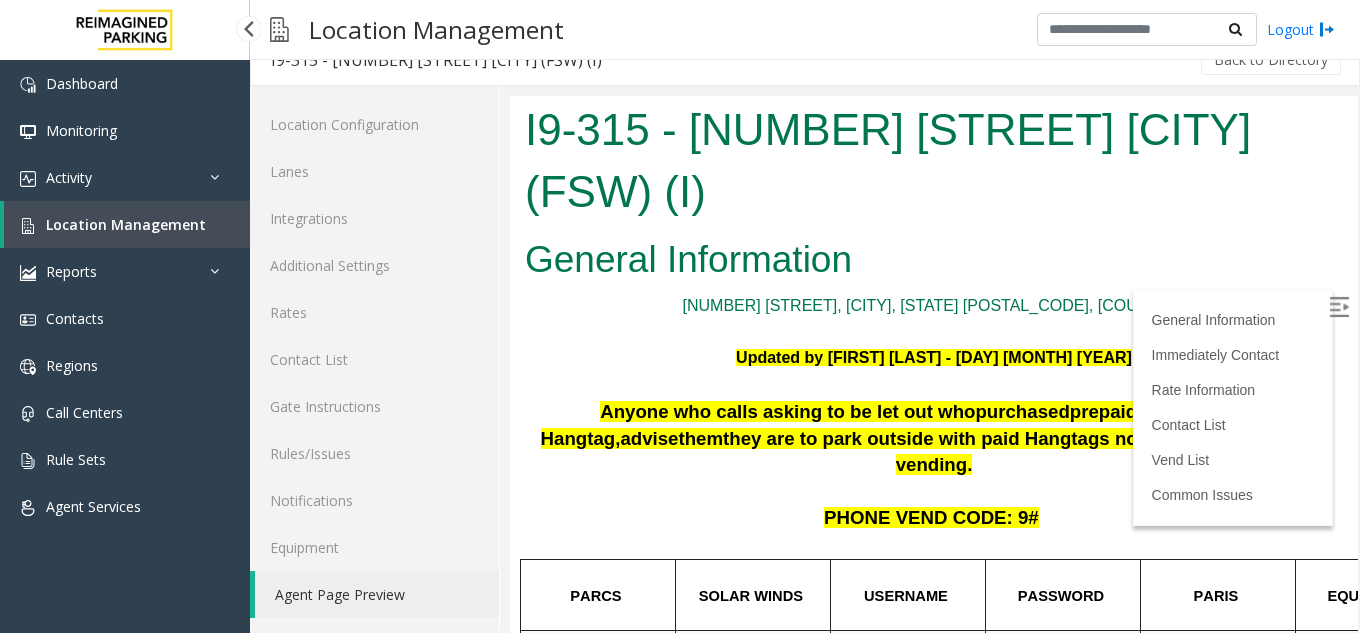 click on "Location Management" at bounding box center [126, 224] 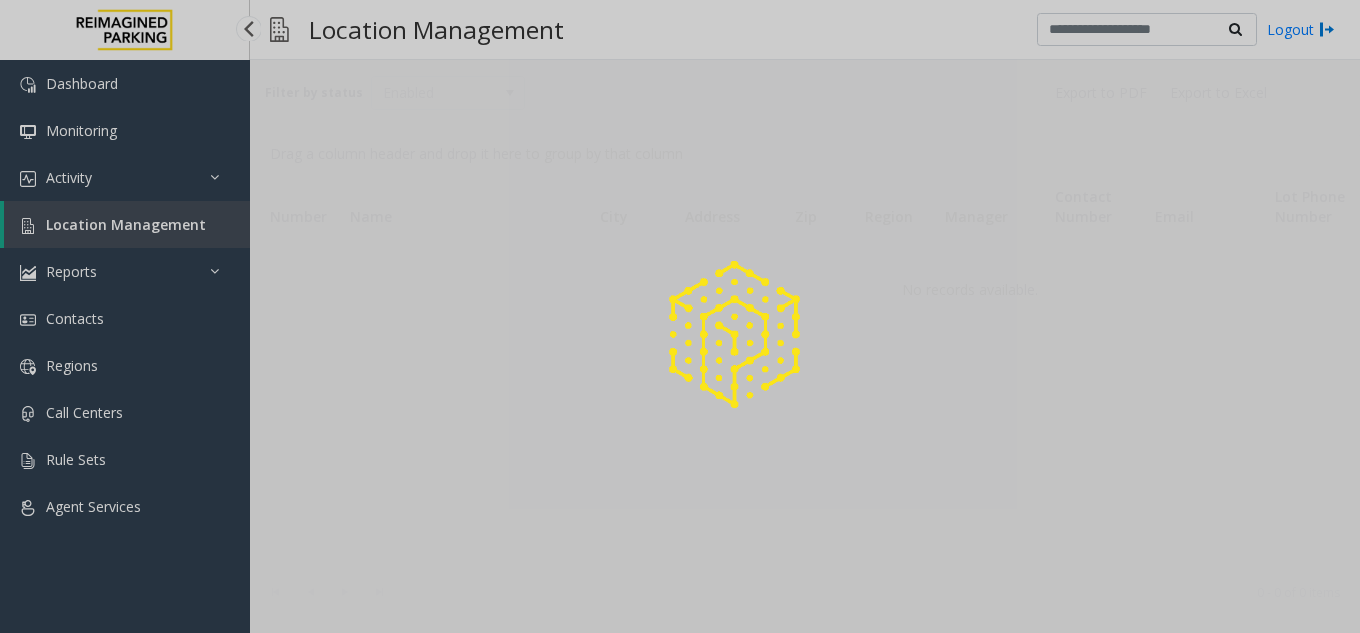 scroll, scrollTop: 0, scrollLeft: 0, axis: both 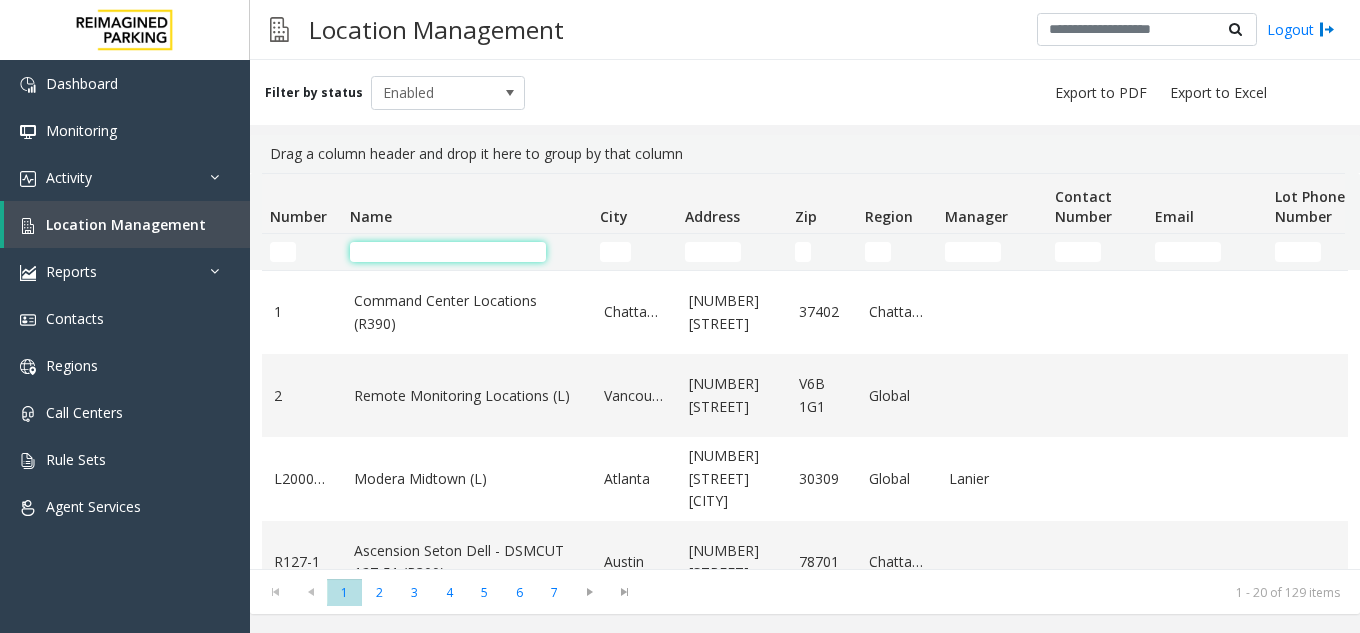 click 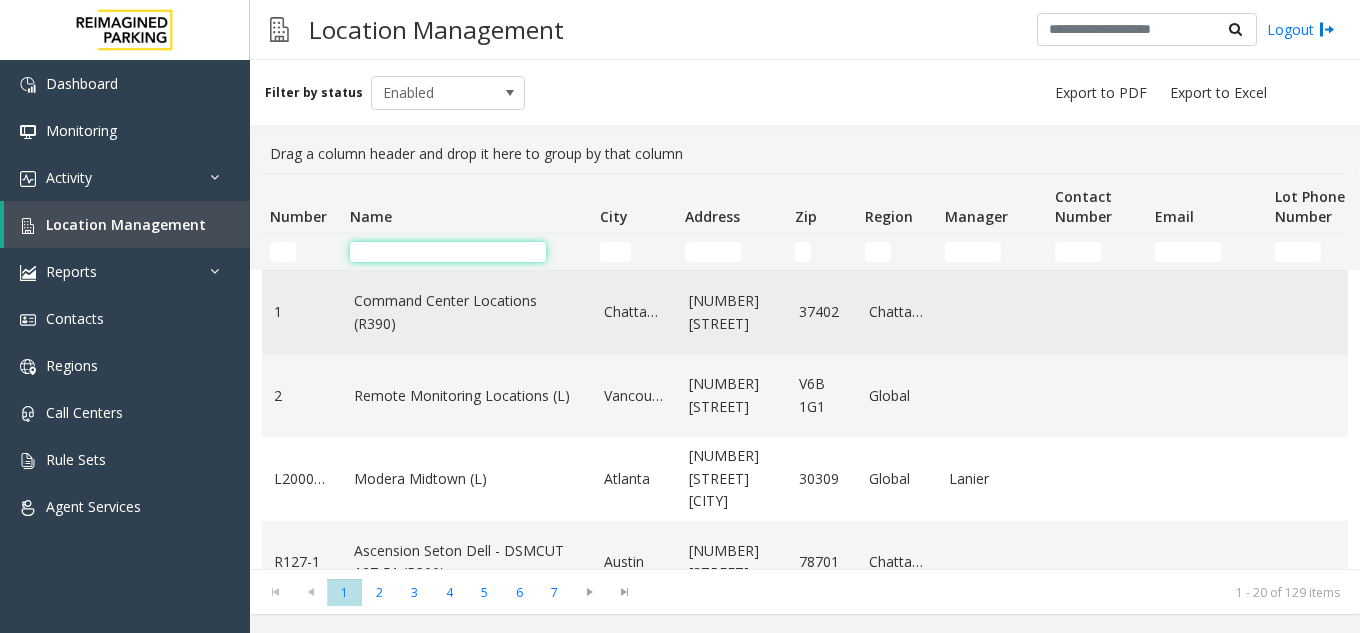 type on "*" 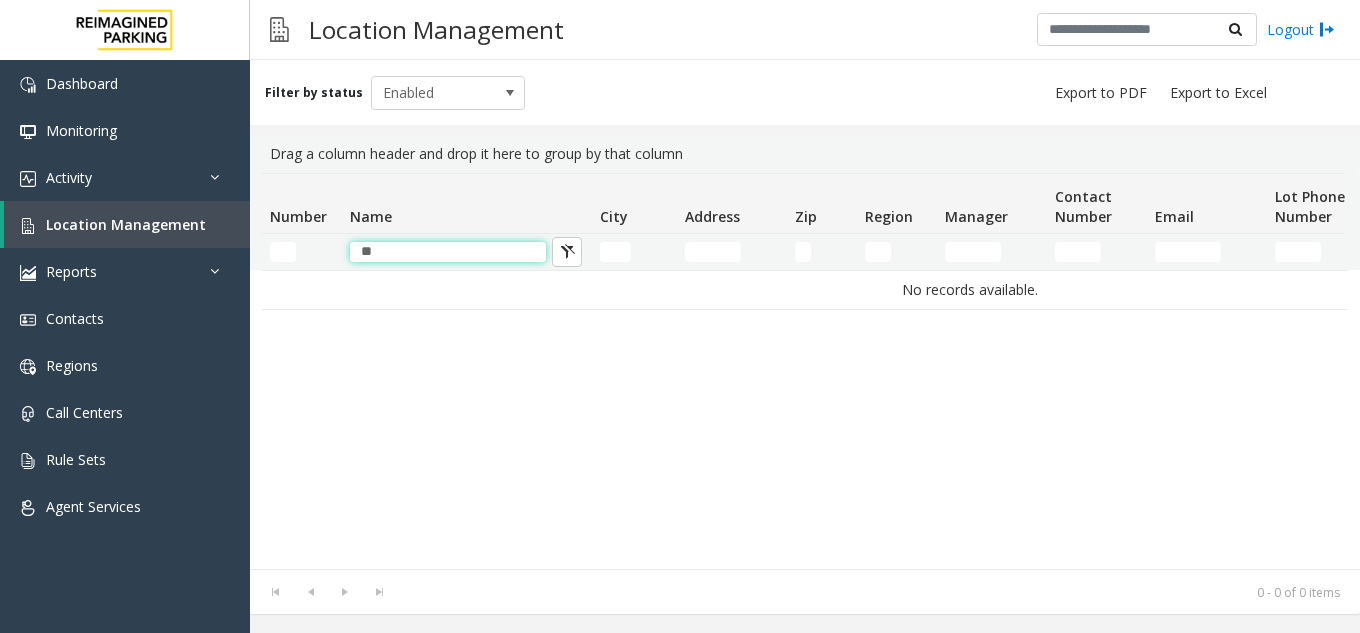 type on "*" 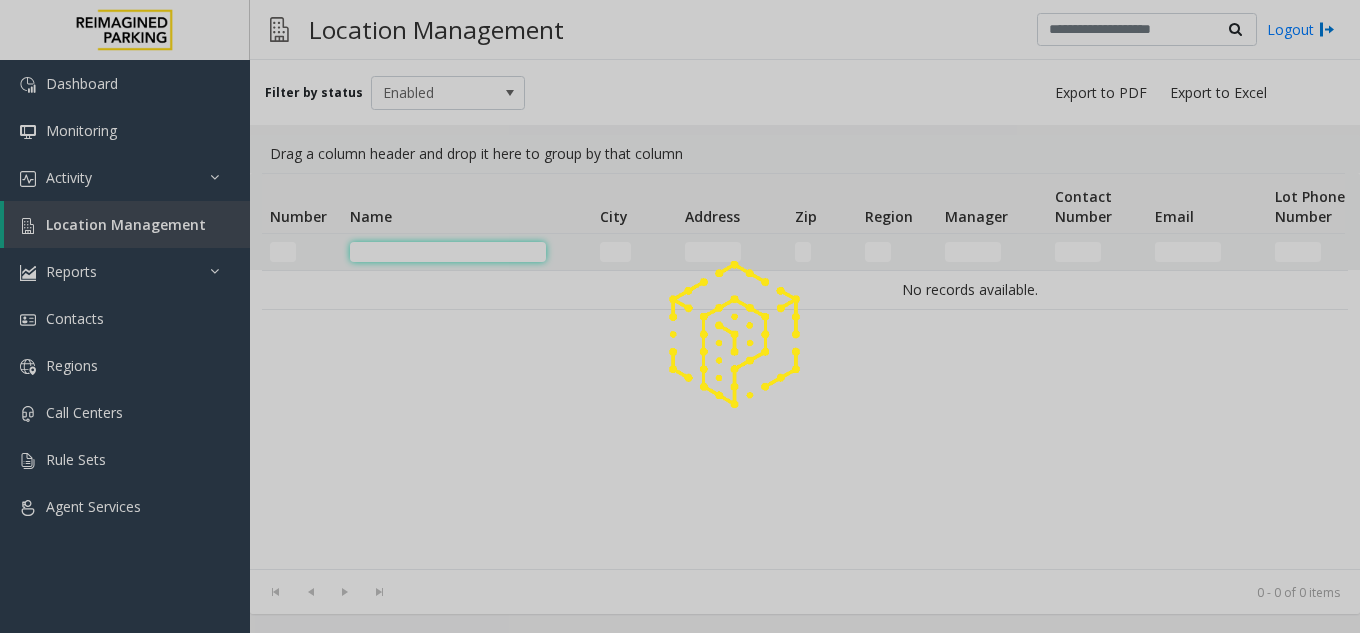 type on "*" 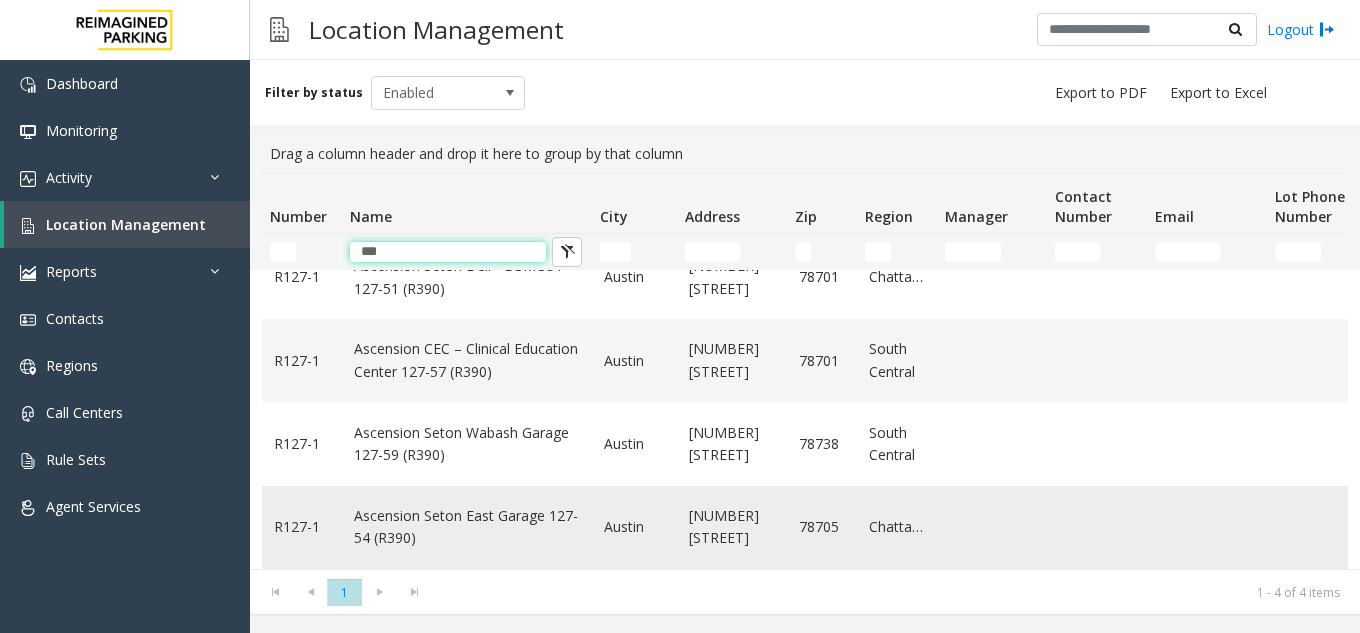scroll, scrollTop: 51, scrollLeft: 0, axis: vertical 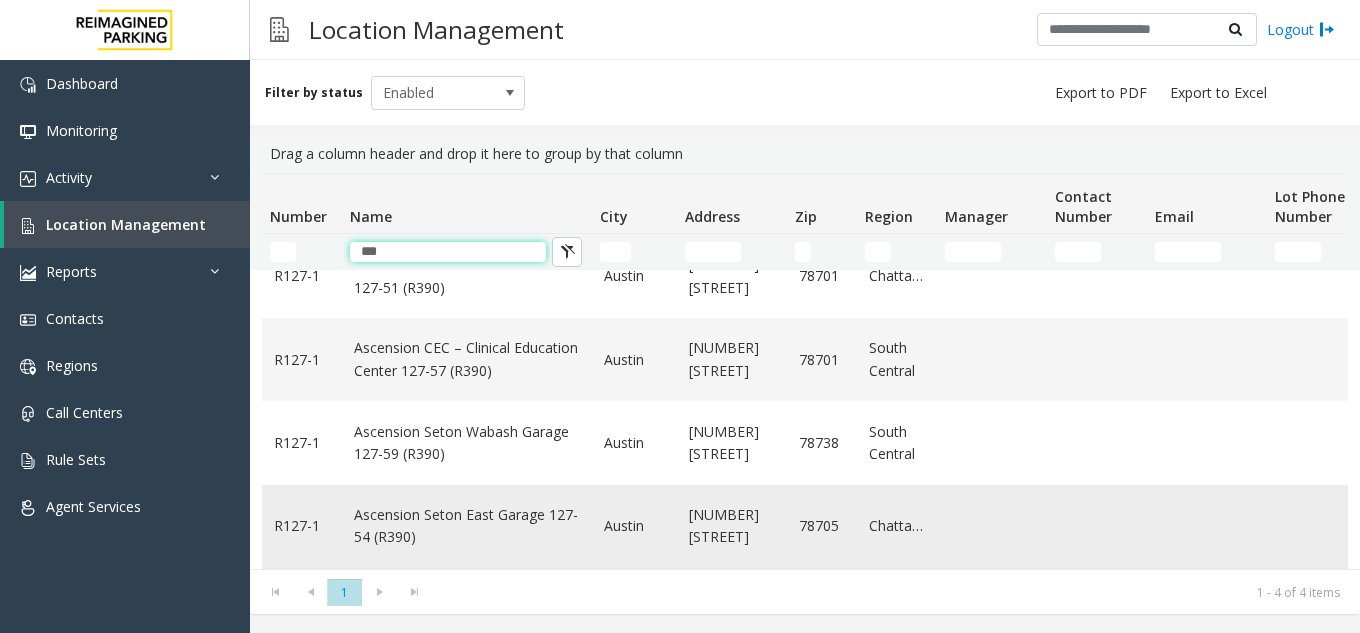 type on "***" 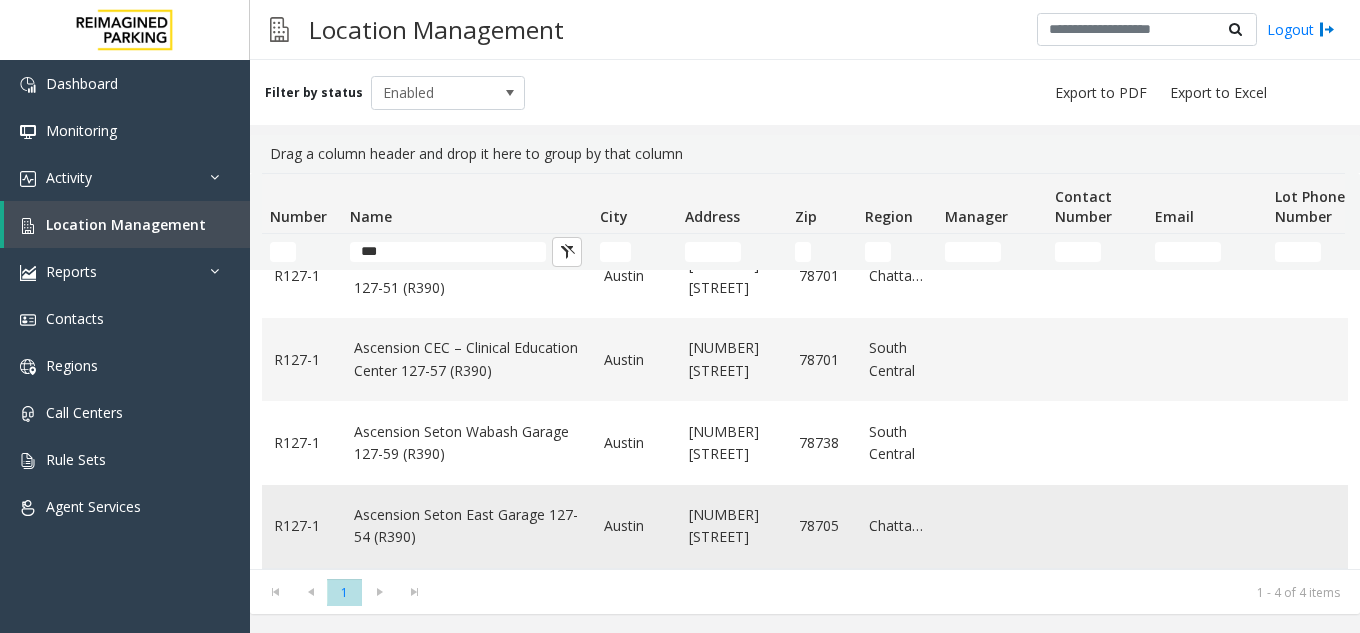 click on "Ascension Seton East Garage 127-54 (R390)" 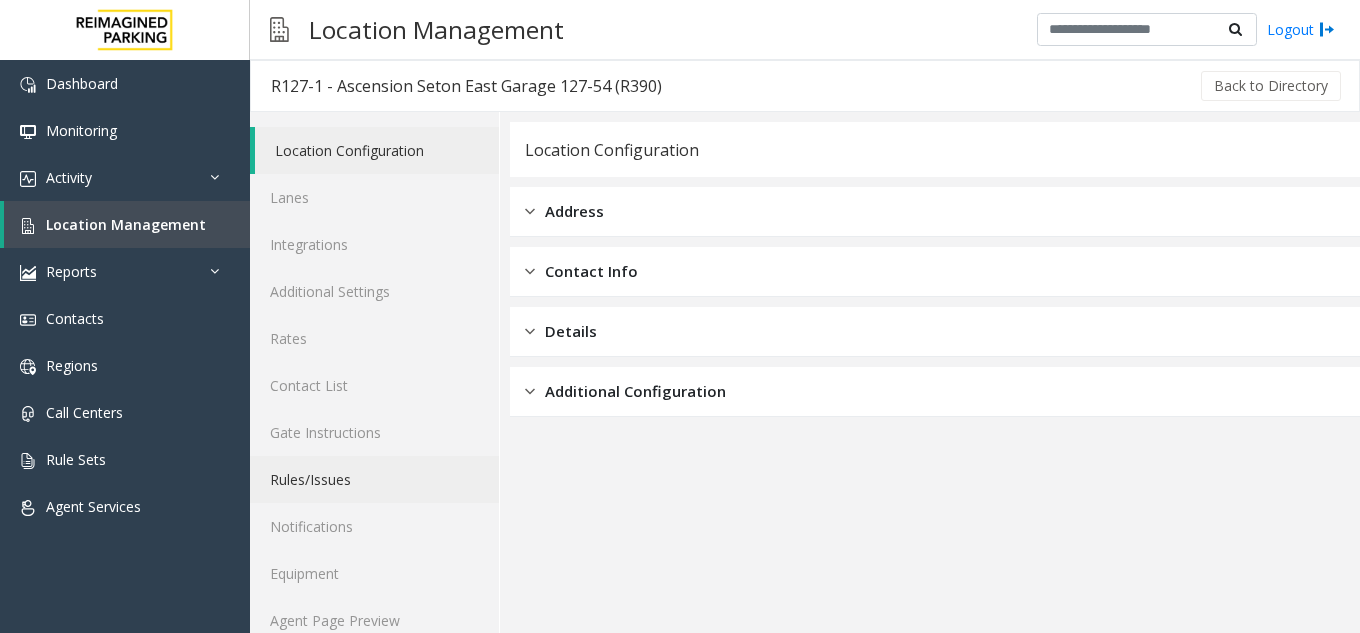 scroll, scrollTop: 26, scrollLeft: 0, axis: vertical 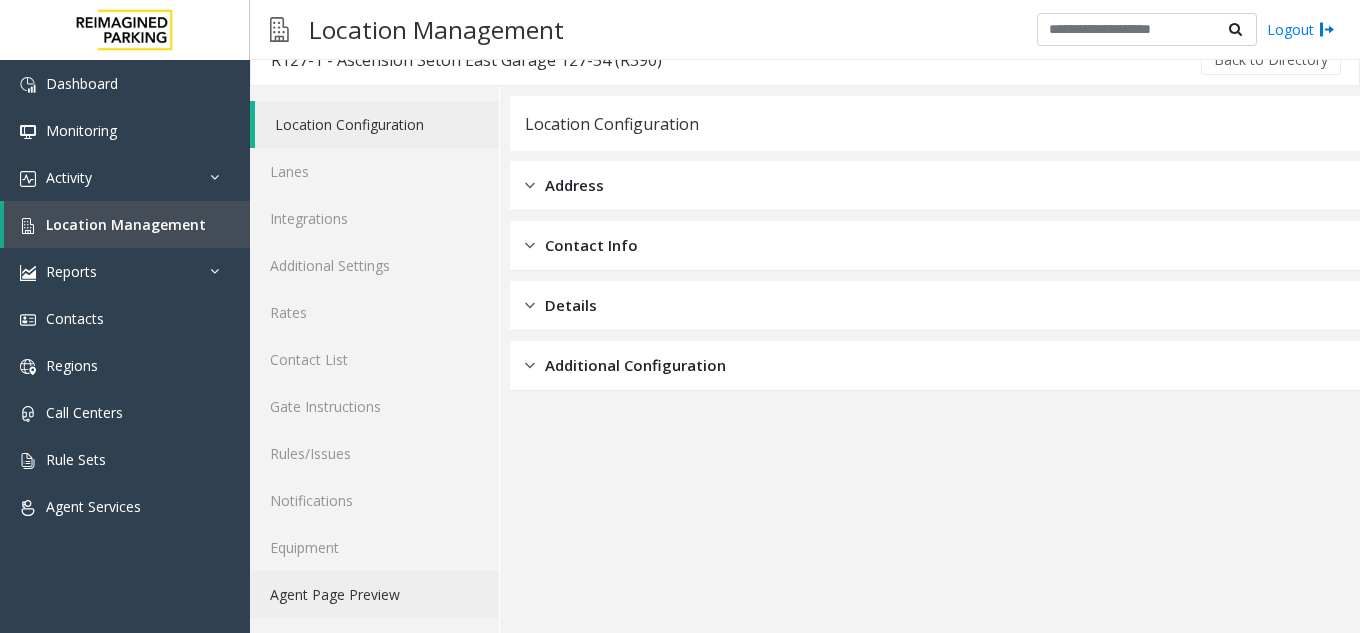 click on "Agent Page Preview" 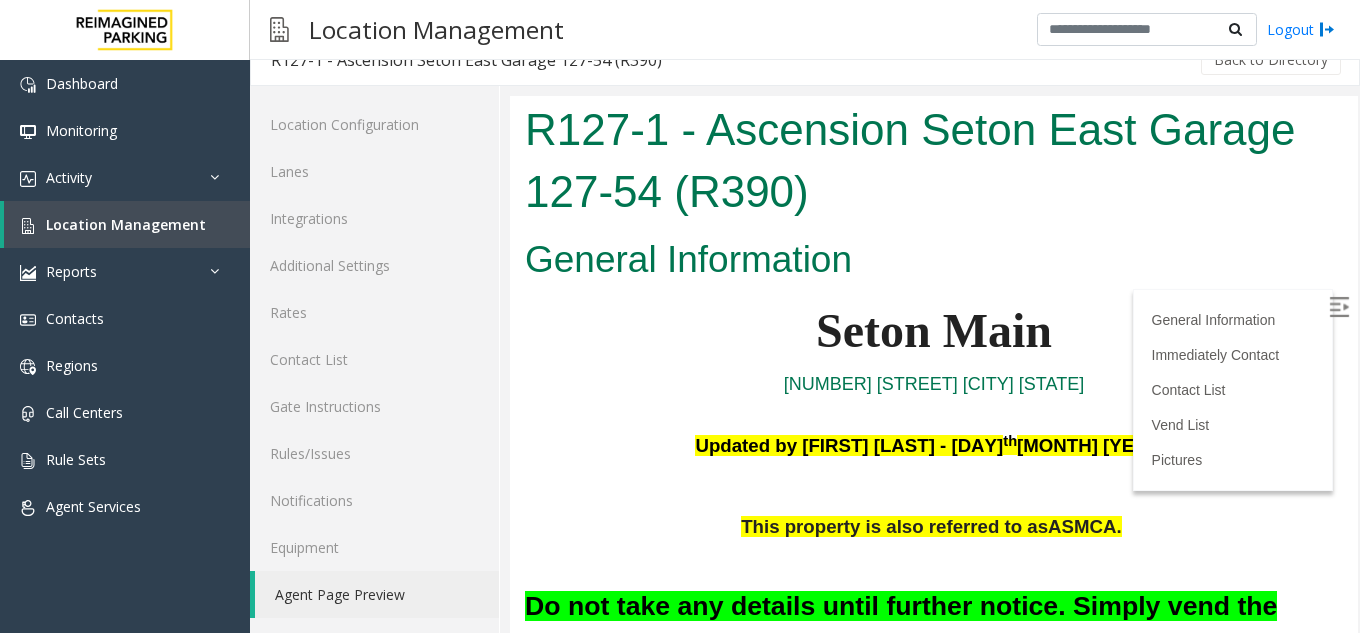 scroll, scrollTop: 0, scrollLeft: 0, axis: both 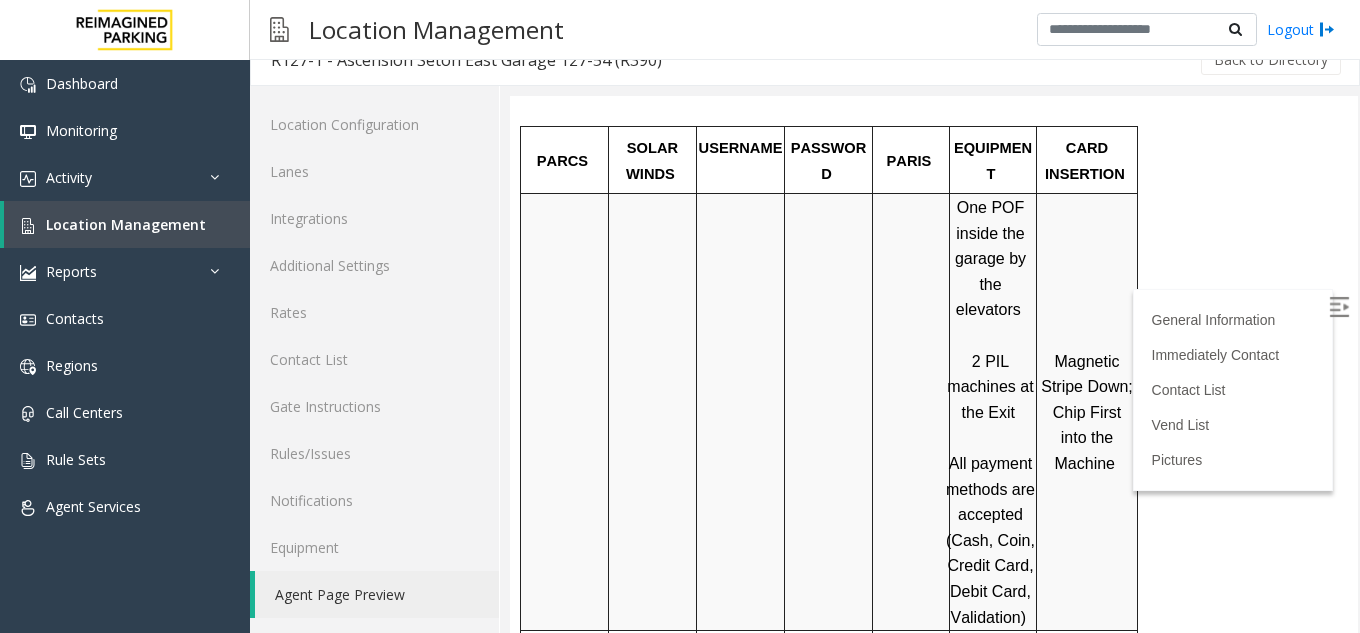 click at bounding box center [1341, 310] 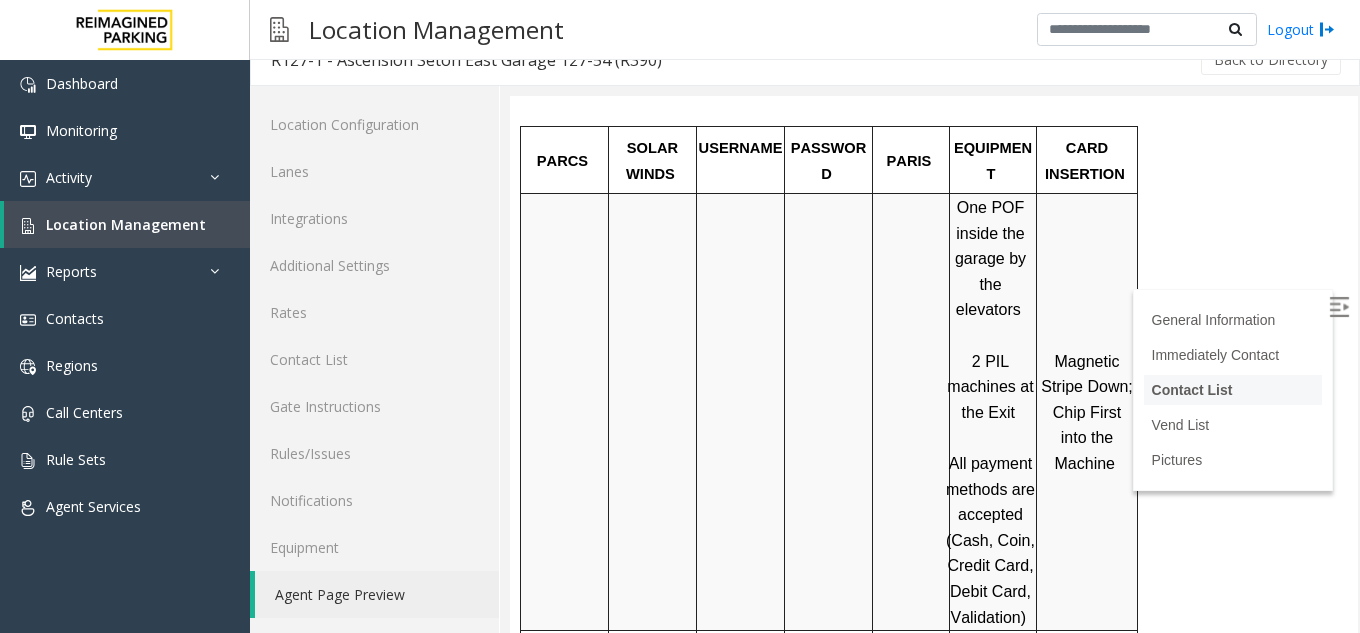 click on "Contact List" at bounding box center [1192, 390] 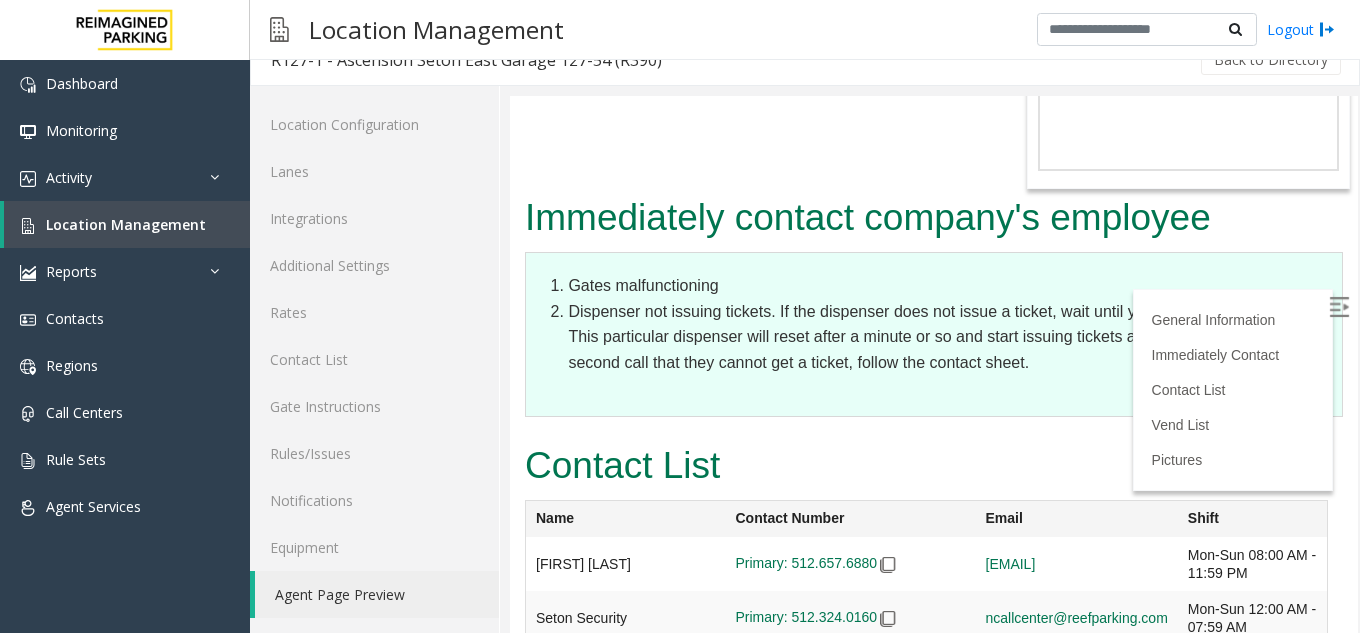 scroll, scrollTop: 3152, scrollLeft: 0, axis: vertical 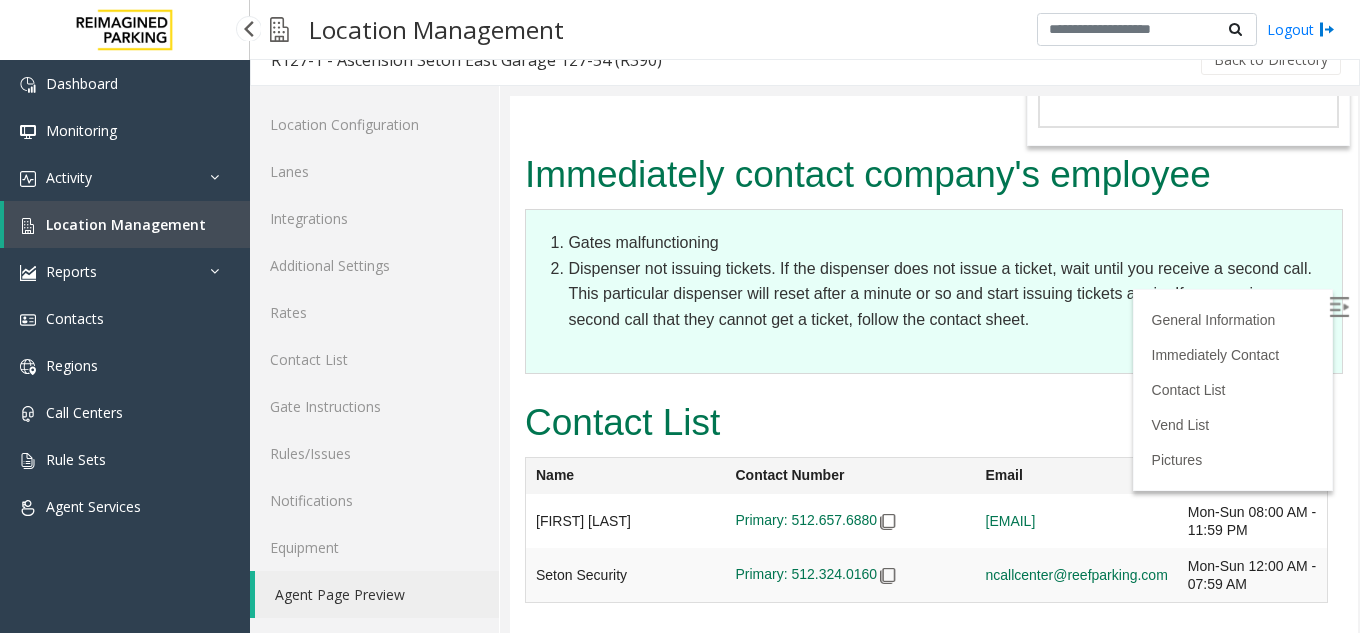 click on "Location Management" at bounding box center [126, 224] 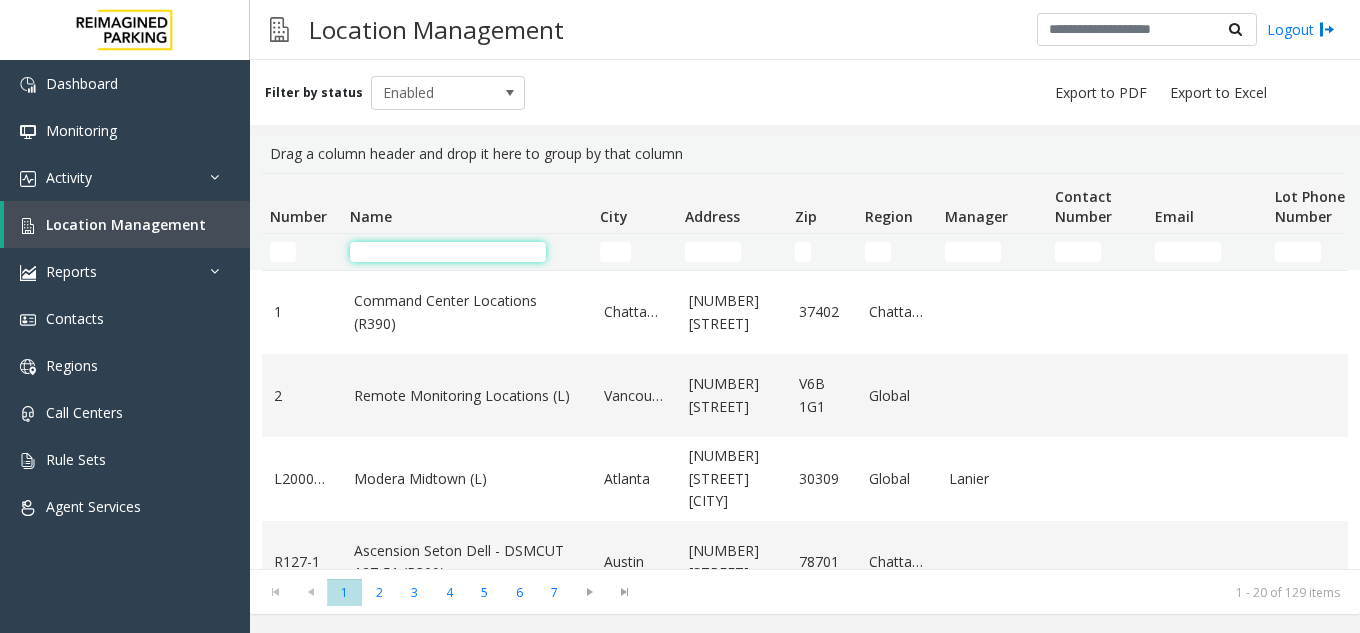click 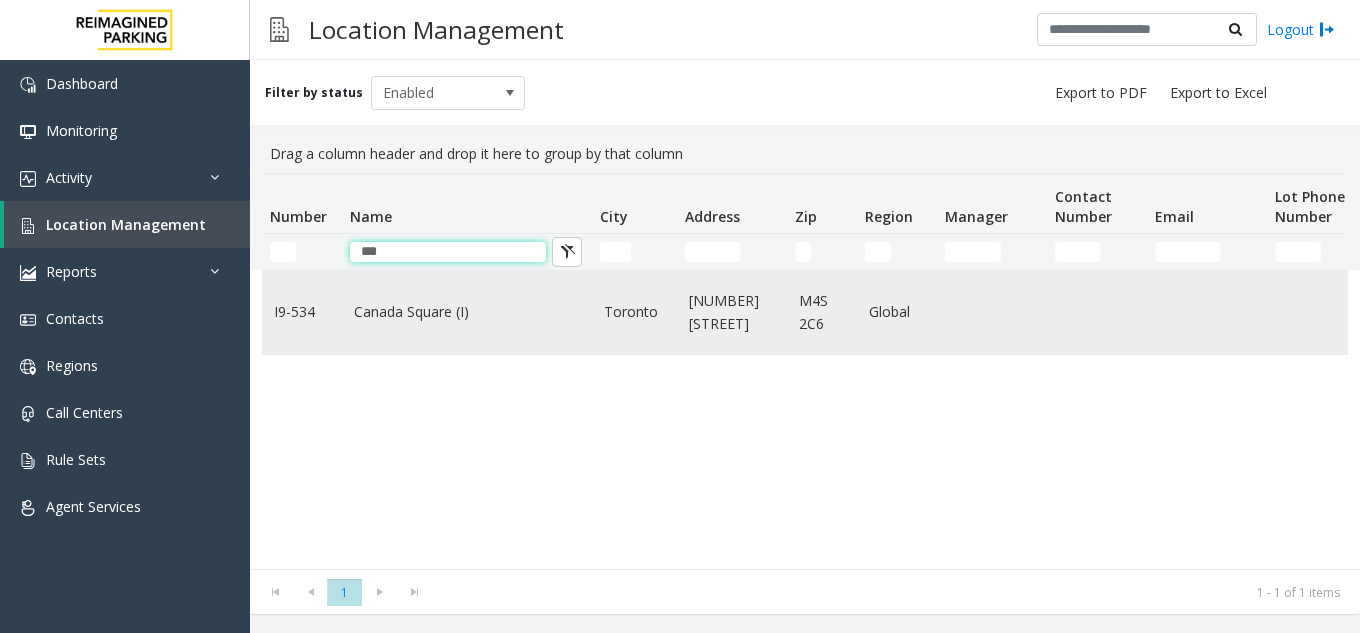 type on "***" 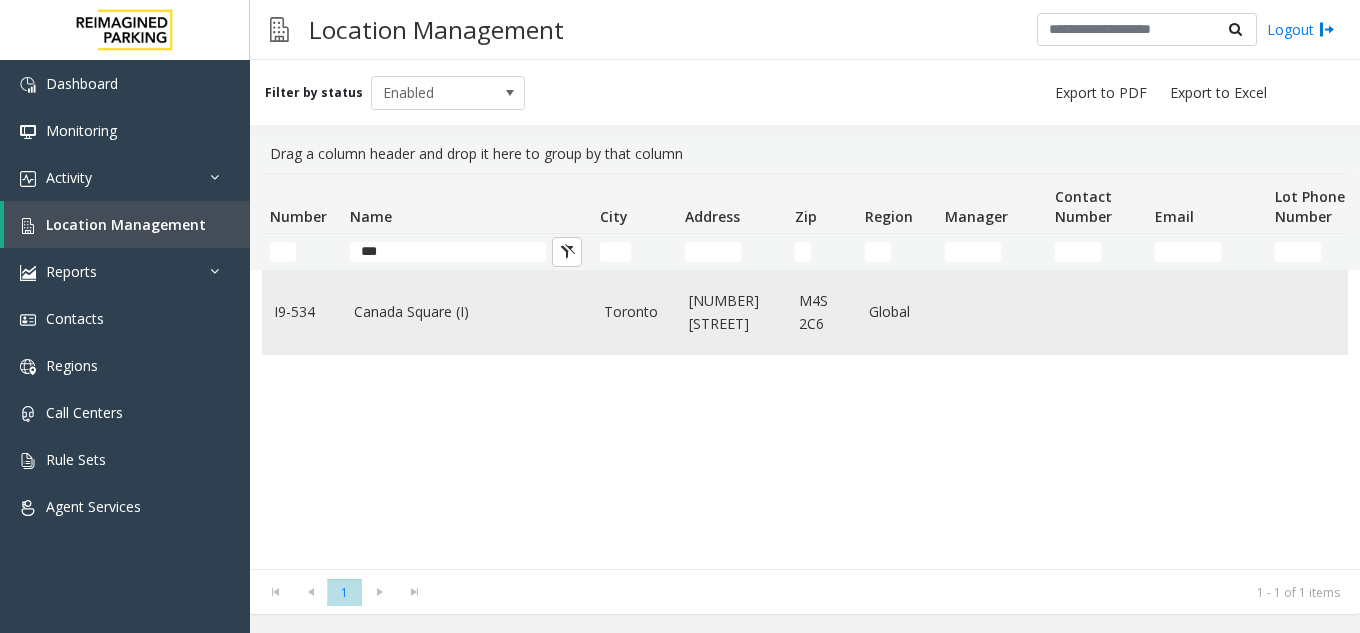 click on "Canada Square (I)" 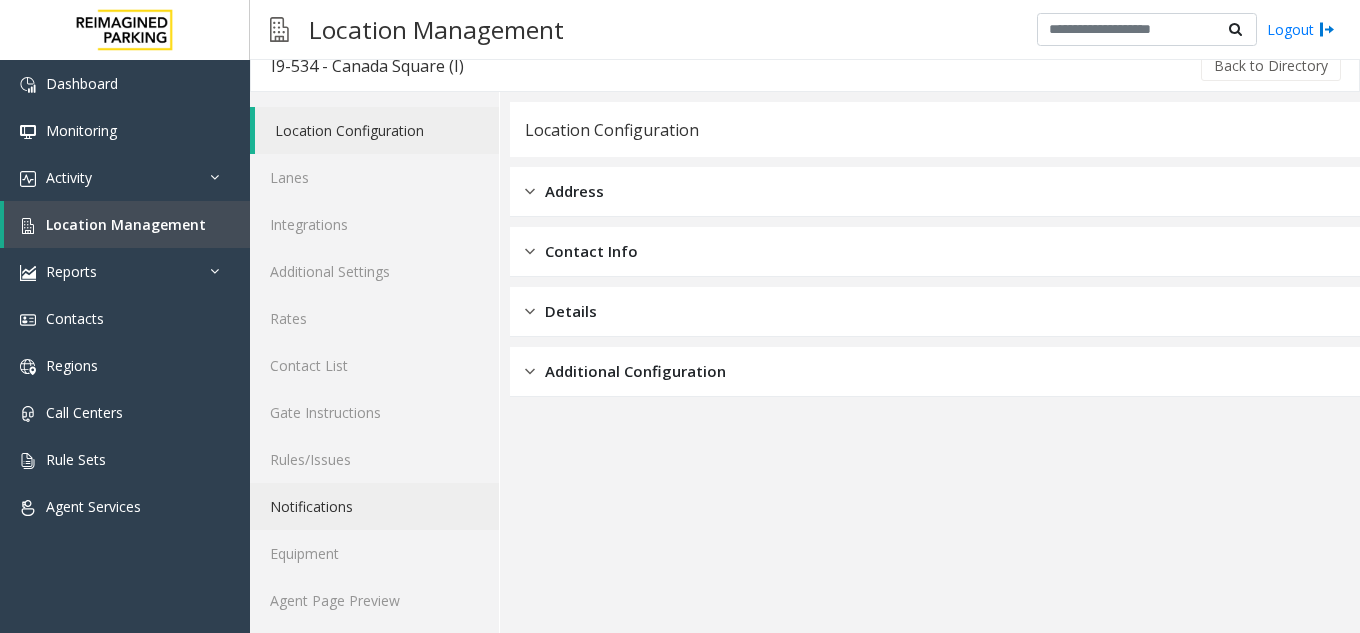 scroll, scrollTop: 26, scrollLeft: 0, axis: vertical 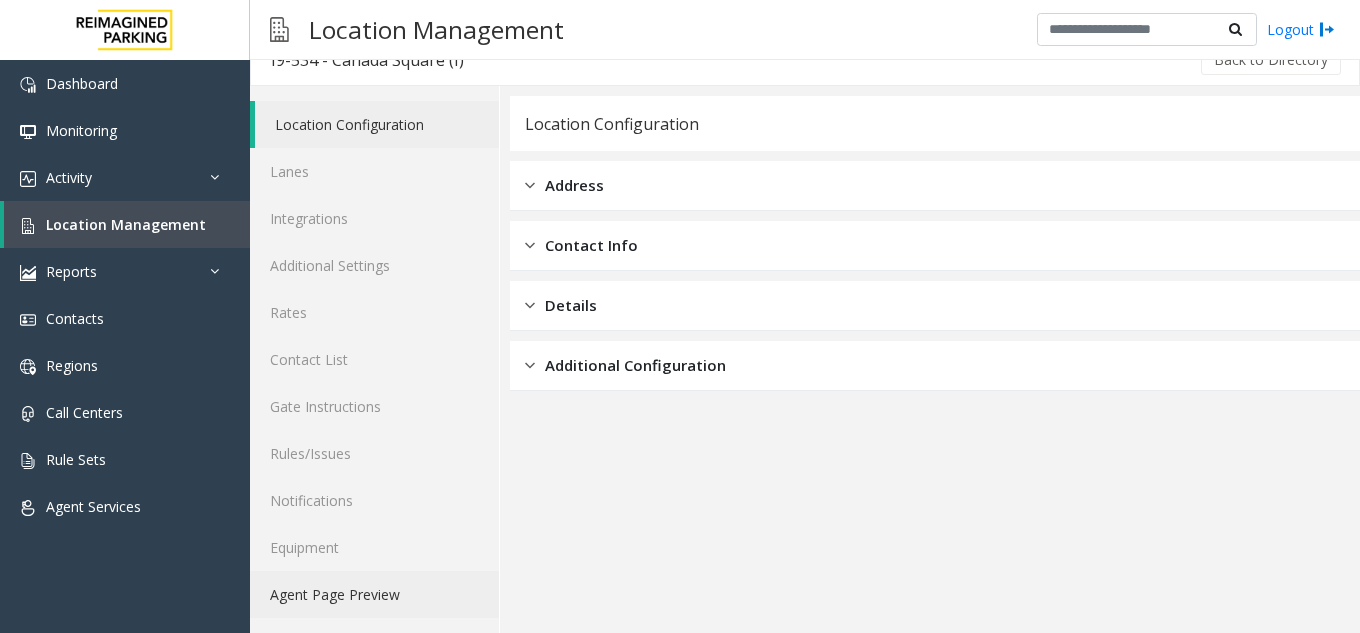 click on "Agent Page Preview" 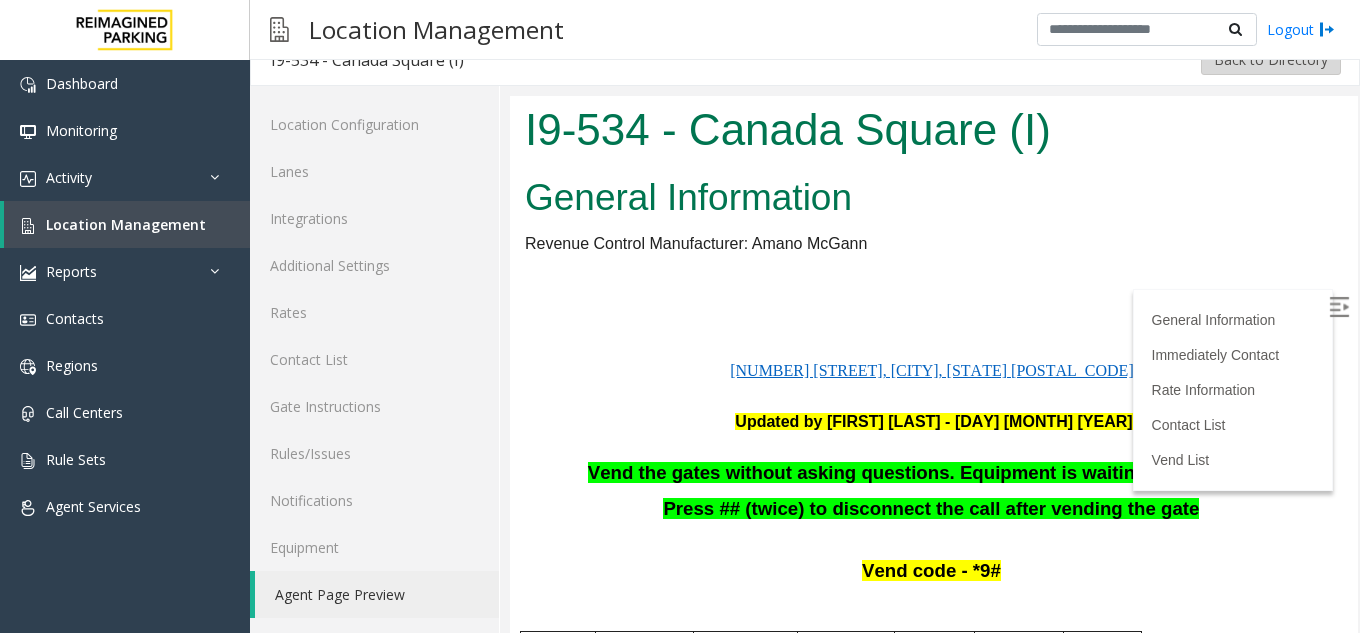 scroll, scrollTop: 795, scrollLeft: 0, axis: vertical 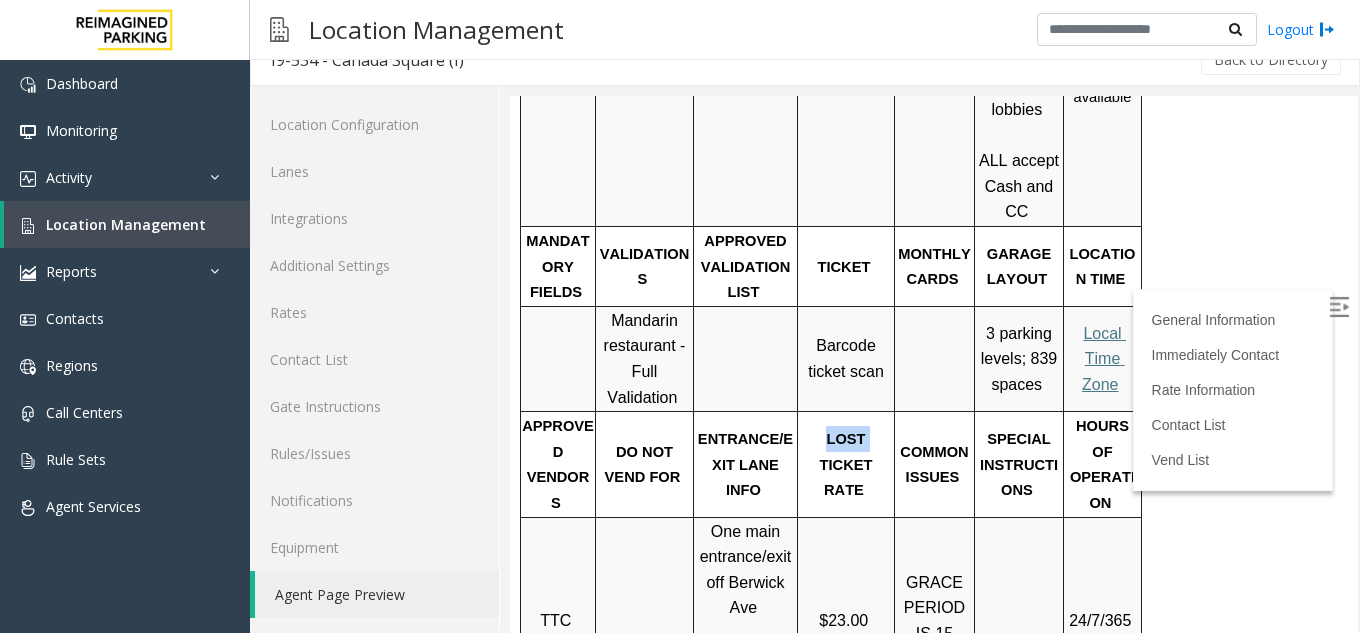 click at bounding box center [1339, 307] 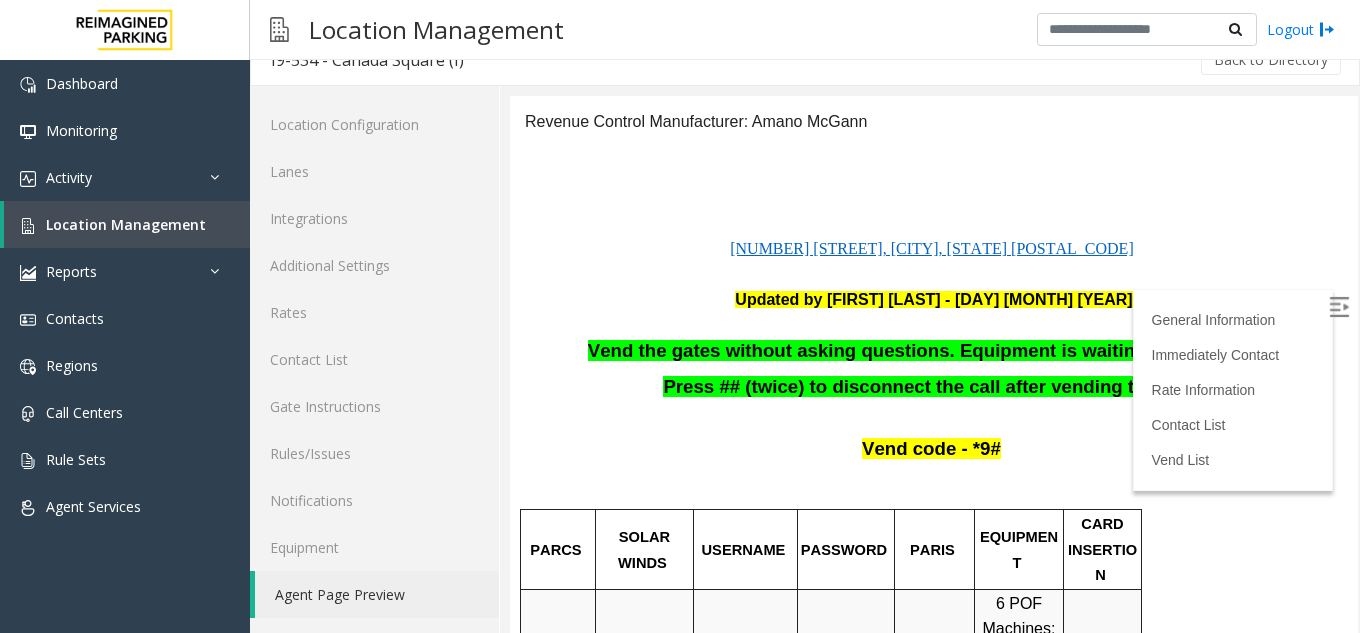 scroll, scrollTop: 100, scrollLeft: 0, axis: vertical 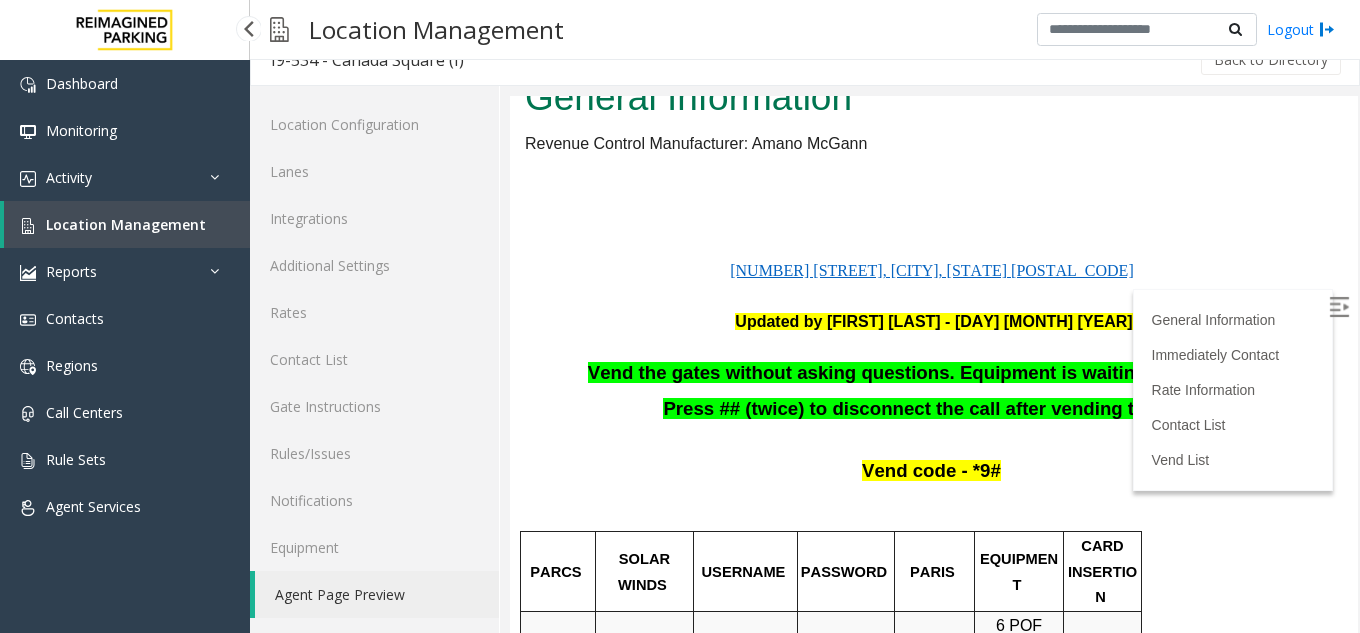 click on "Location Management" at bounding box center (126, 224) 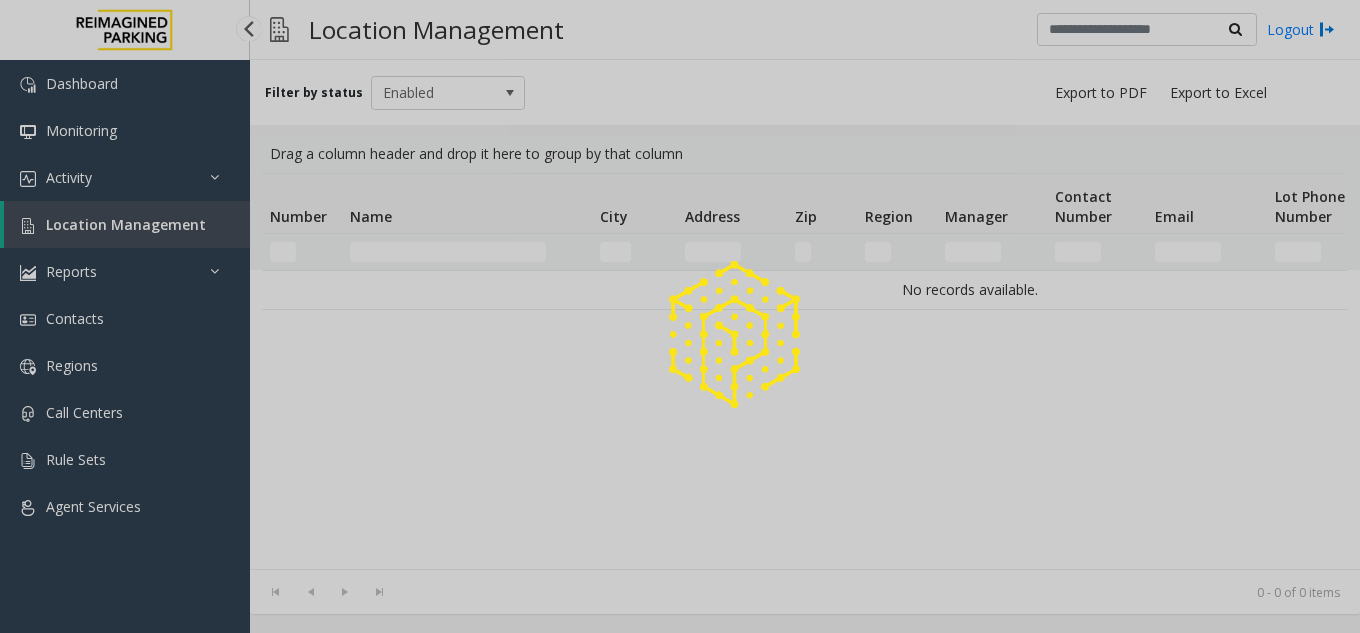 scroll, scrollTop: 0, scrollLeft: 0, axis: both 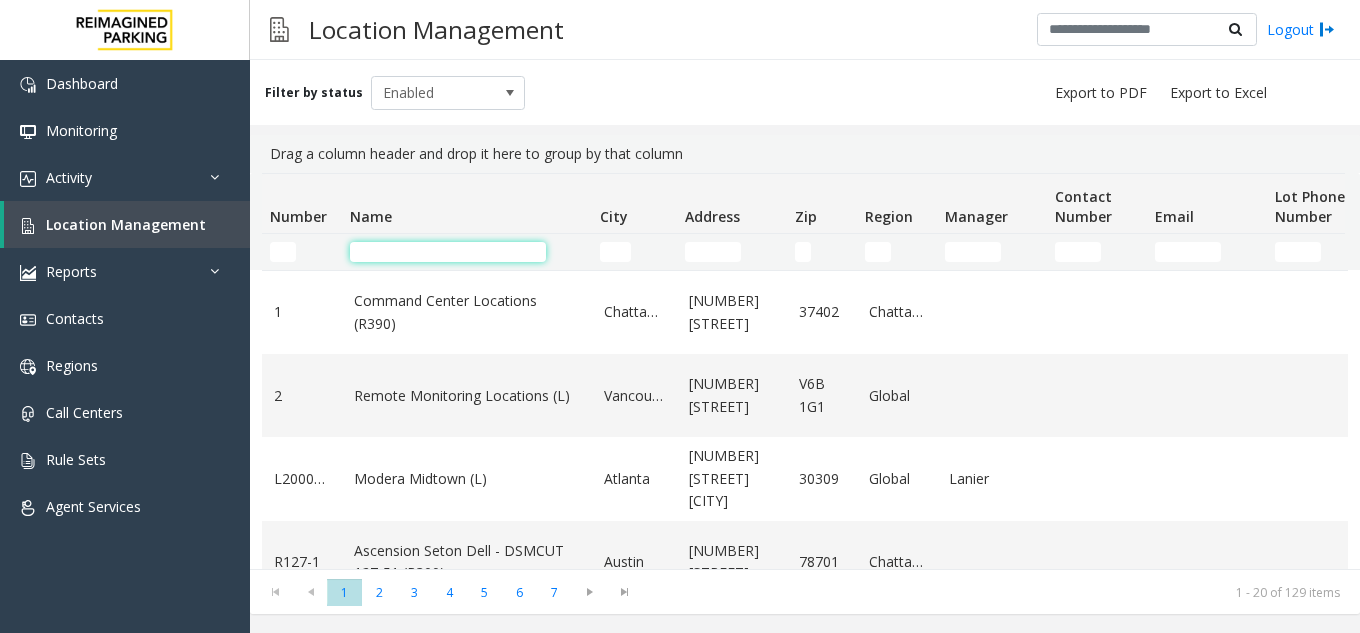 click 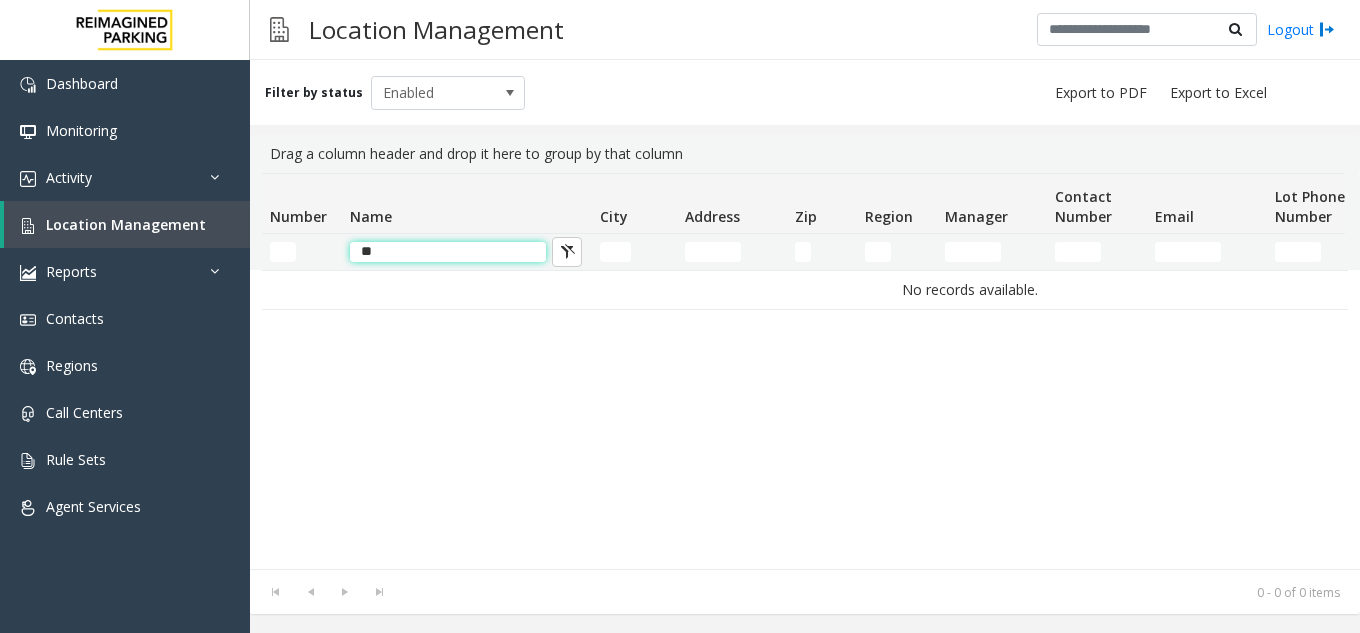 type on "*" 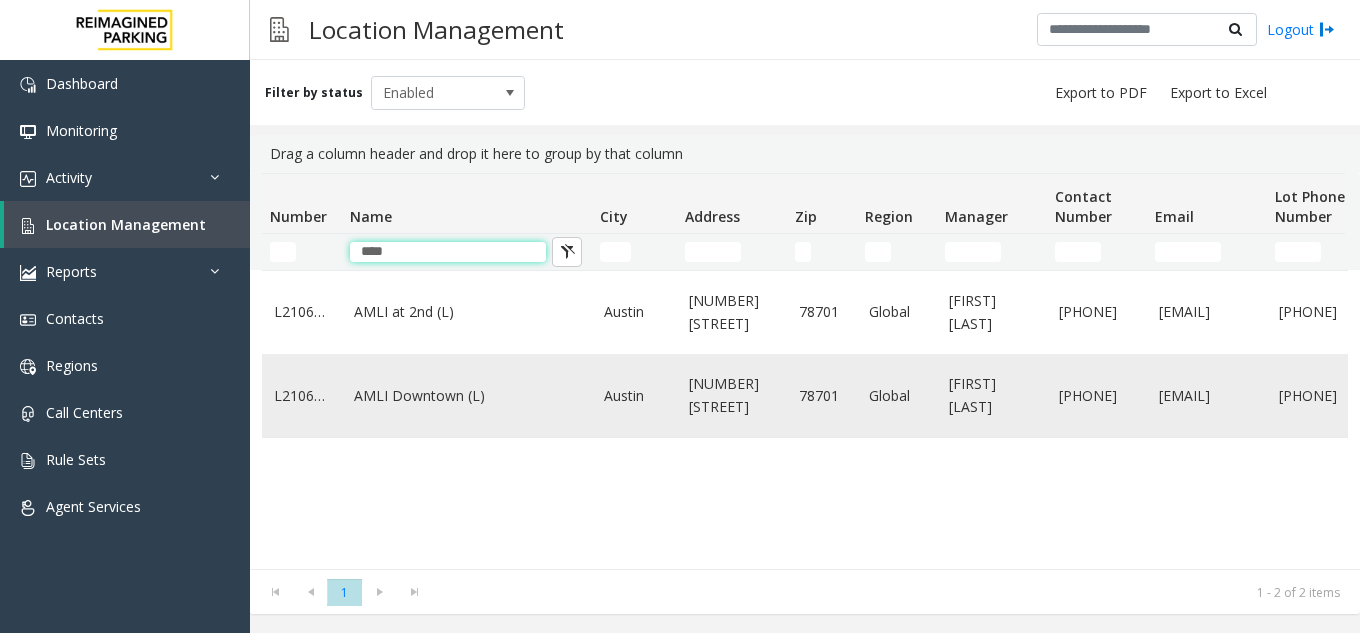 type on "****" 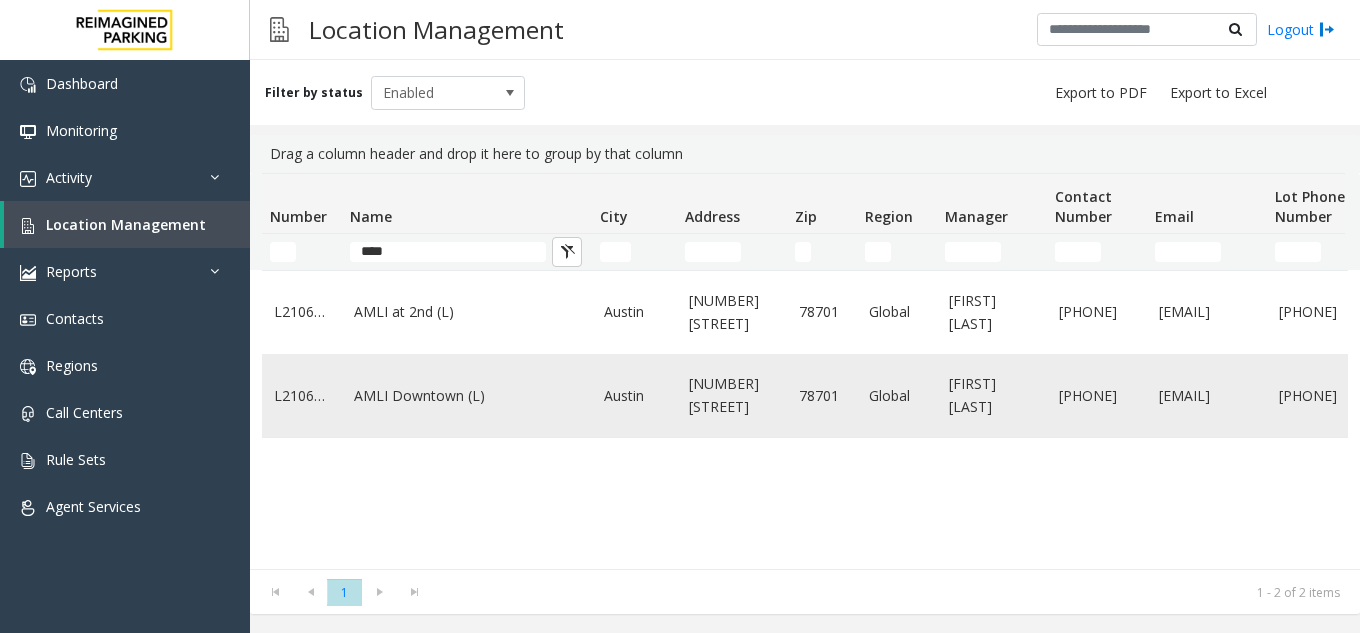 click on "AMLI Downtown (L)" 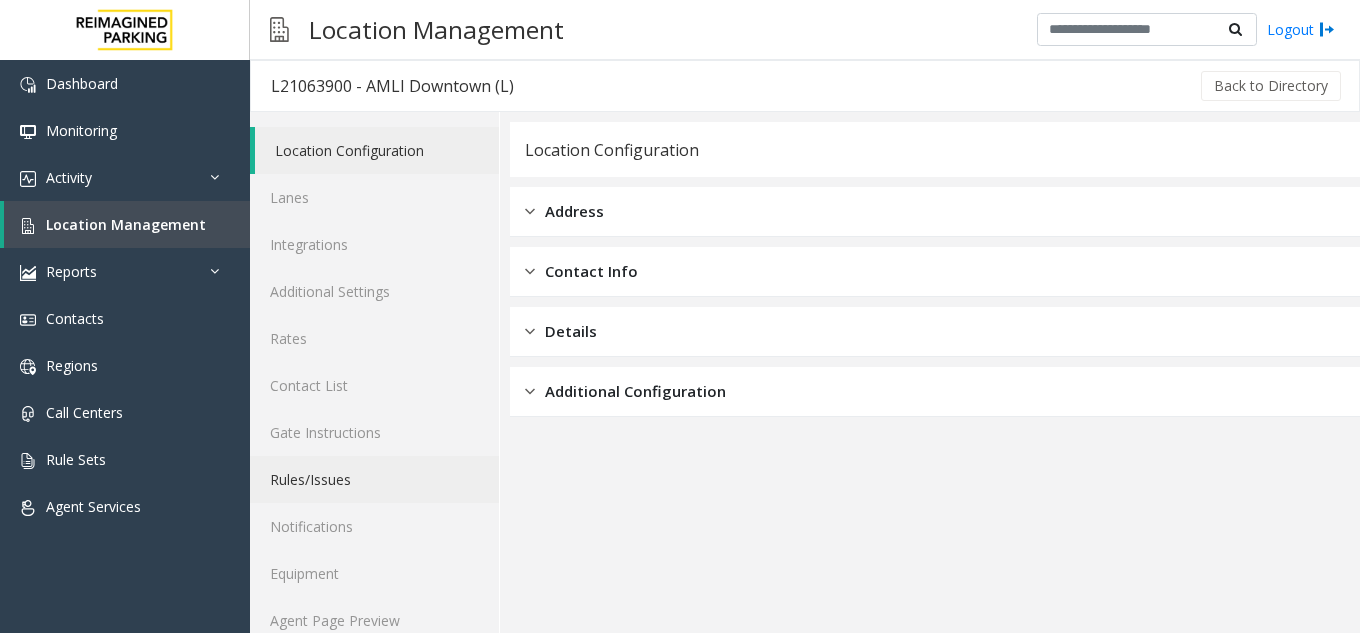scroll, scrollTop: 26, scrollLeft: 0, axis: vertical 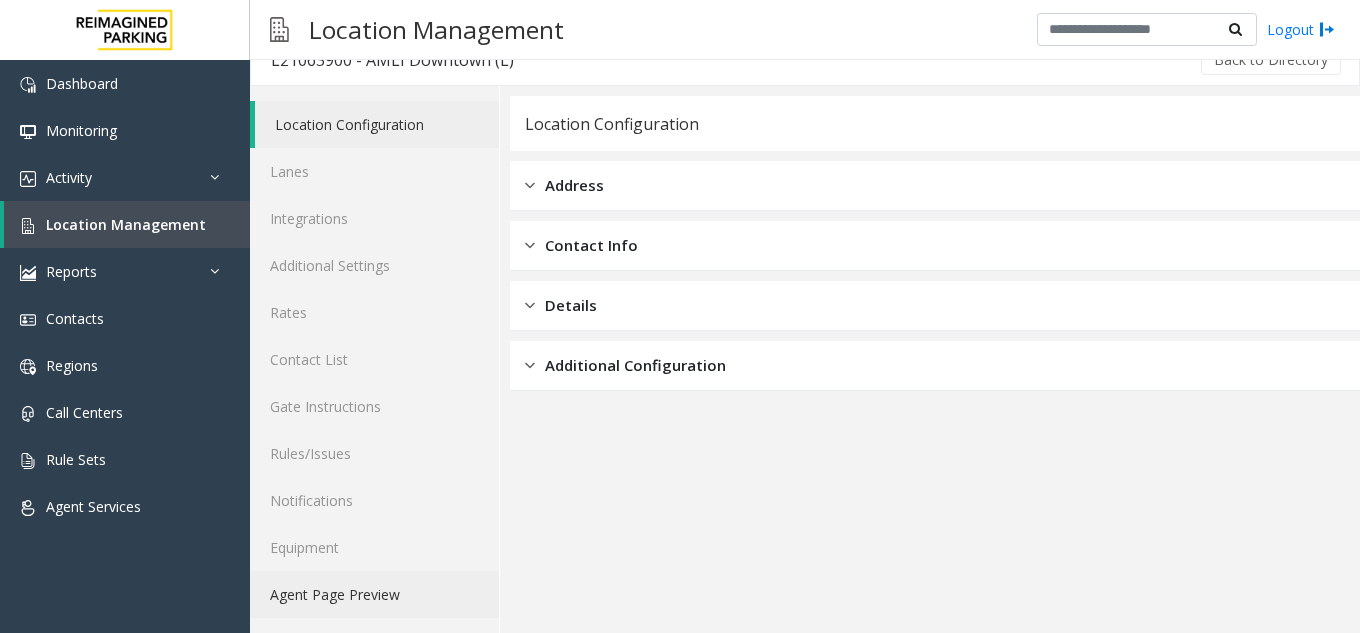 click on "Agent Page Preview" 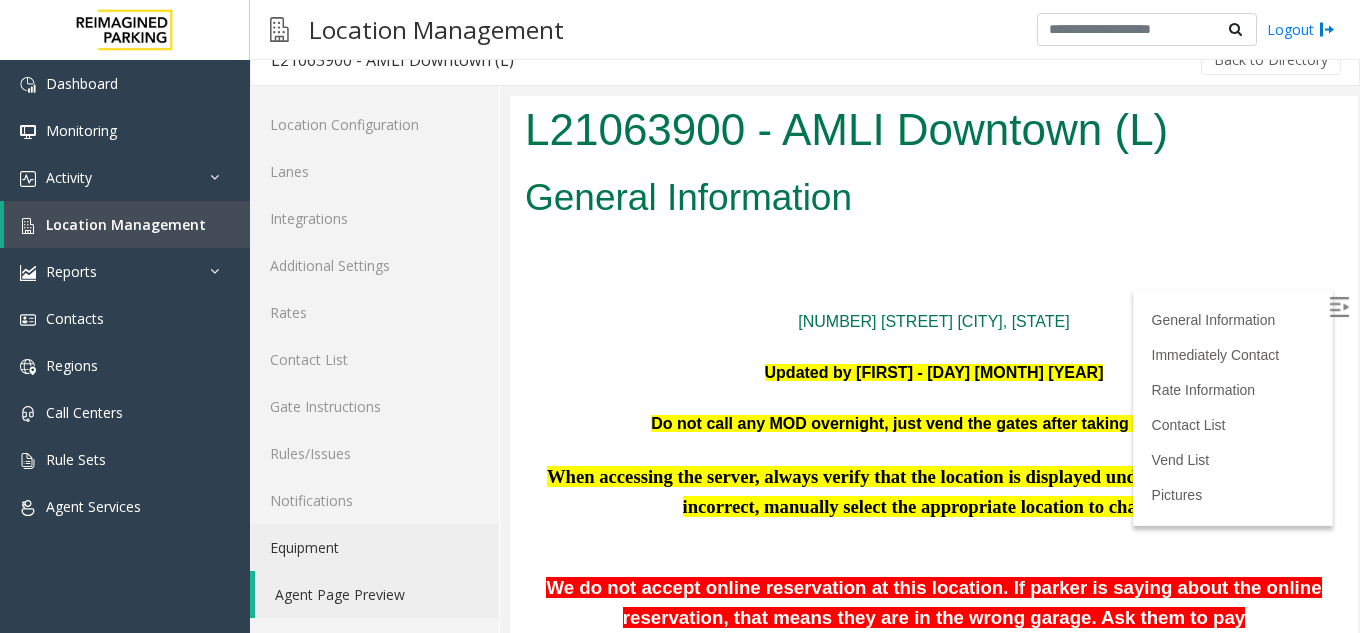 scroll, scrollTop: 0, scrollLeft: 0, axis: both 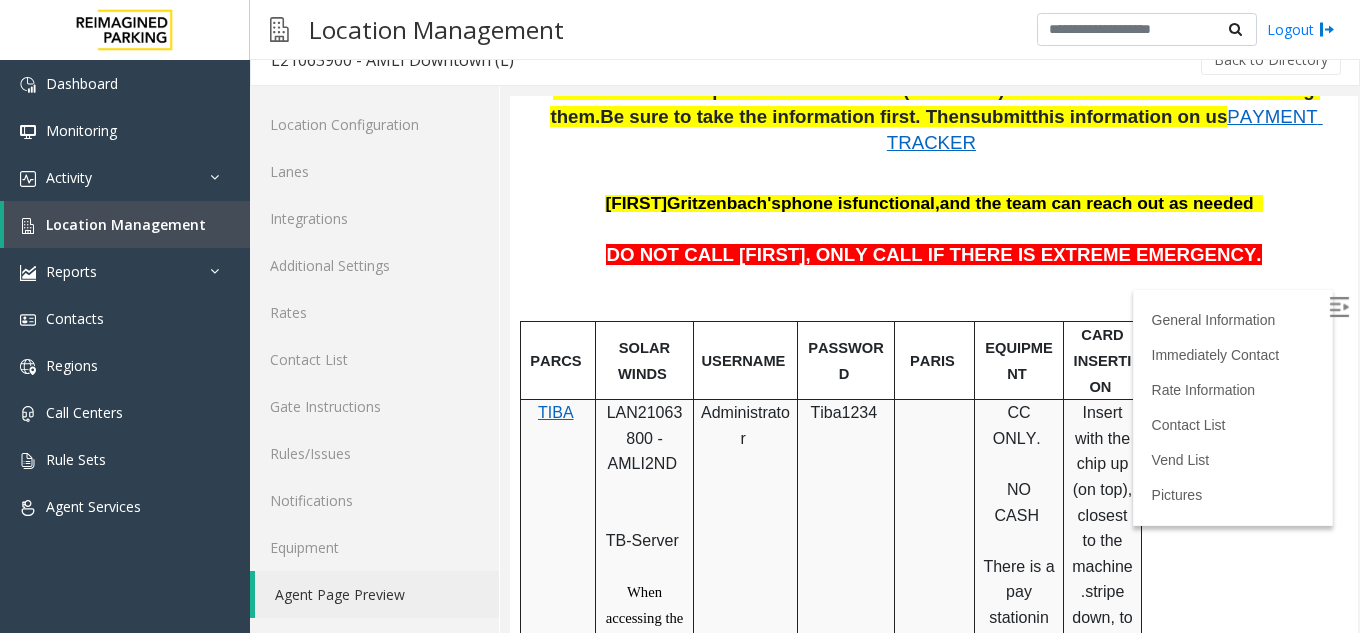 click on "LAN21063800 - AMLI2ND" at bounding box center [645, 438] 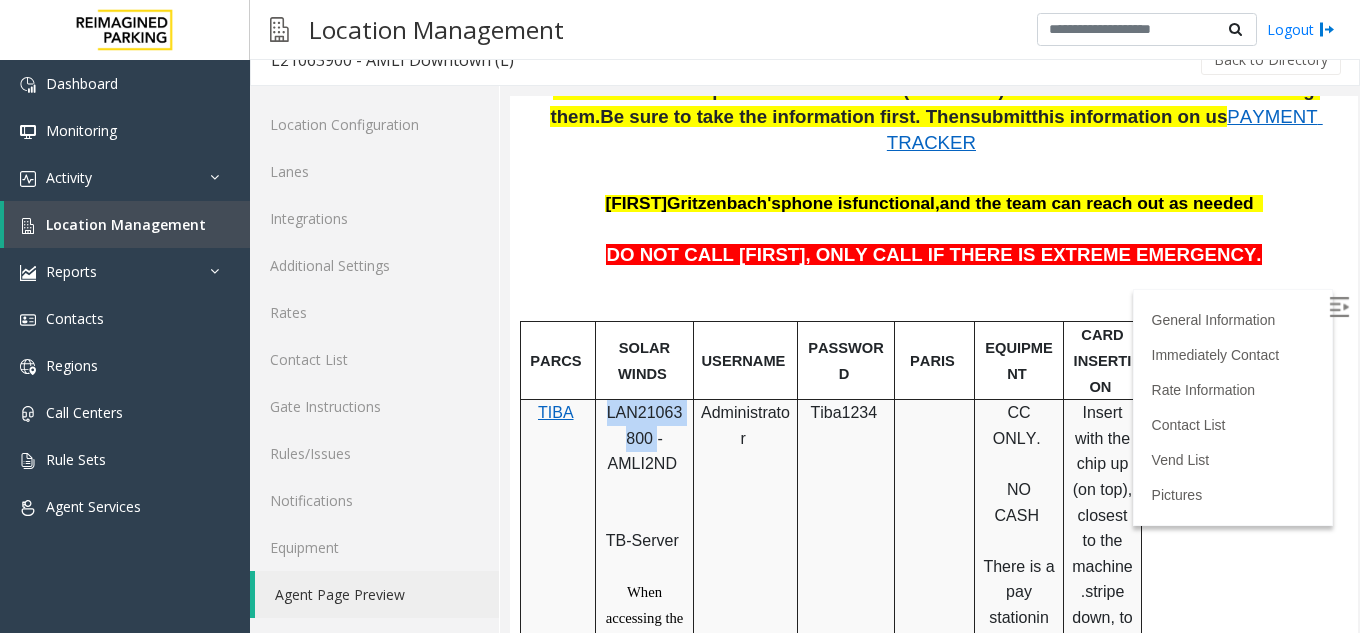 click on "LAN21063800 - AMLI2ND" at bounding box center (645, 438) 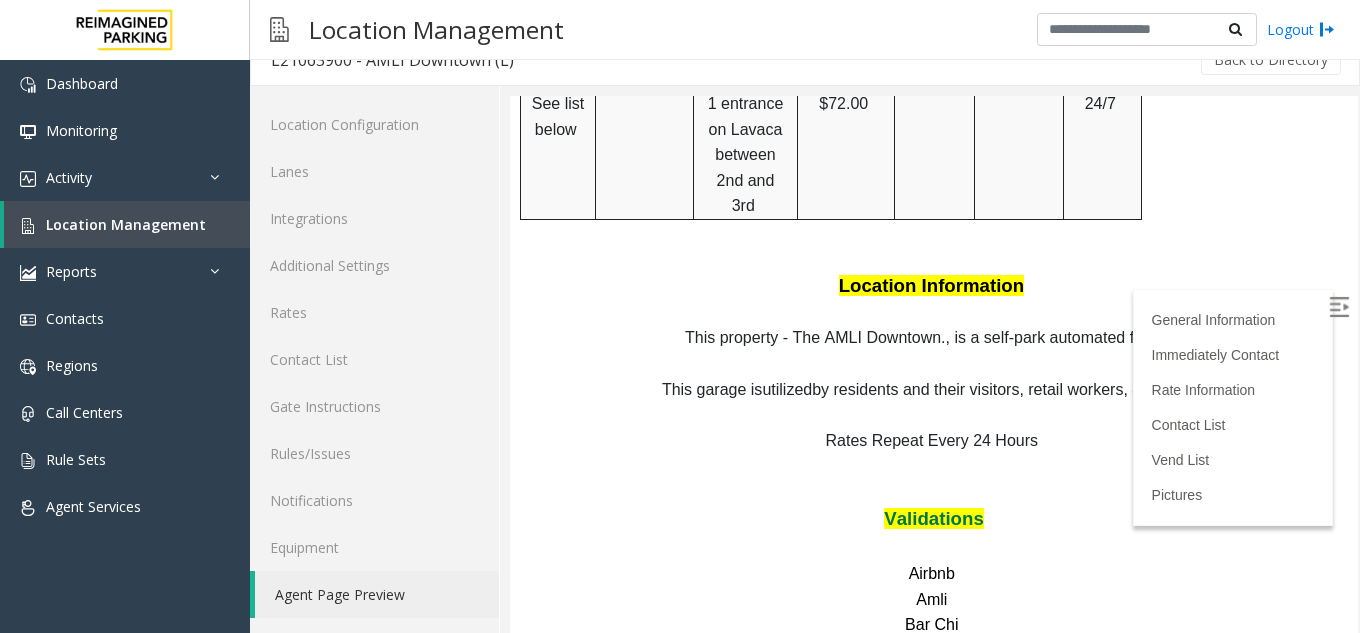 scroll, scrollTop: 1342, scrollLeft: 0, axis: vertical 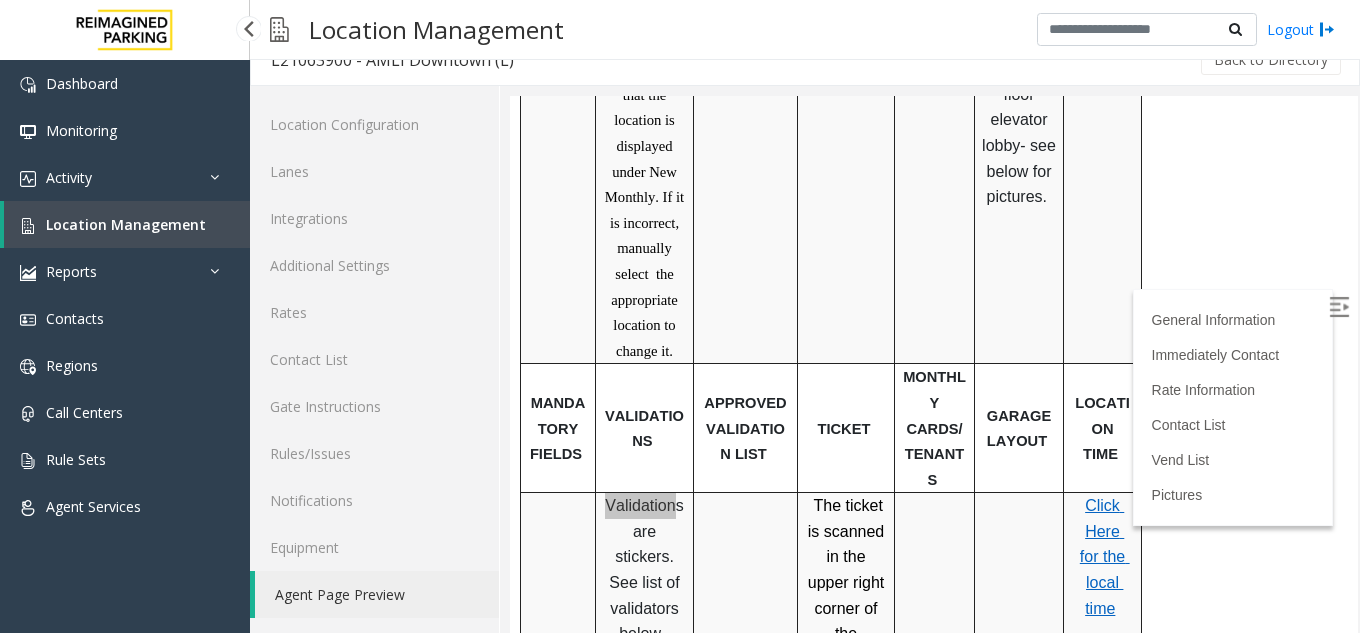 click on "Location Management" at bounding box center [126, 224] 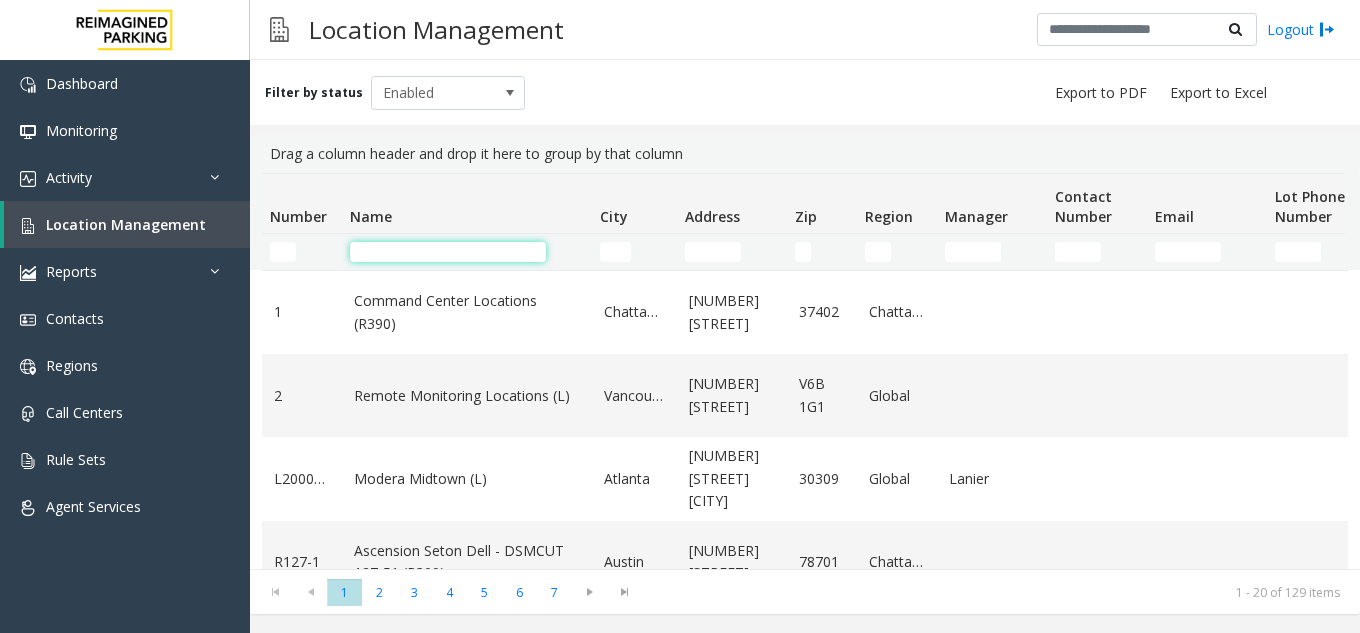 click 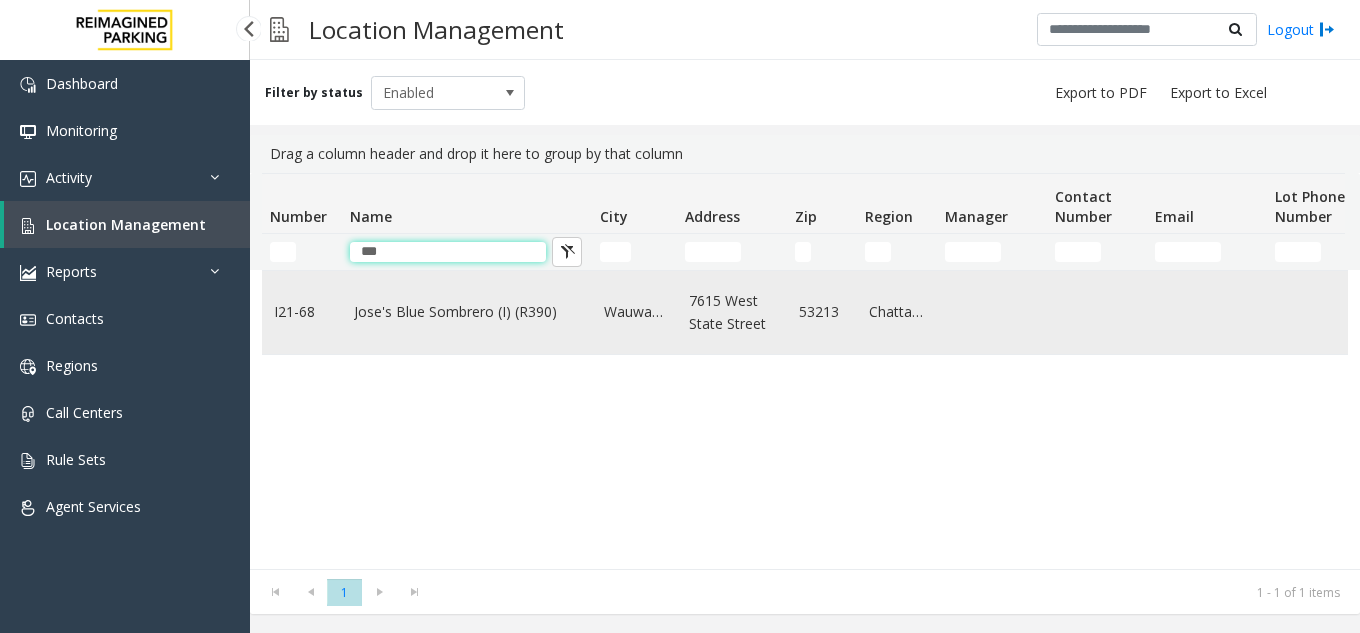 type on "***" 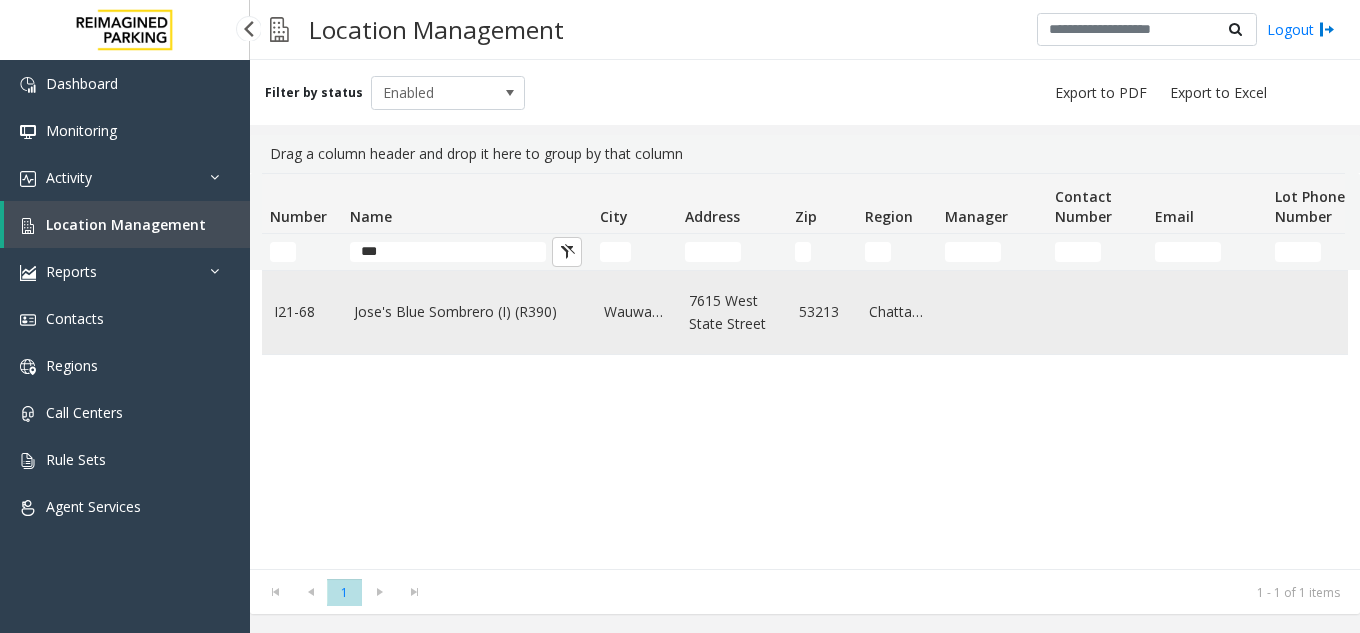 click on "Jose's Blue Sombrero (I) (R390)" 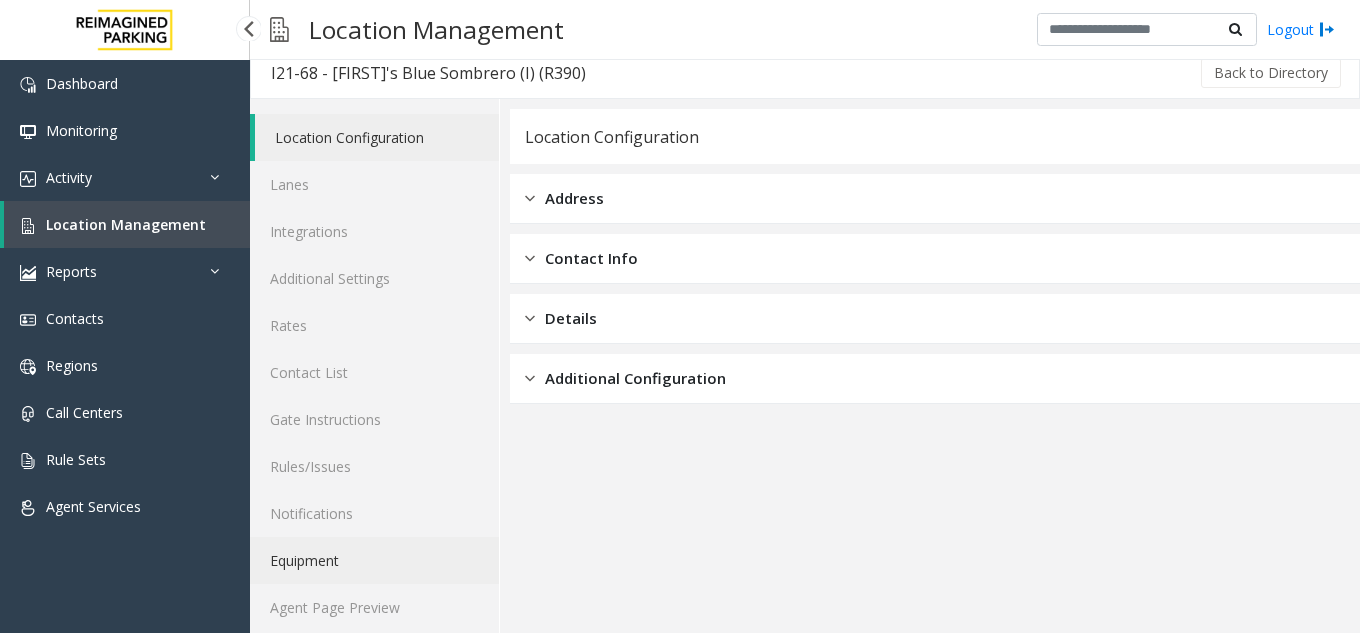 scroll, scrollTop: 26, scrollLeft: 0, axis: vertical 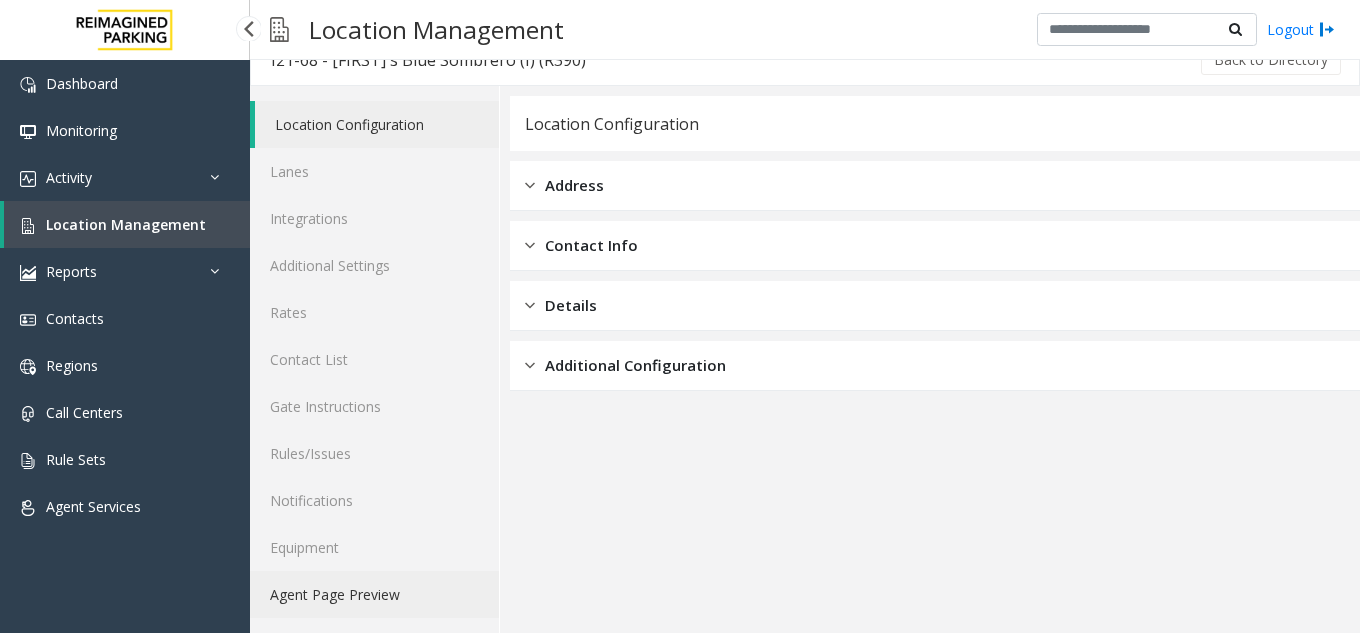 click on "Agent Page Preview" 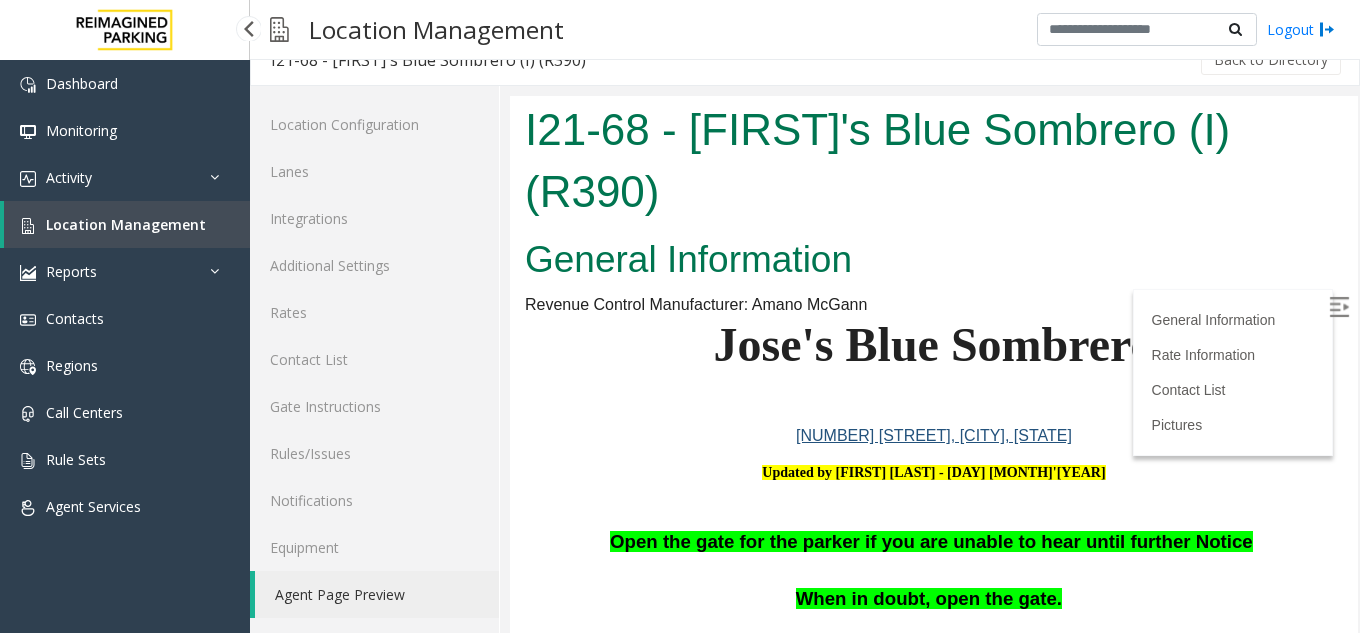 scroll, scrollTop: 0, scrollLeft: 0, axis: both 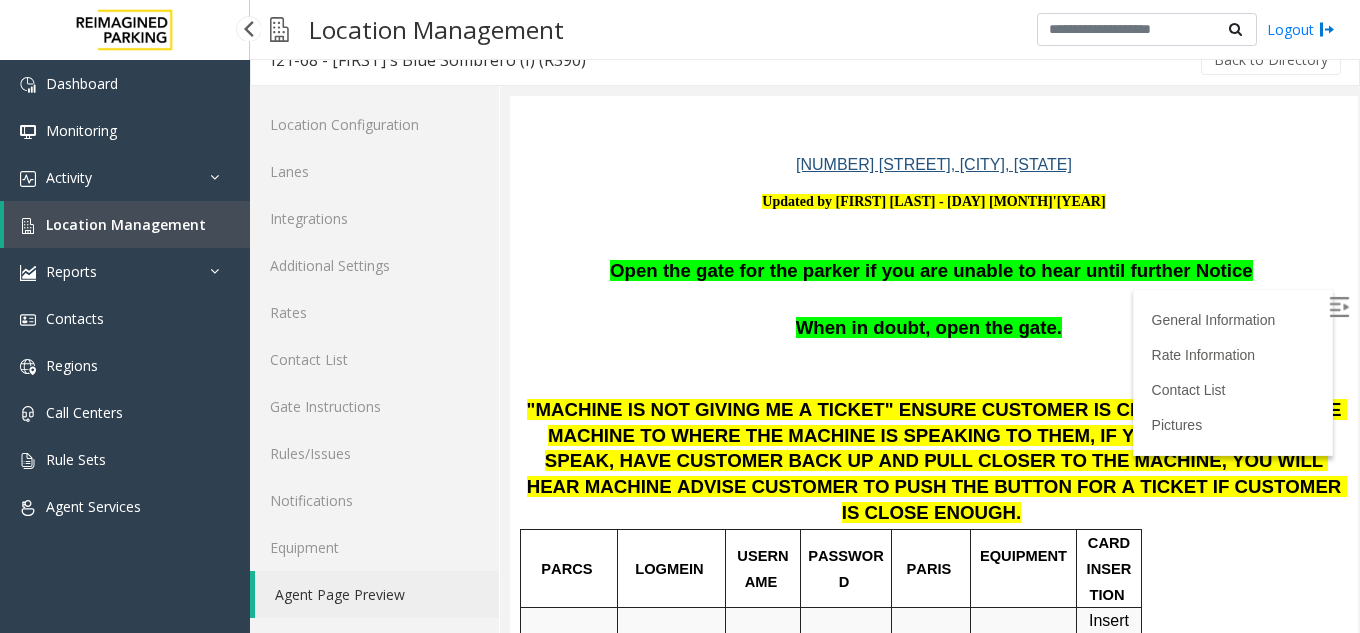 click on "Location Management" at bounding box center (126, 224) 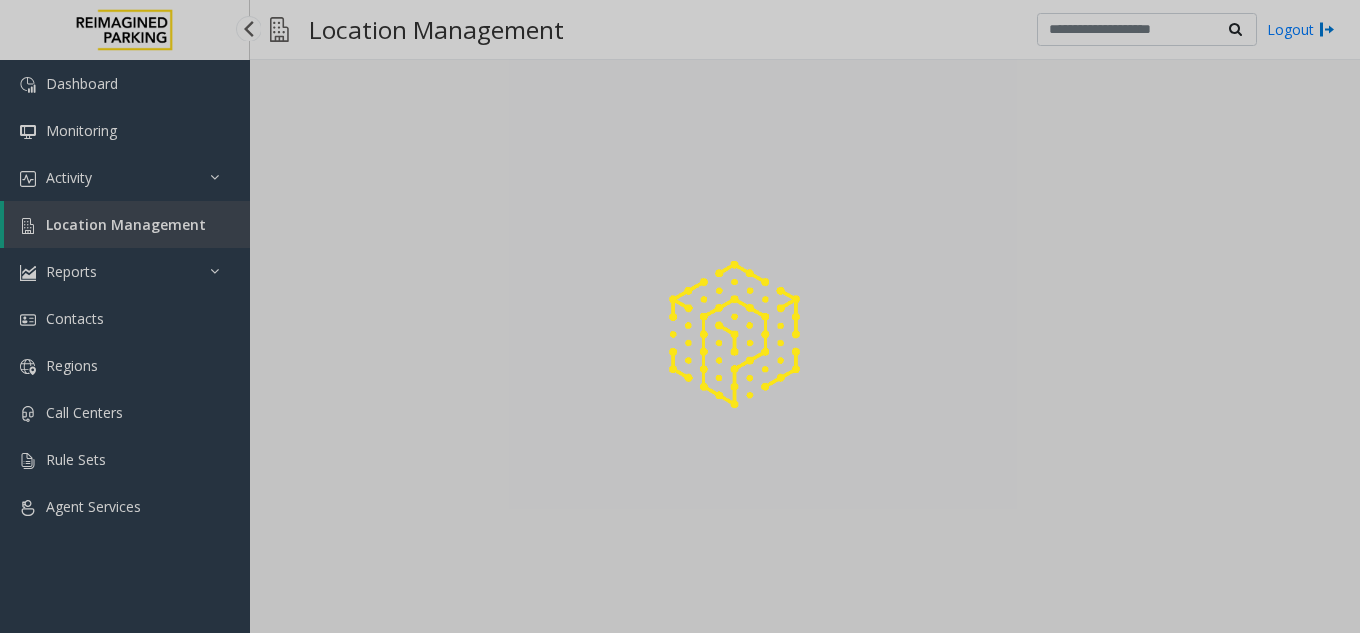 scroll, scrollTop: 0, scrollLeft: 0, axis: both 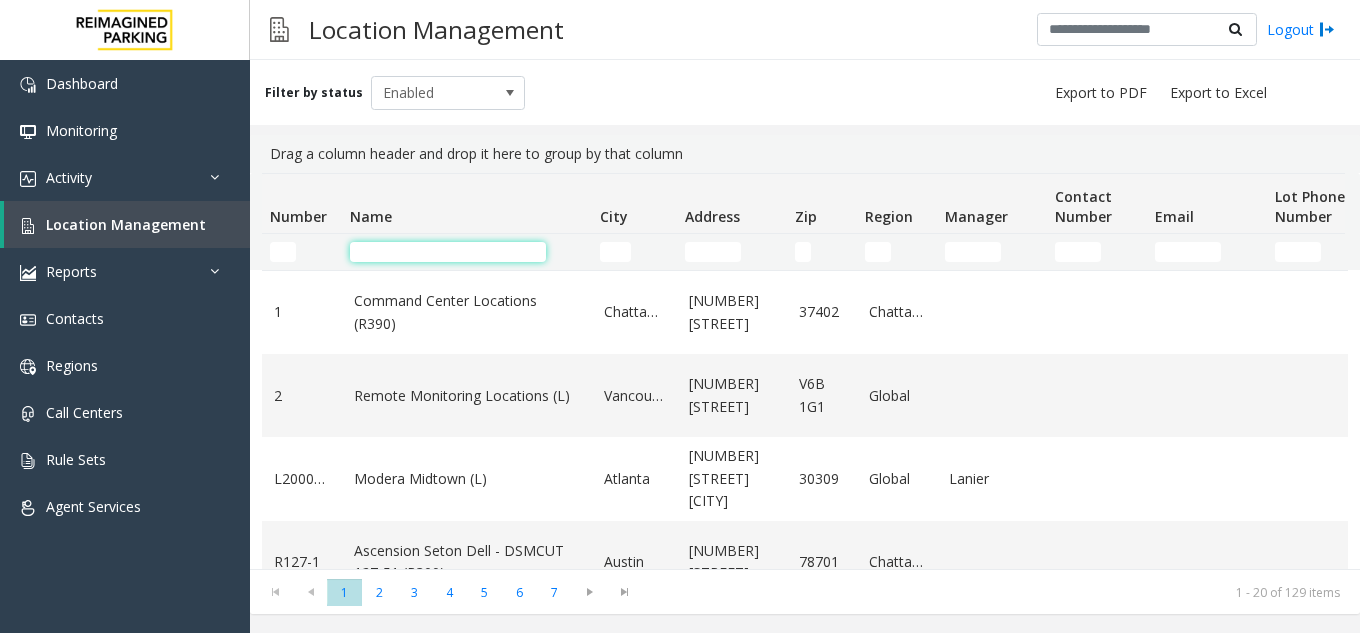 click 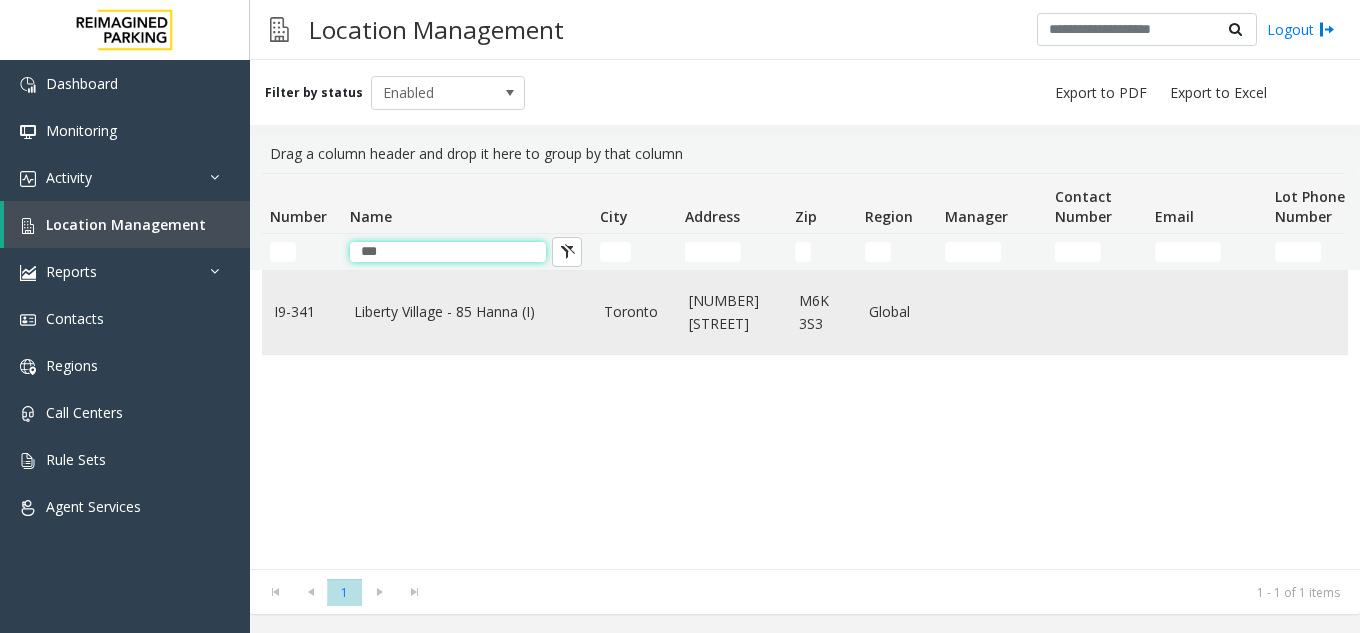 type on "***" 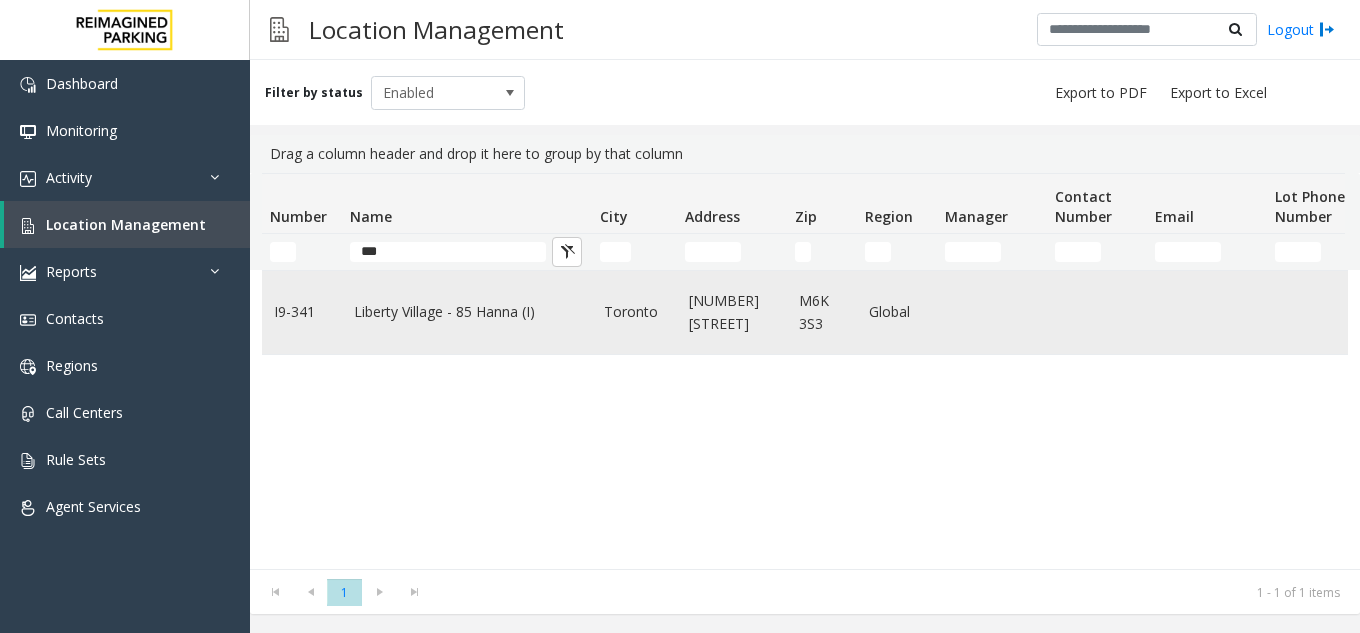 click on "Liberty Village - 85 Hanna (I)" 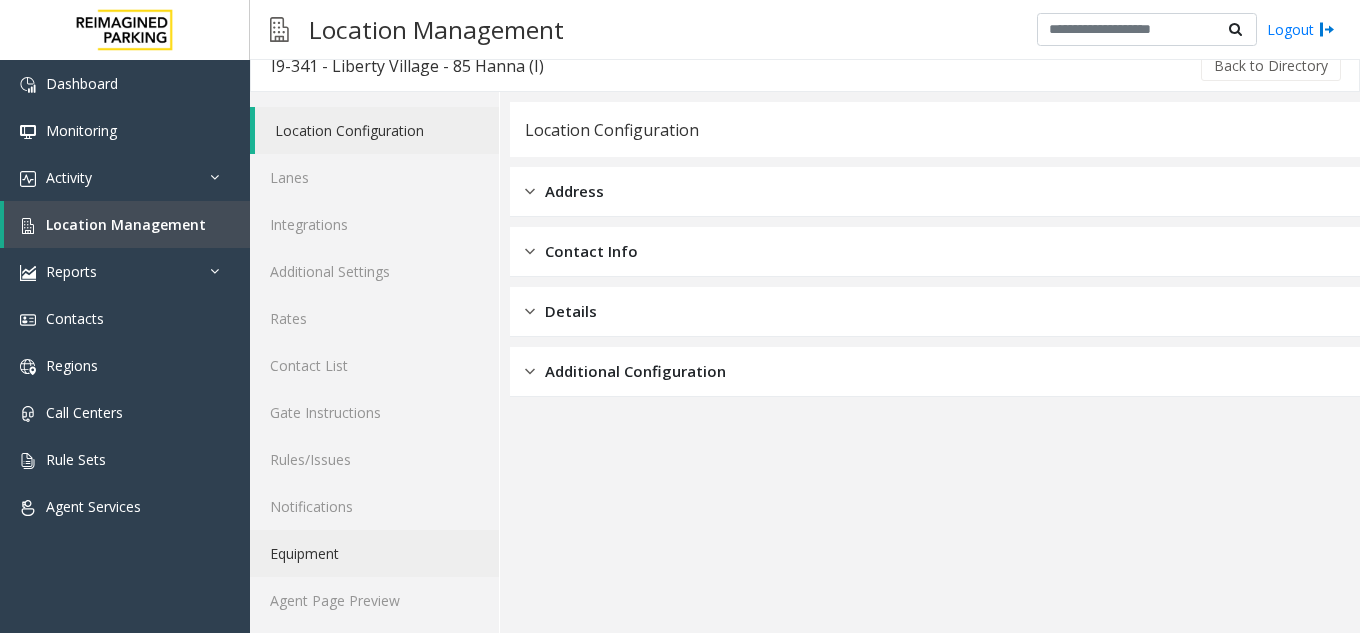 scroll, scrollTop: 26, scrollLeft: 0, axis: vertical 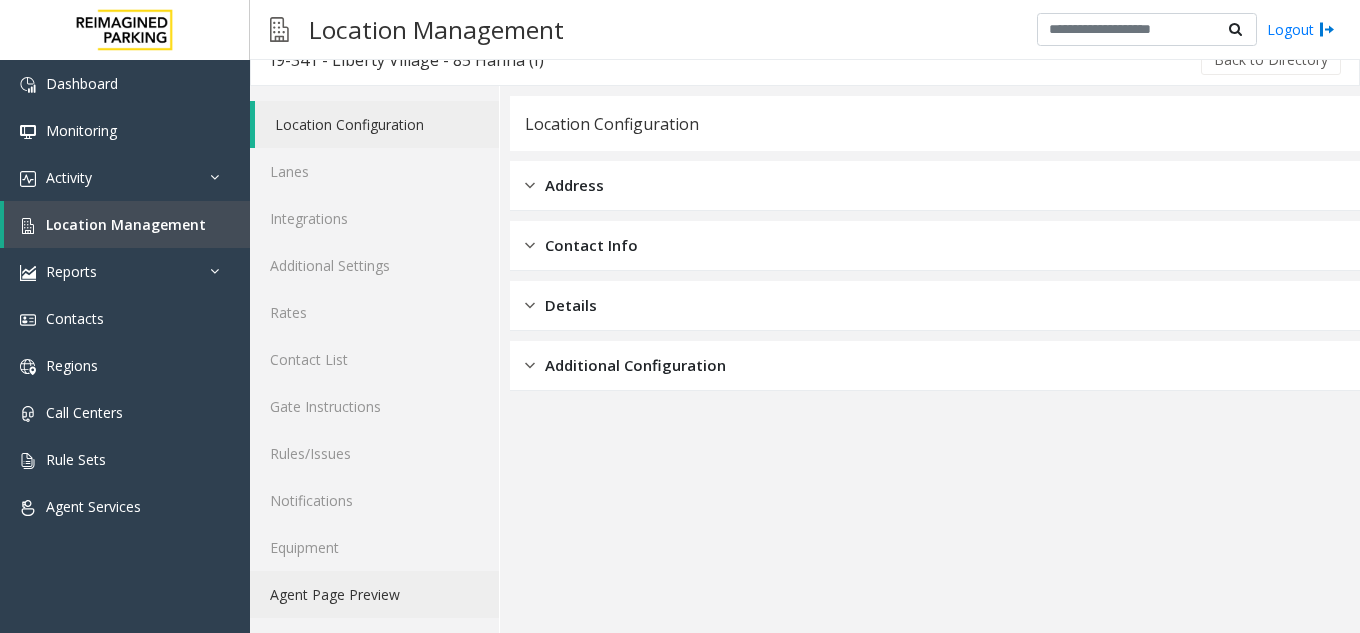 click on "Agent Page Preview" 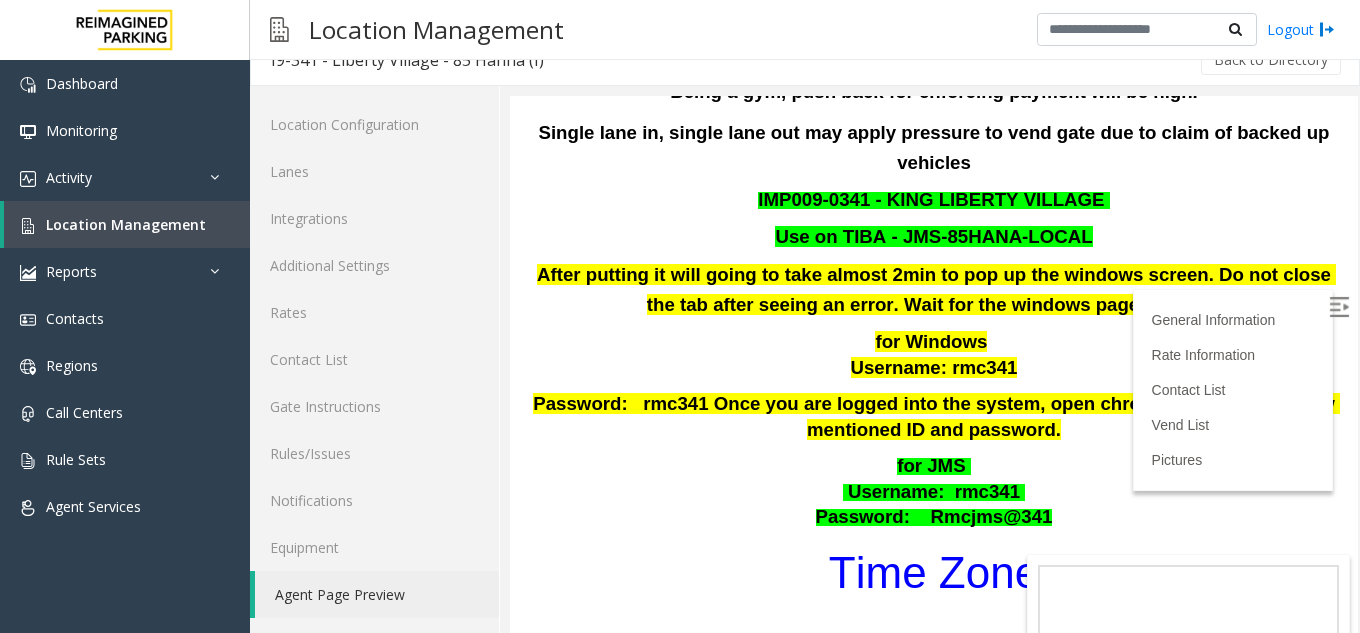 scroll, scrollTop: 400, scrollLeft: 0, axis: vertical 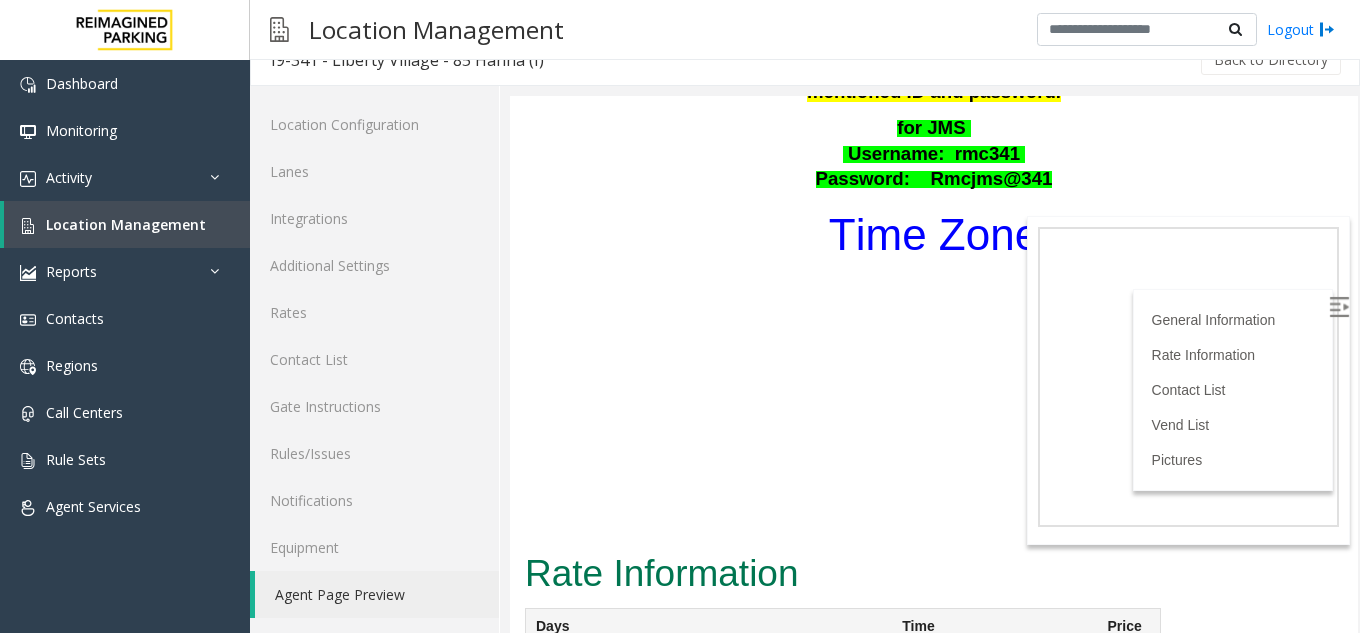 click on "Time Zone" at bounding box center [934, 234] 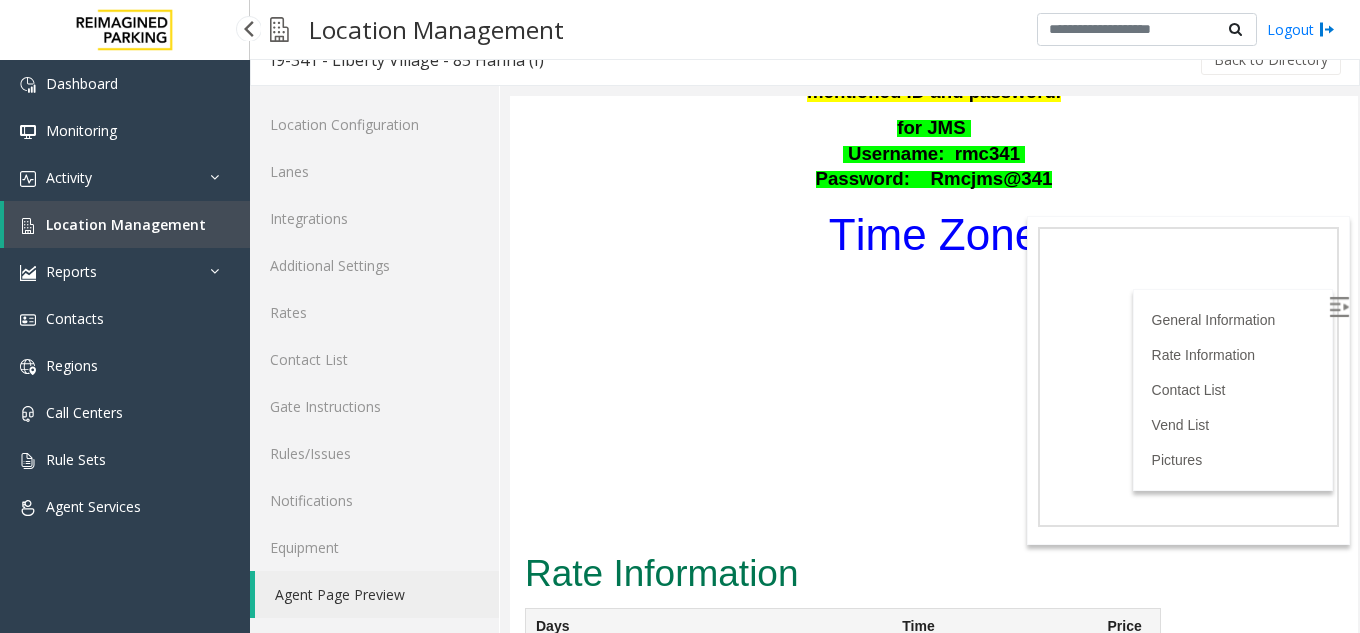 click on "Location Management" at bounding box center (127, 224) 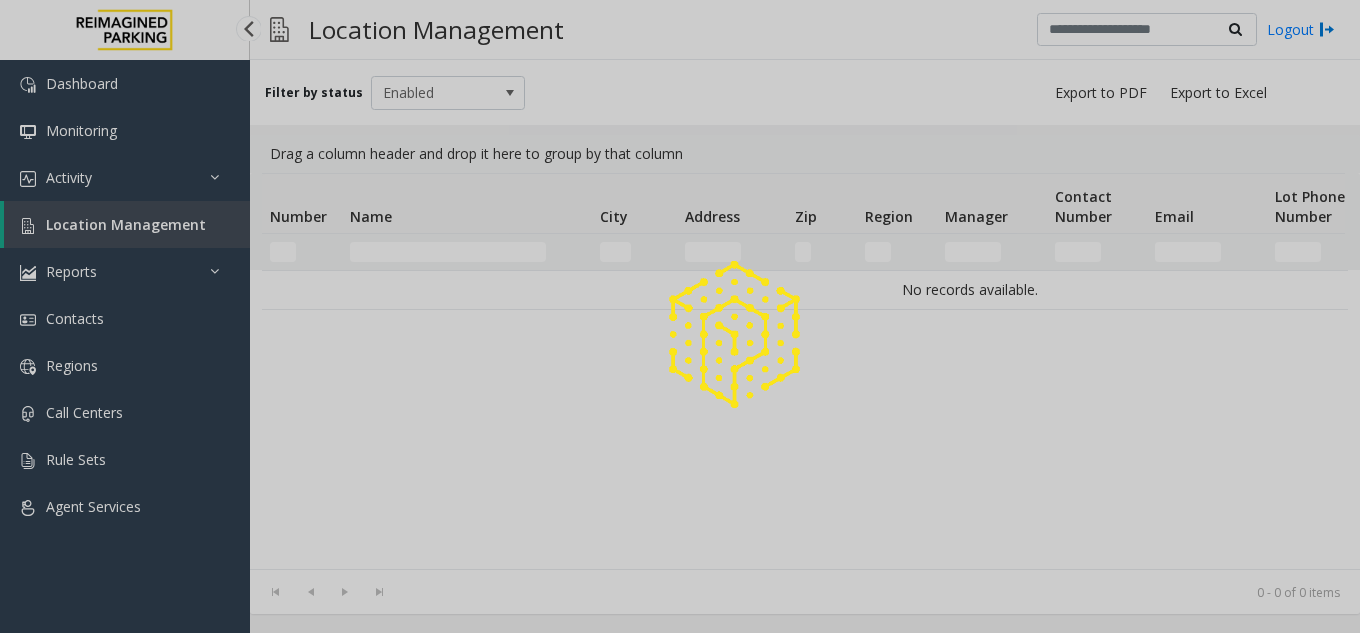 scroll, scrollTop: 0, scrollLeft: 0, axis: both 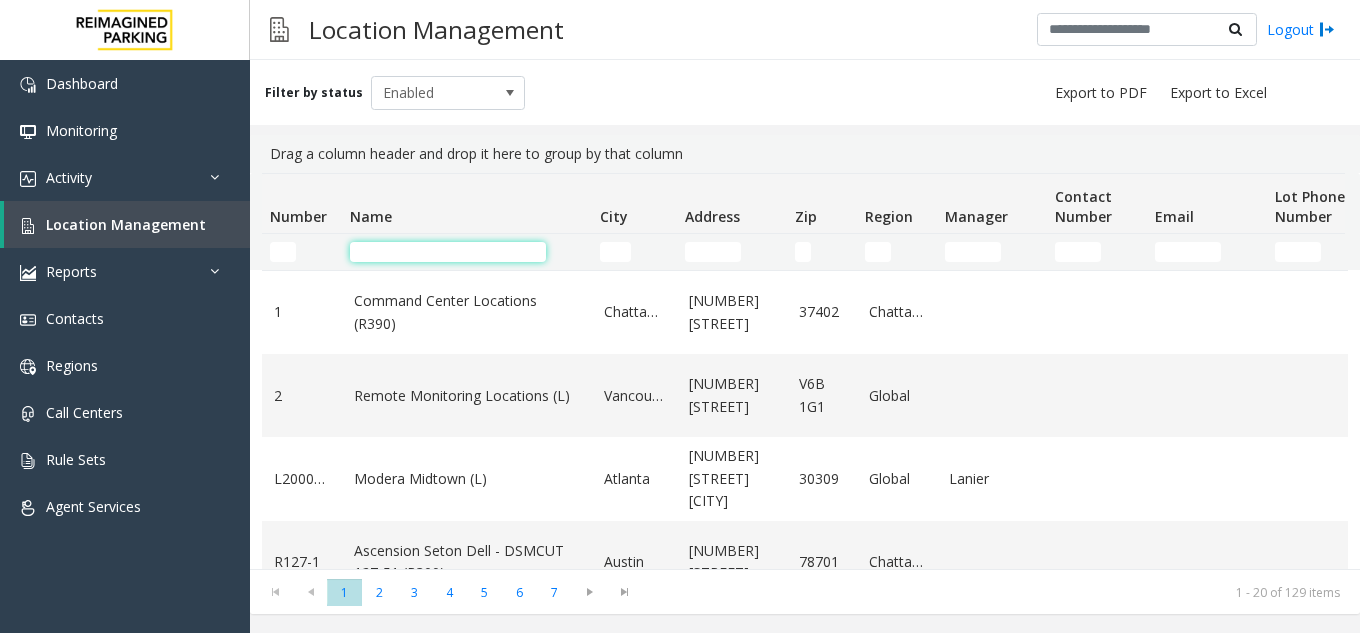 click 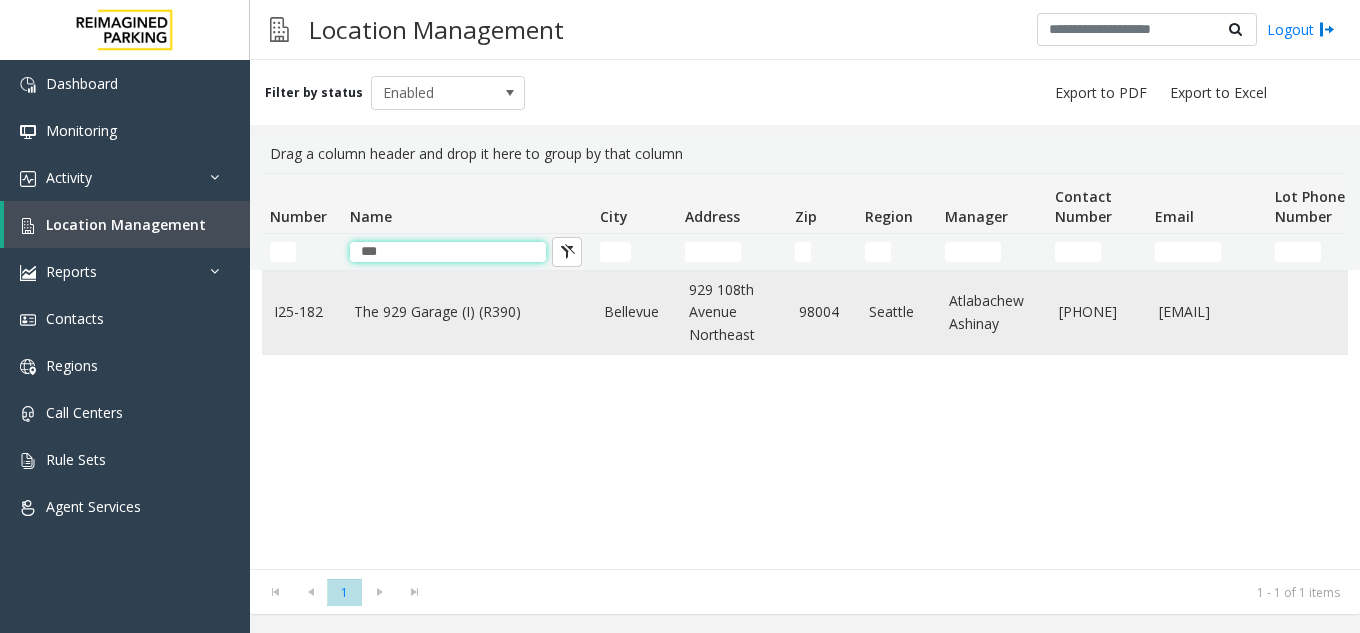 type on "***" 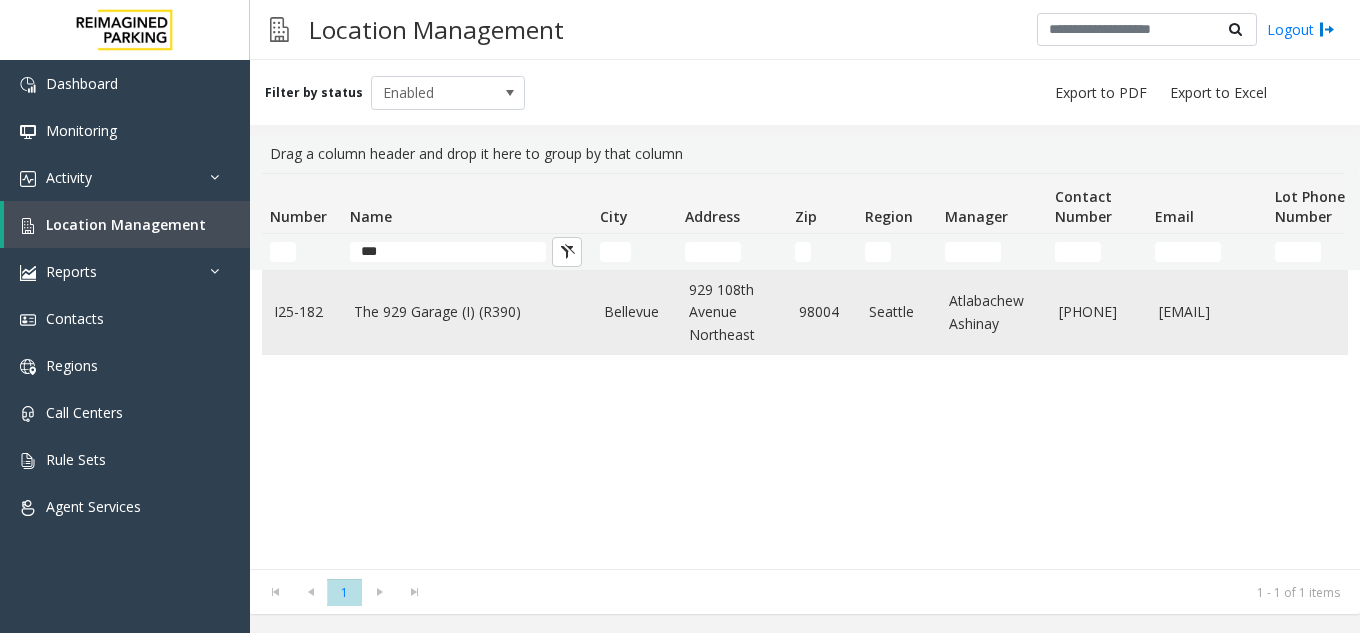 click on "The 929 Garage (I) (R390)" 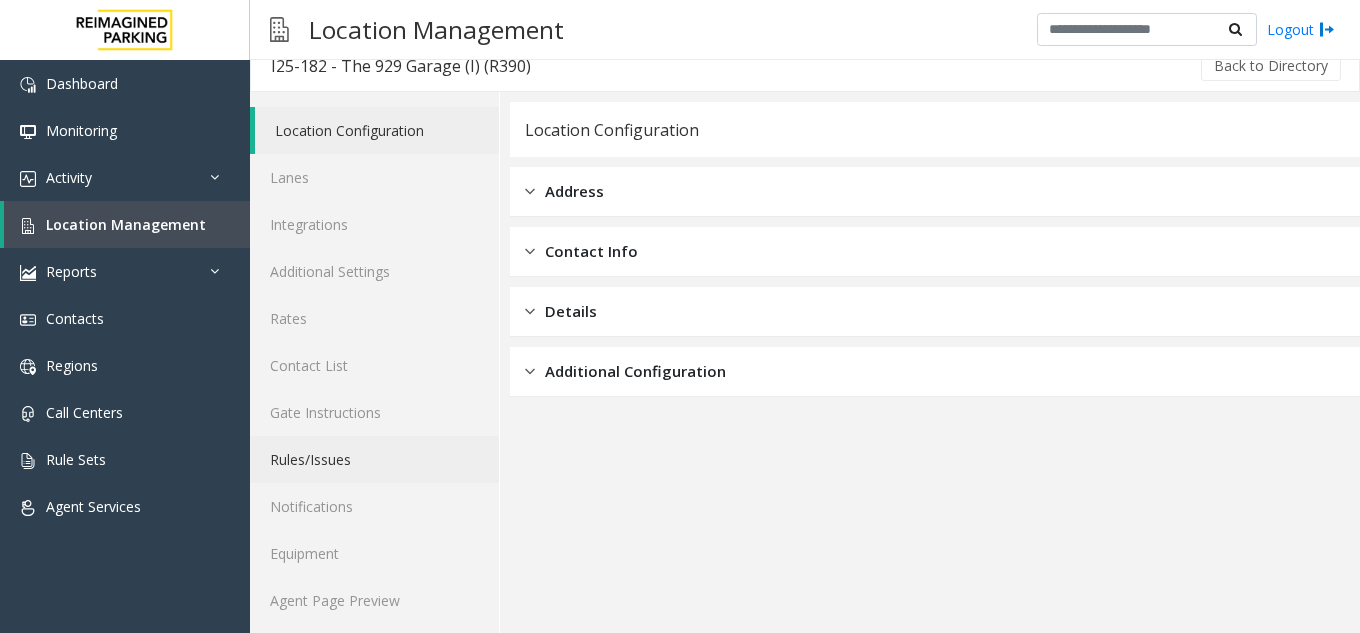 scroll, scrollTop: 26, scrollLeft: 0, axis: vertical 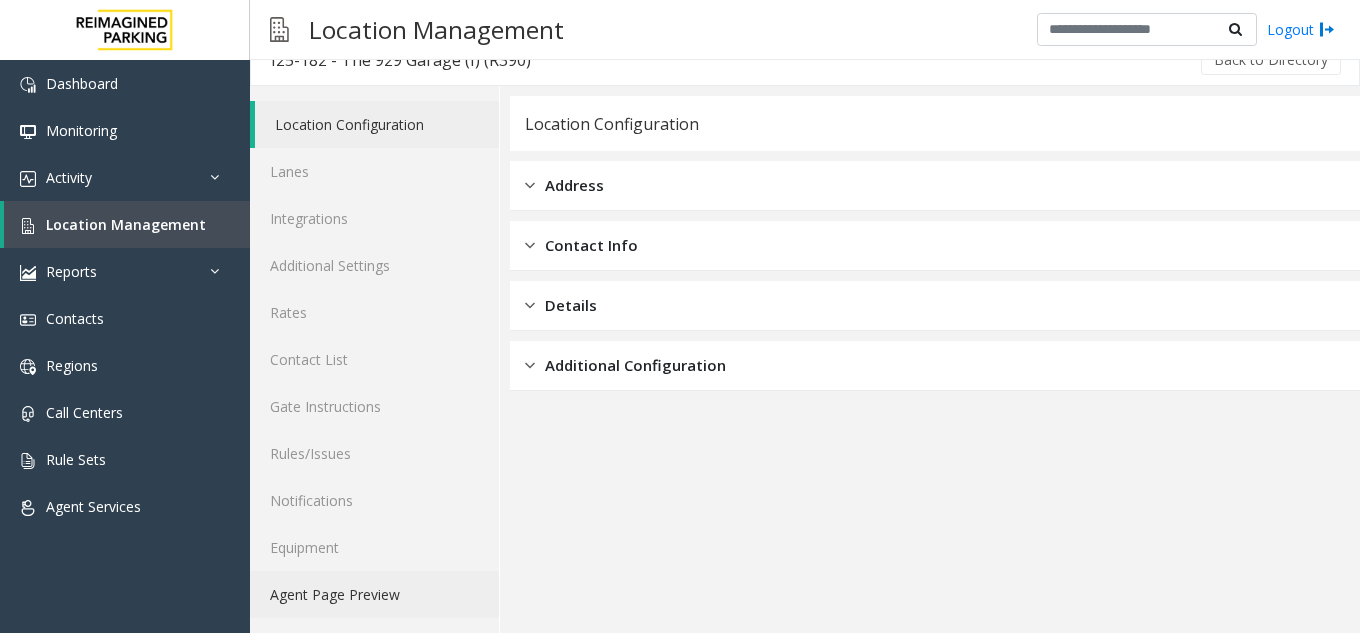 click on "Agent Page Preview" 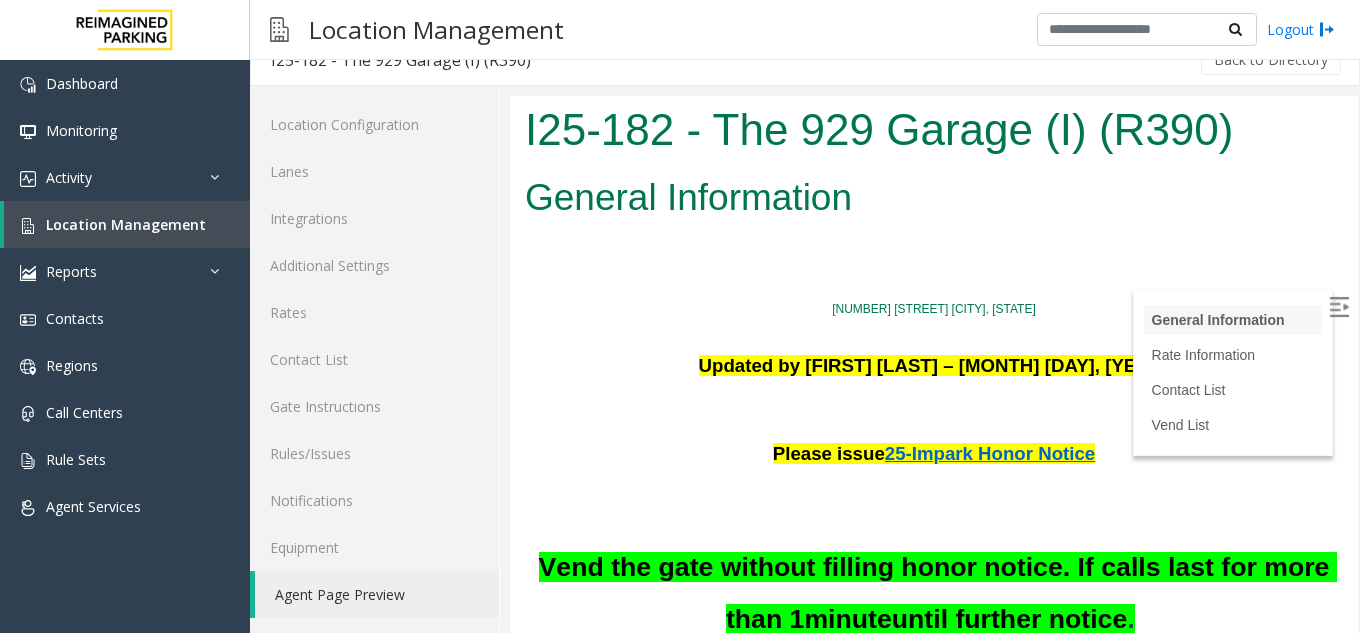 scroll, scrollTop: 0, scrollLeft: 0, axis: both 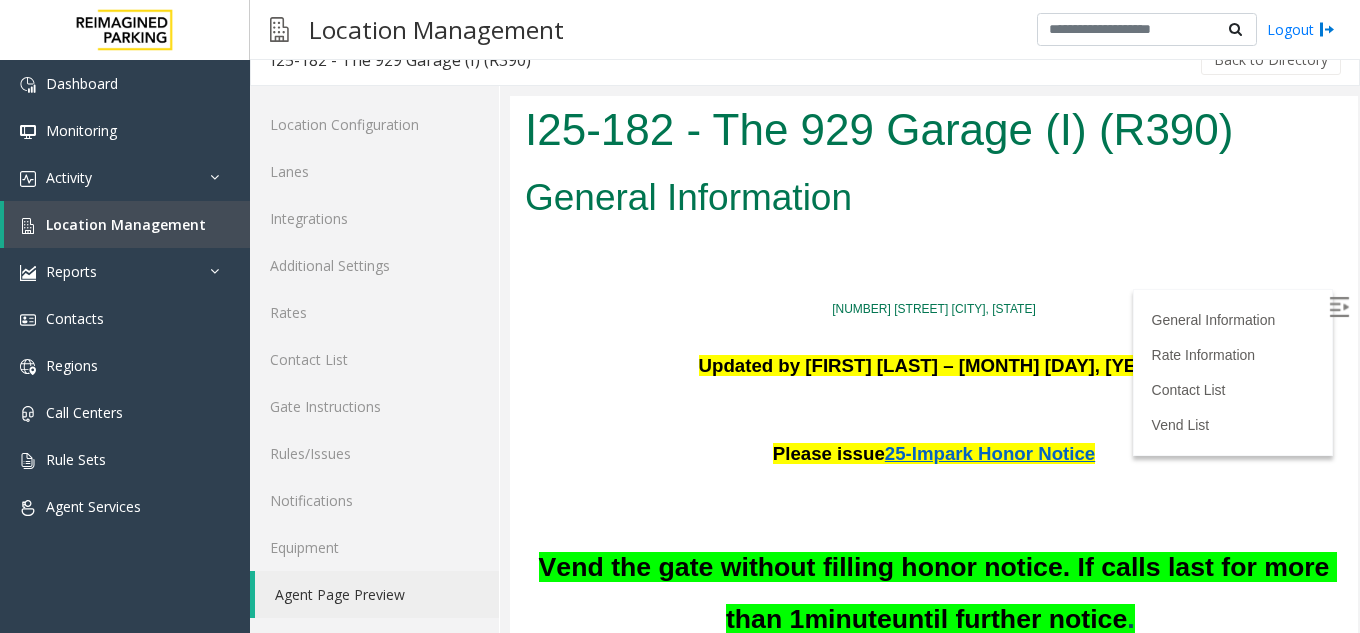 click at bounding box center (1339, 307) 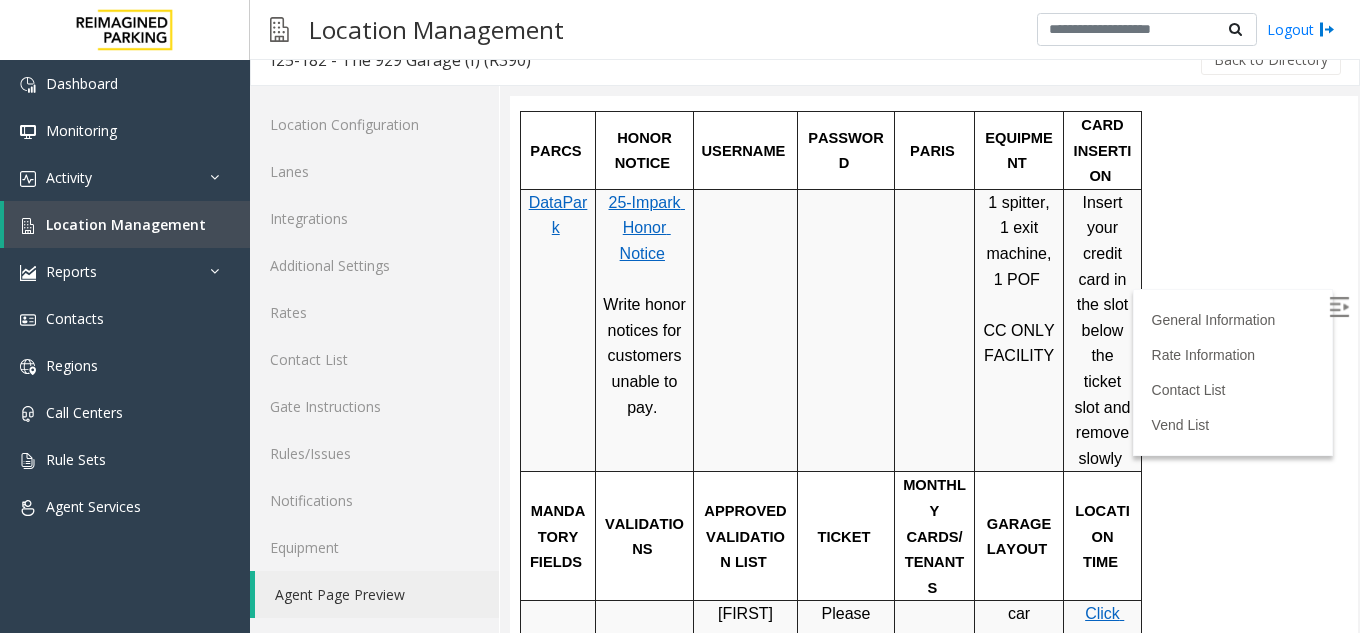 scroll, scrollTop: 1000, scrollLeft: 0, axis: vertical 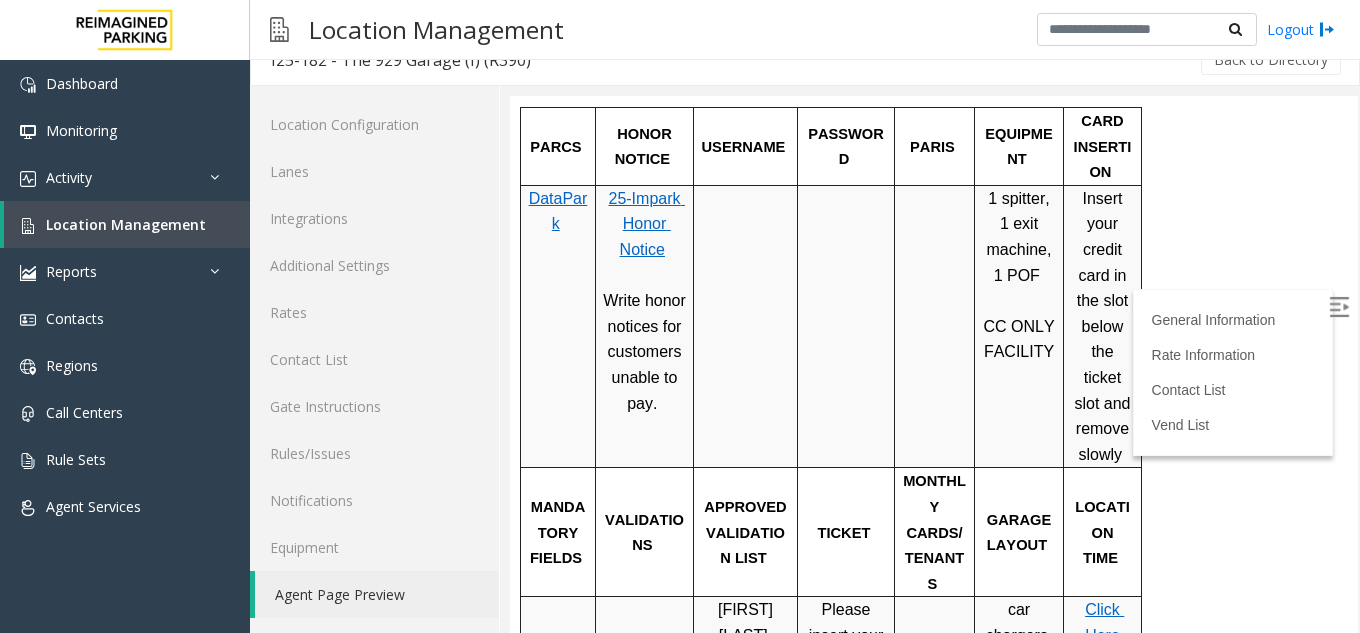 click at bounding box center [1339, 307] 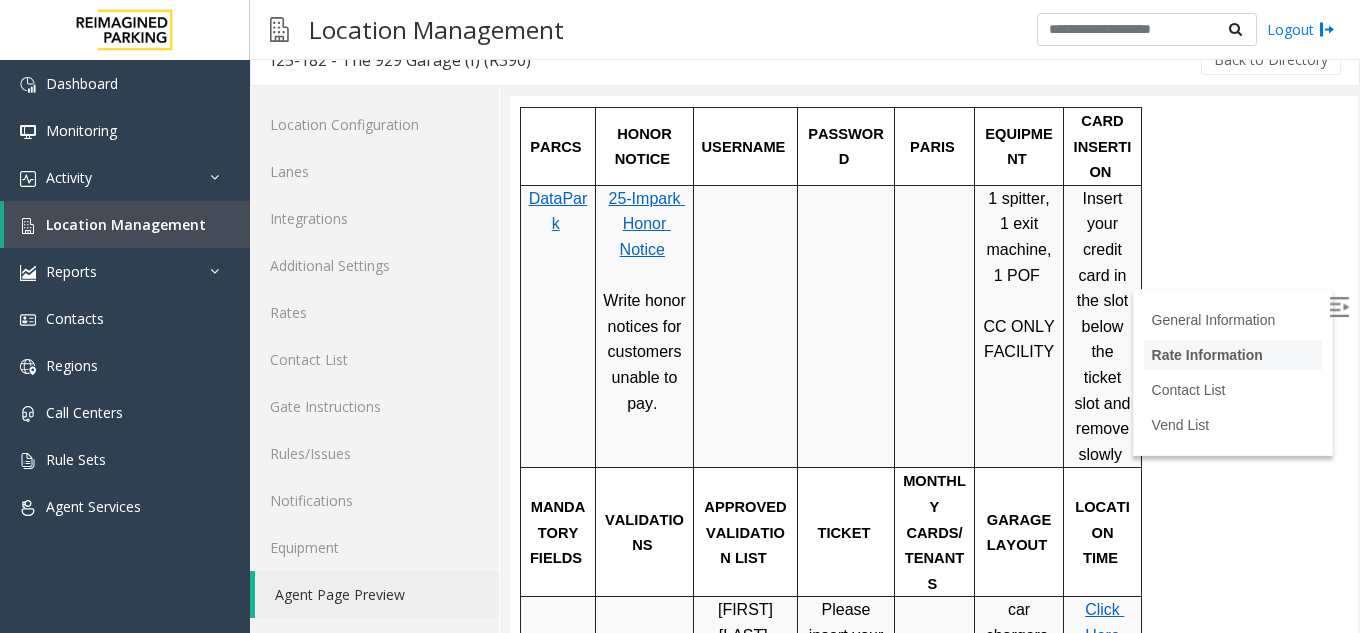 click on "Rate Information" at bounding box center [1207, 355] 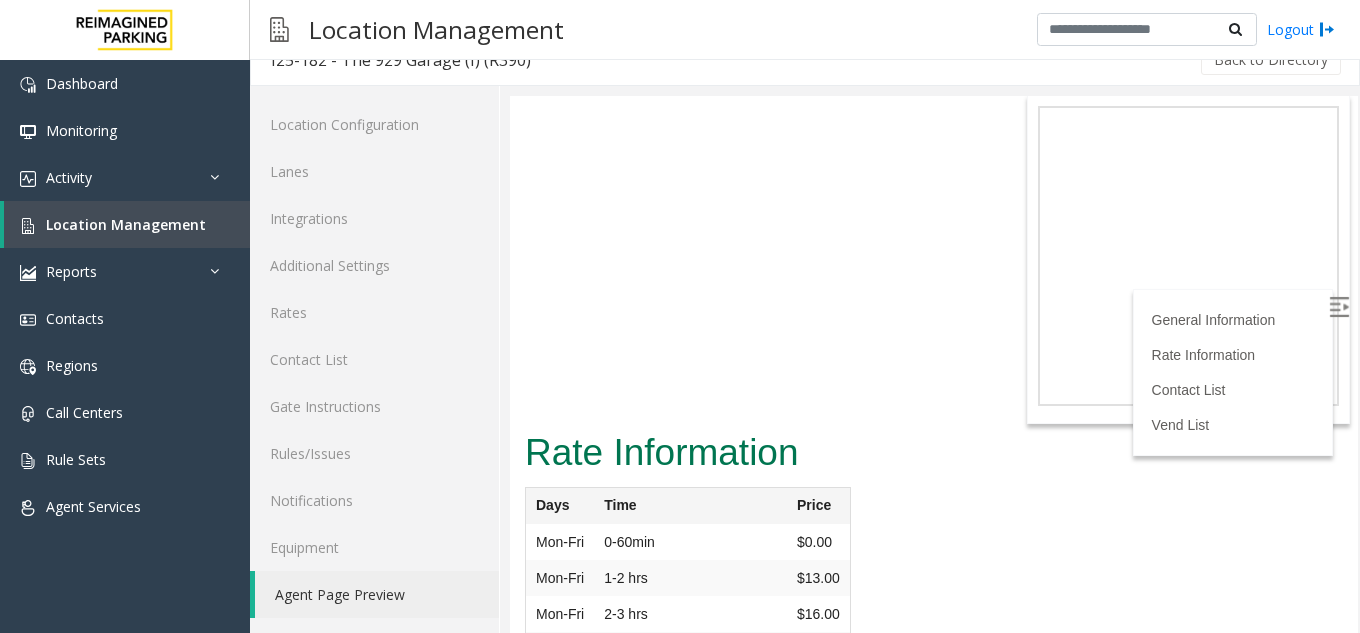 click at bounding box center [1339, 307] 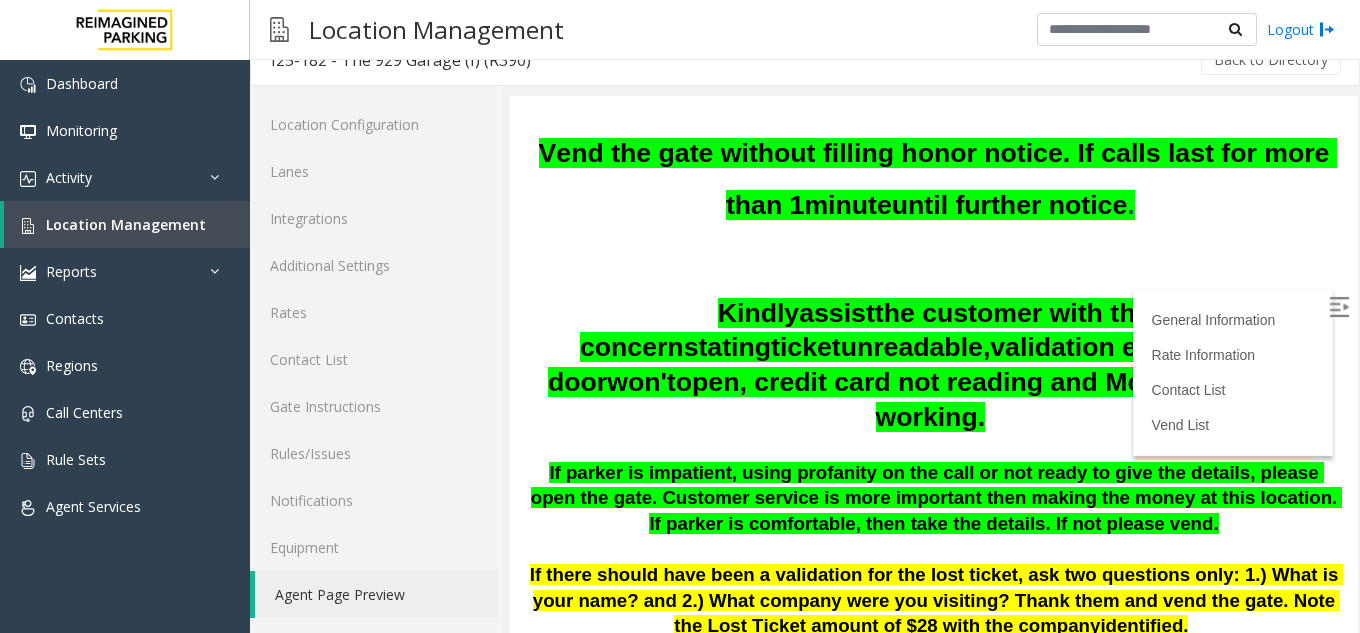 scroll, scrollTop: 499, scrollLeft: 0, axis: vertical 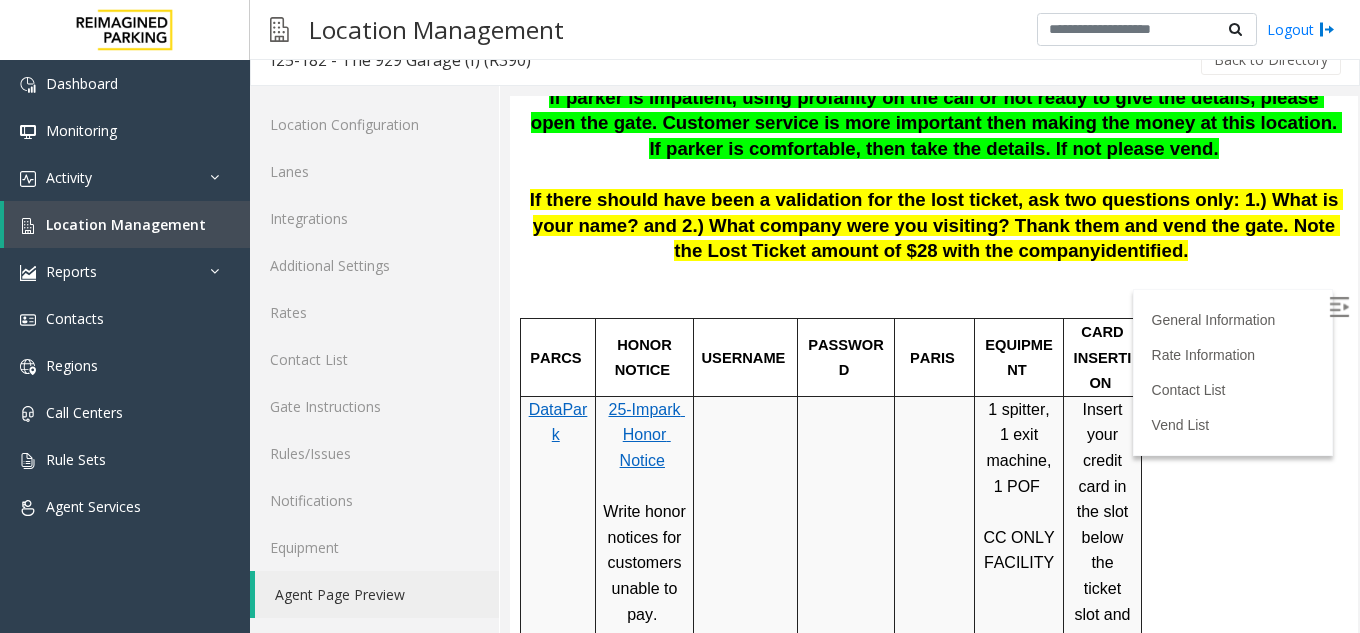 click on "25-Impark Honor Notice" at bounding box center (646, 435) 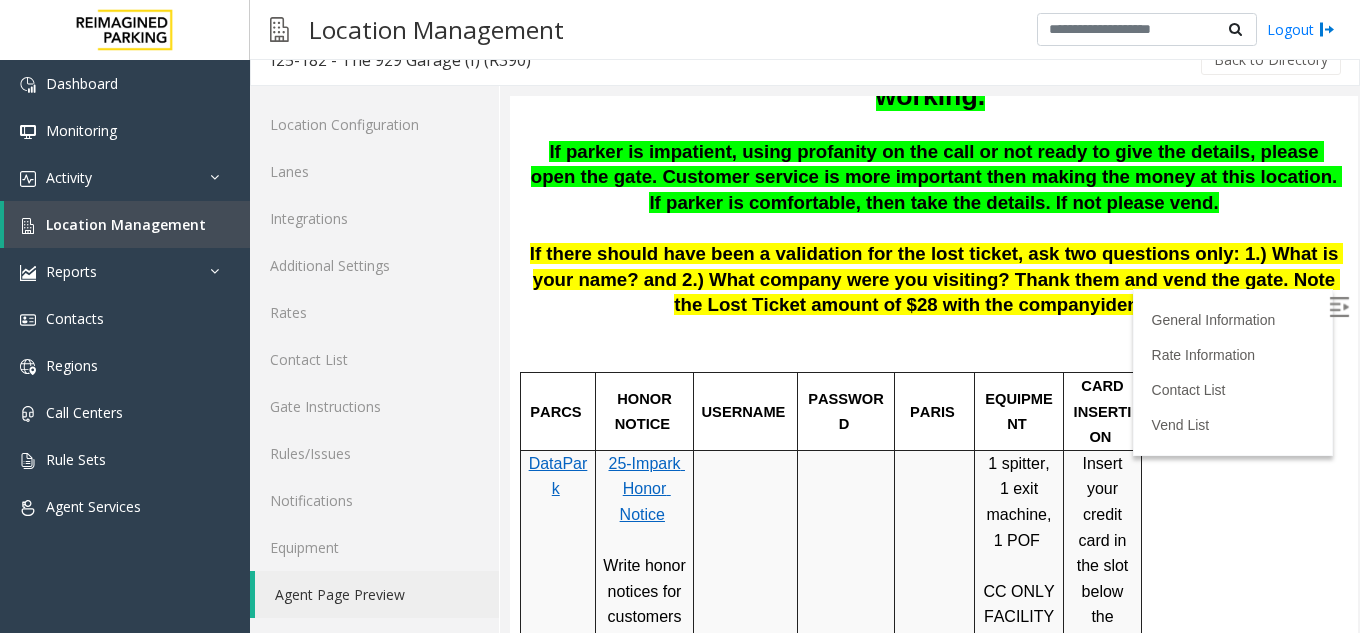 scroll, scrollTop: 589, scrollLeft: 0, axis: vertical 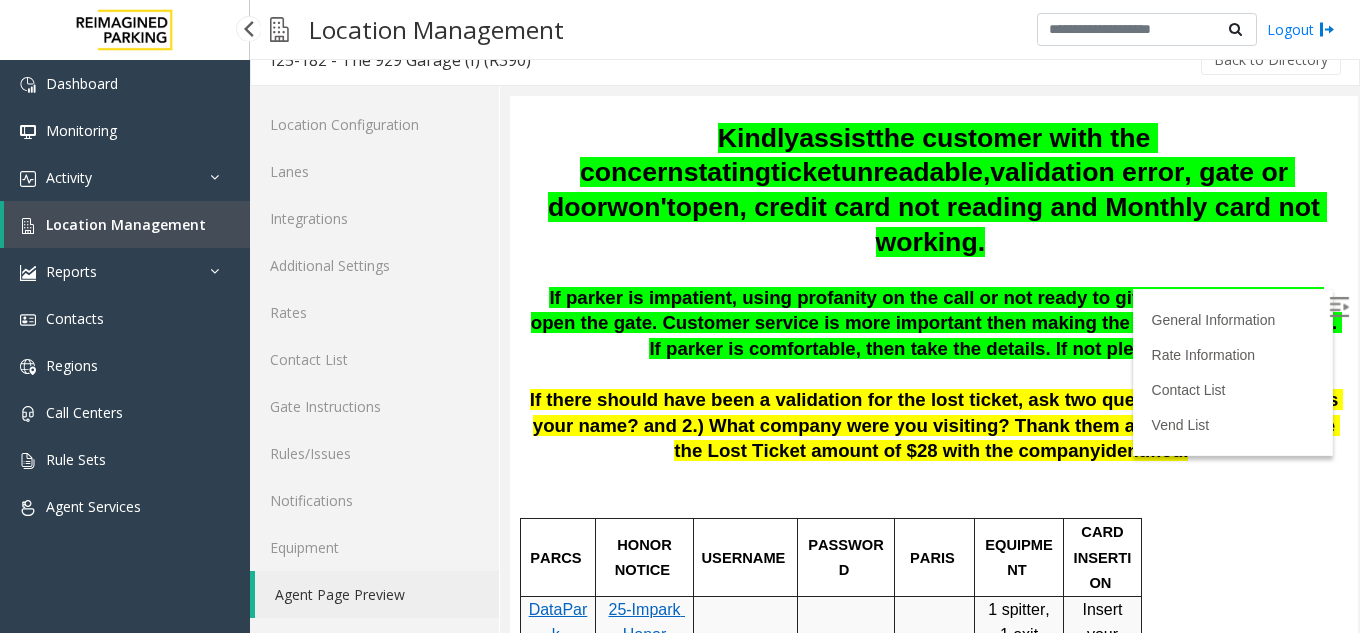 click on "Location Management" at bounding box center (126, 224) 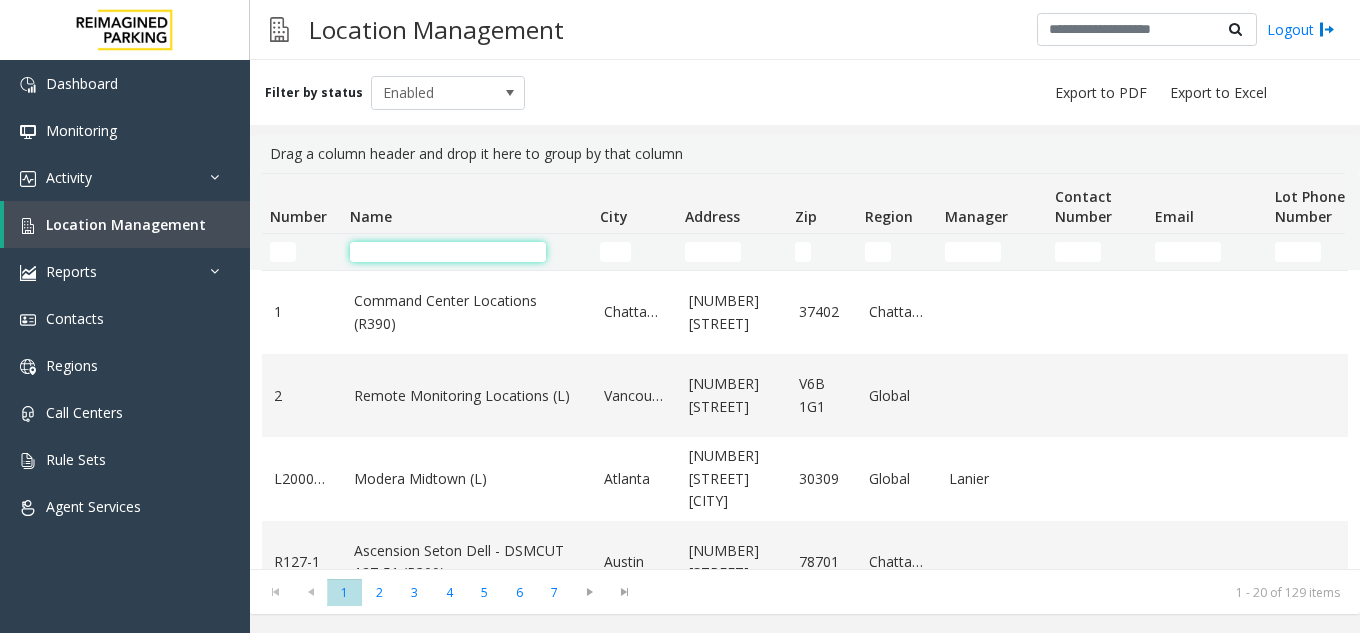 click 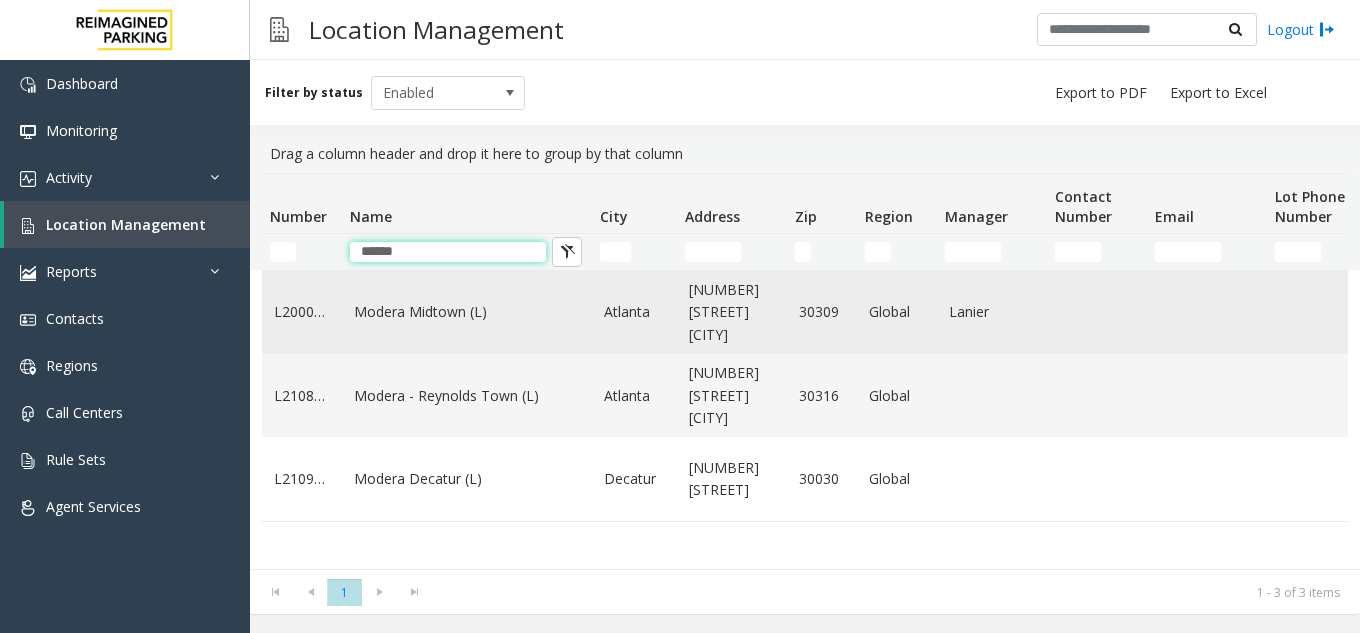 type on "******" 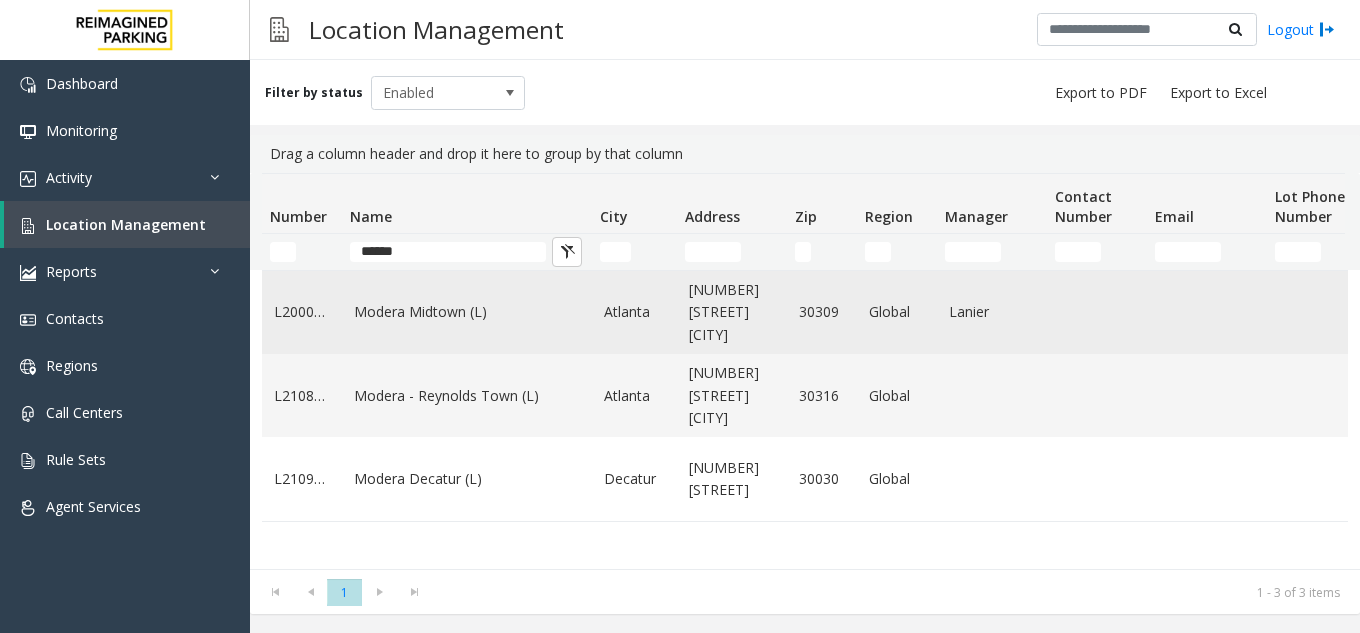 click on "Modera Midtown	(L)" 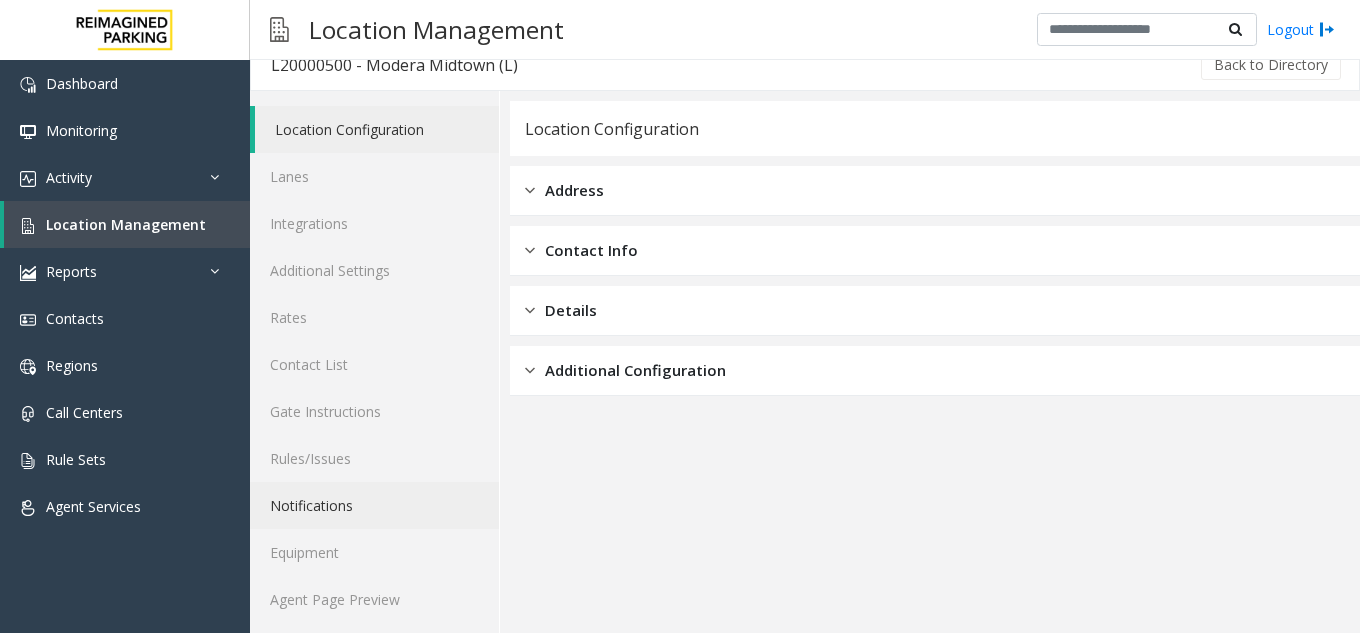 scroll, scrollTop: 26, scrollLeft: 0, axis: vertical 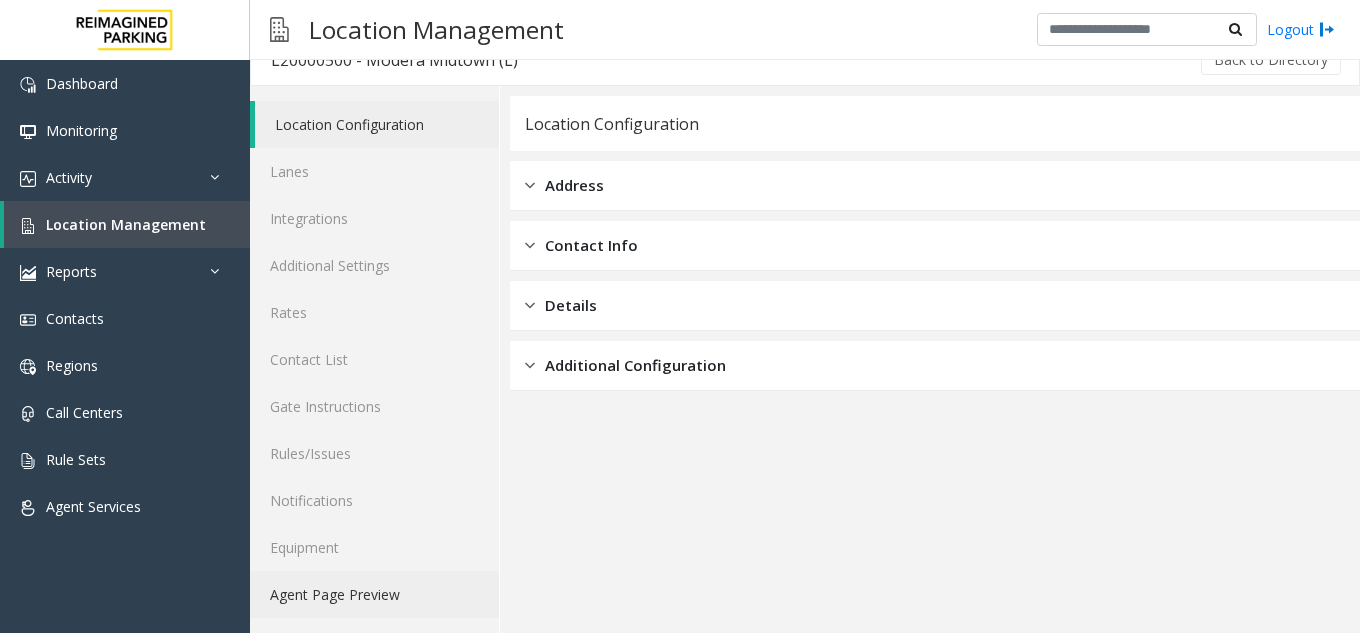 click on "Agent Page Preview" 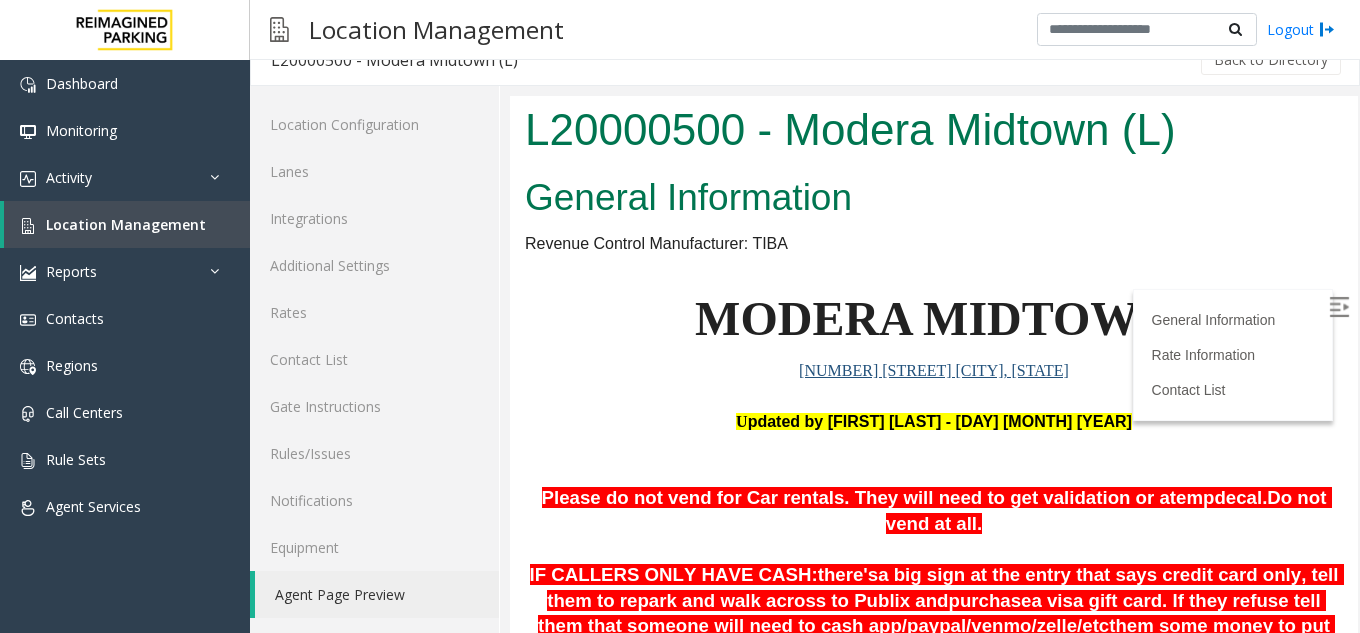 scroll, scrollTop: 0, scrollLeft: 0, axis: both 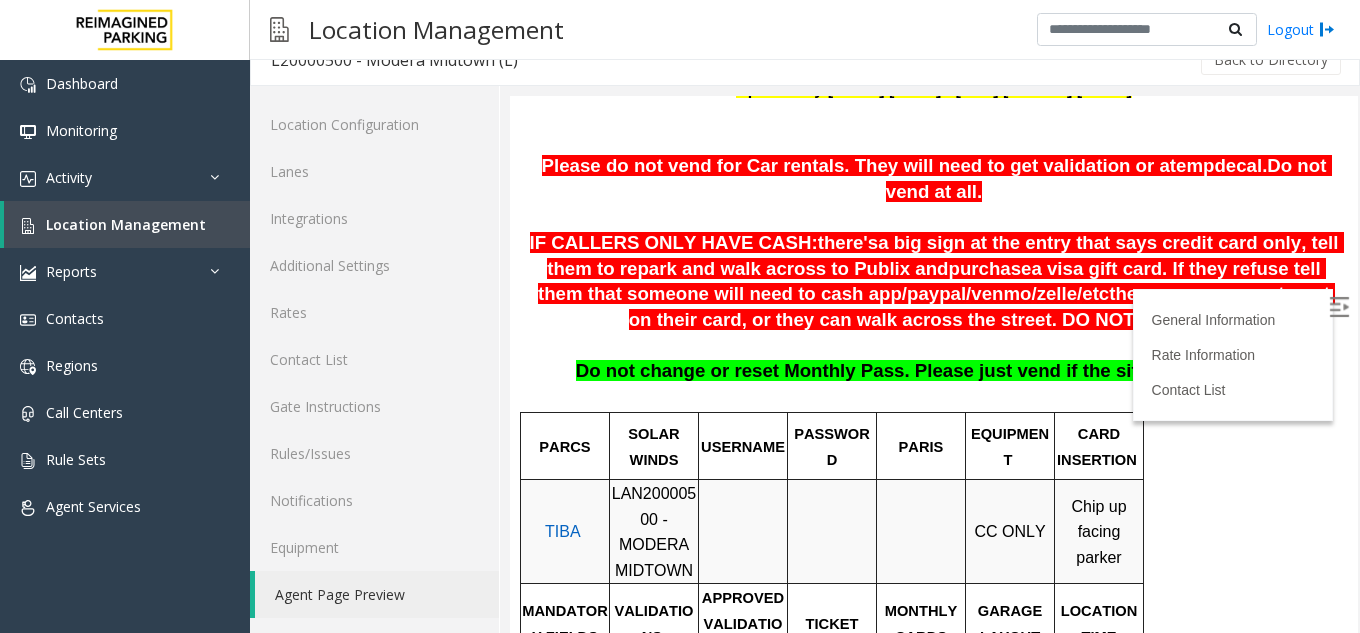 click on "LAN20000500 - MODERA MIDTOWN" at bounding box center [654, 532] 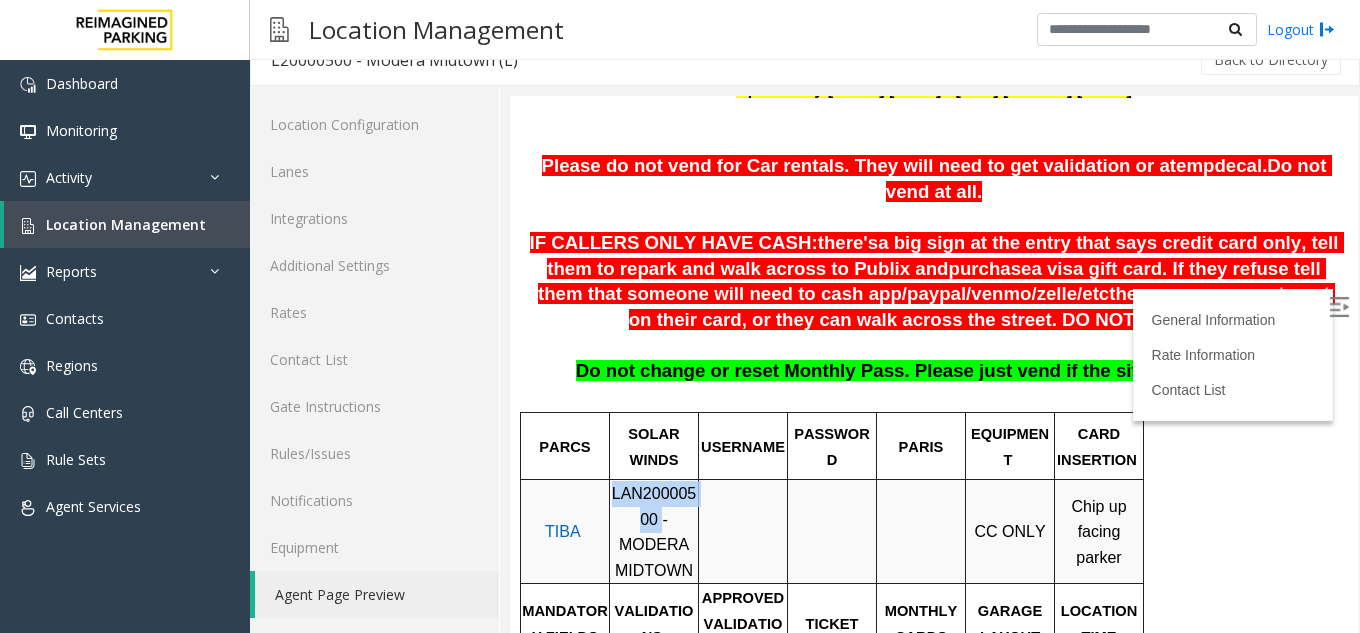 click on "LAN20000500 - MODERA MIDTOWN" at bounding box center (654, 532) 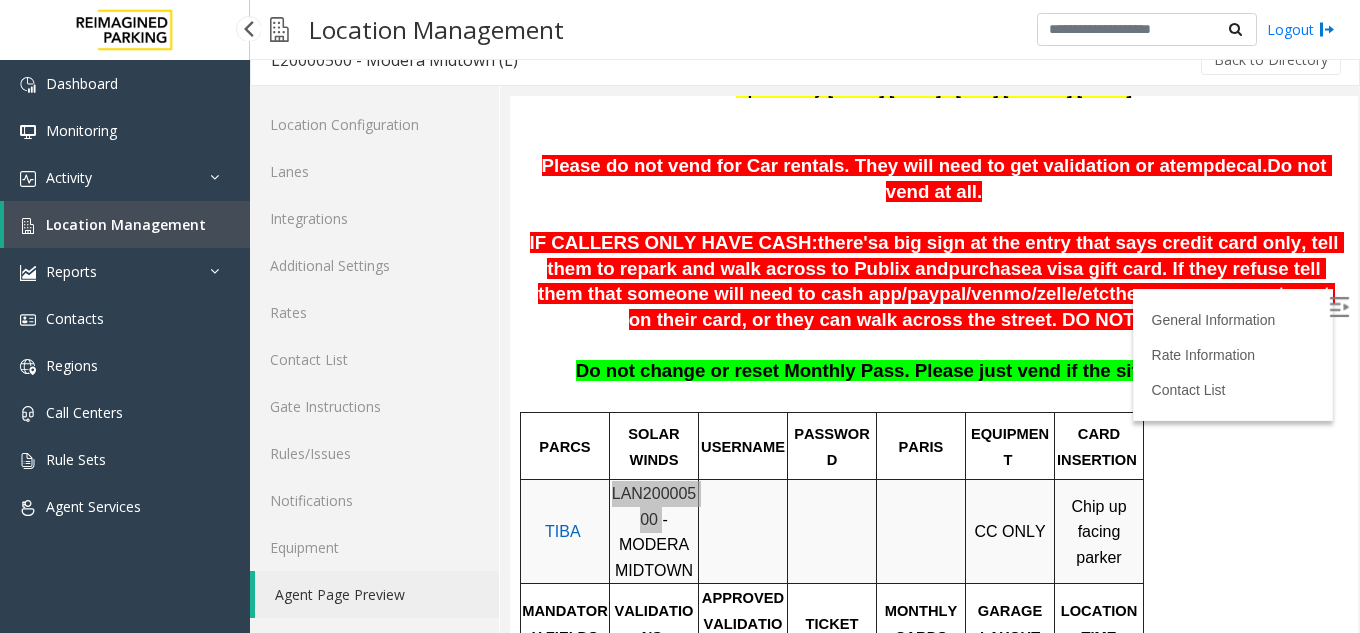 click on "Location Management" at bounding box center (126, 224) 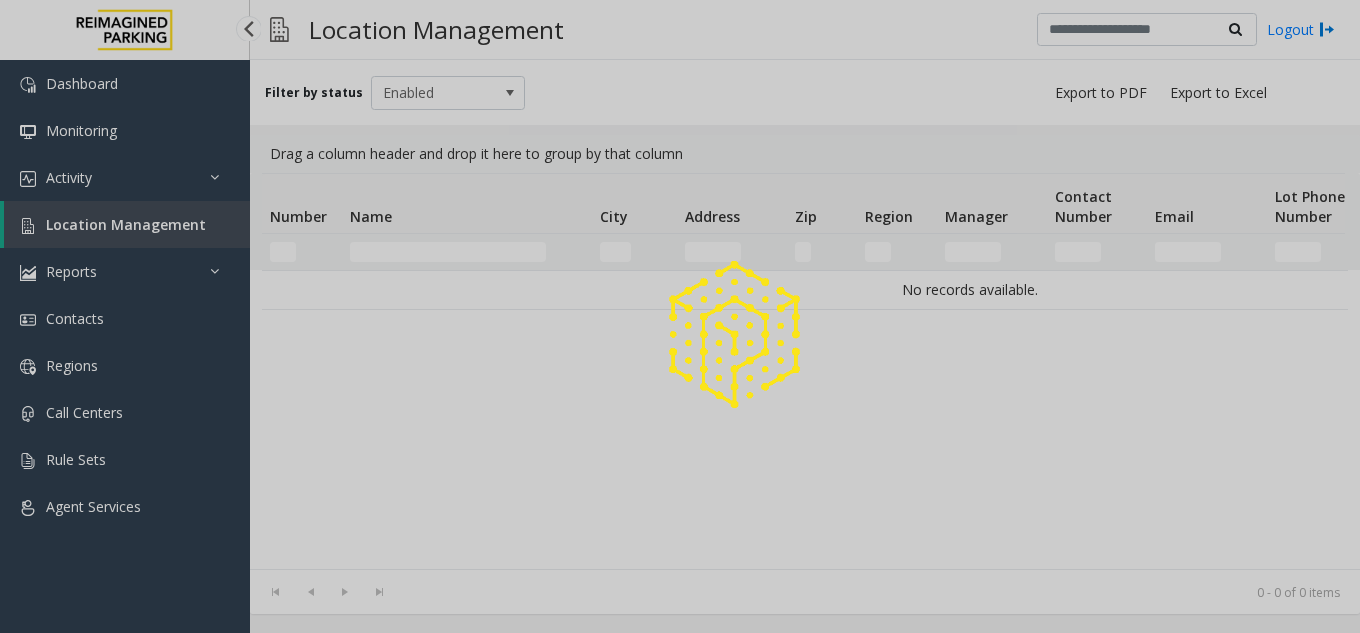 scroll, scrollTop: 0, scrollLeft: 0, axis: both 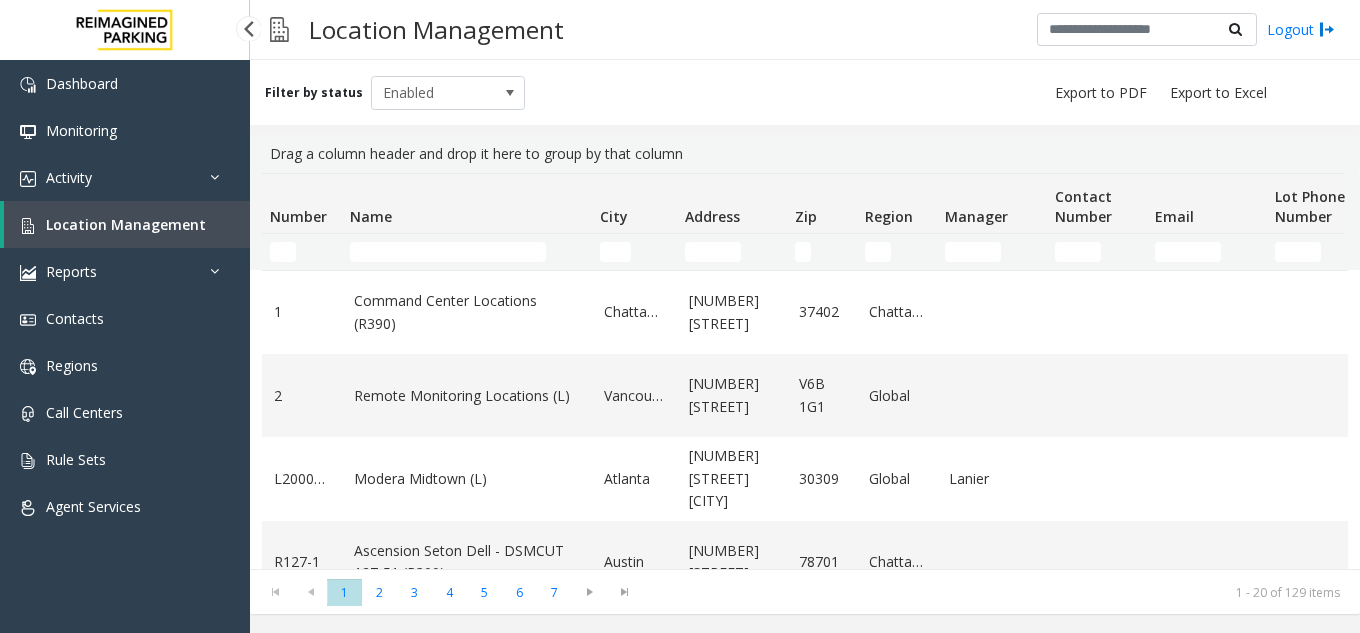 click on "Location Management" at bounding box center [126, 224] 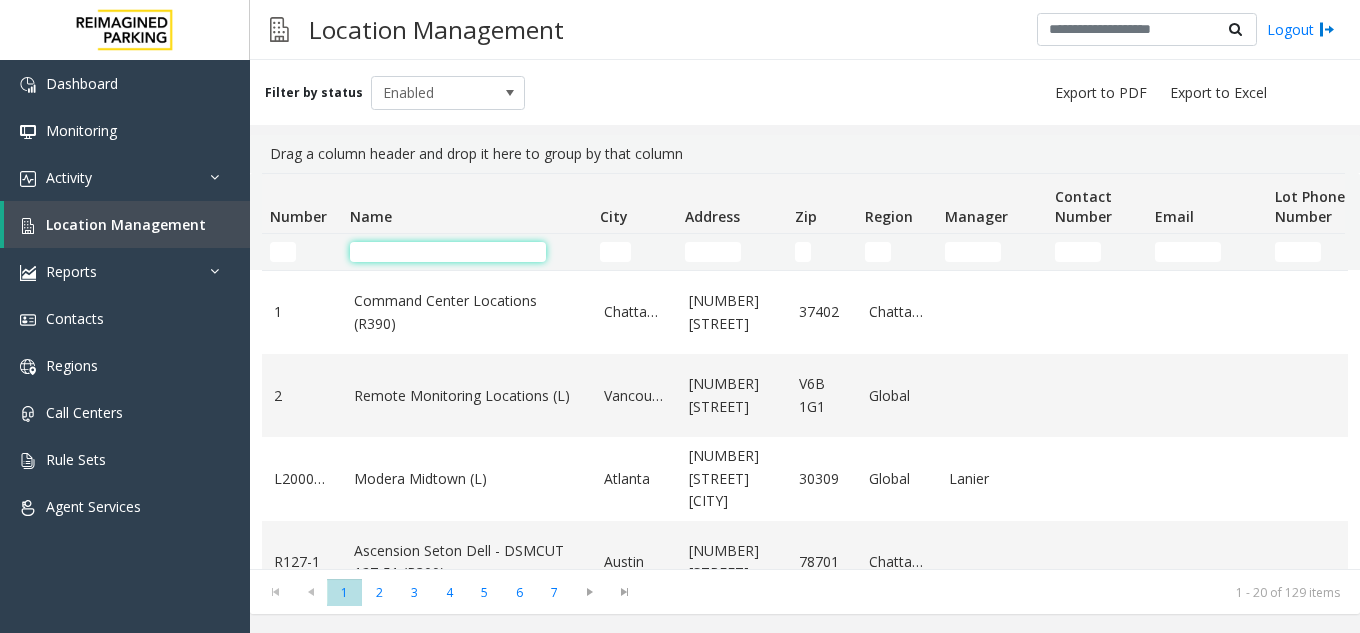 click 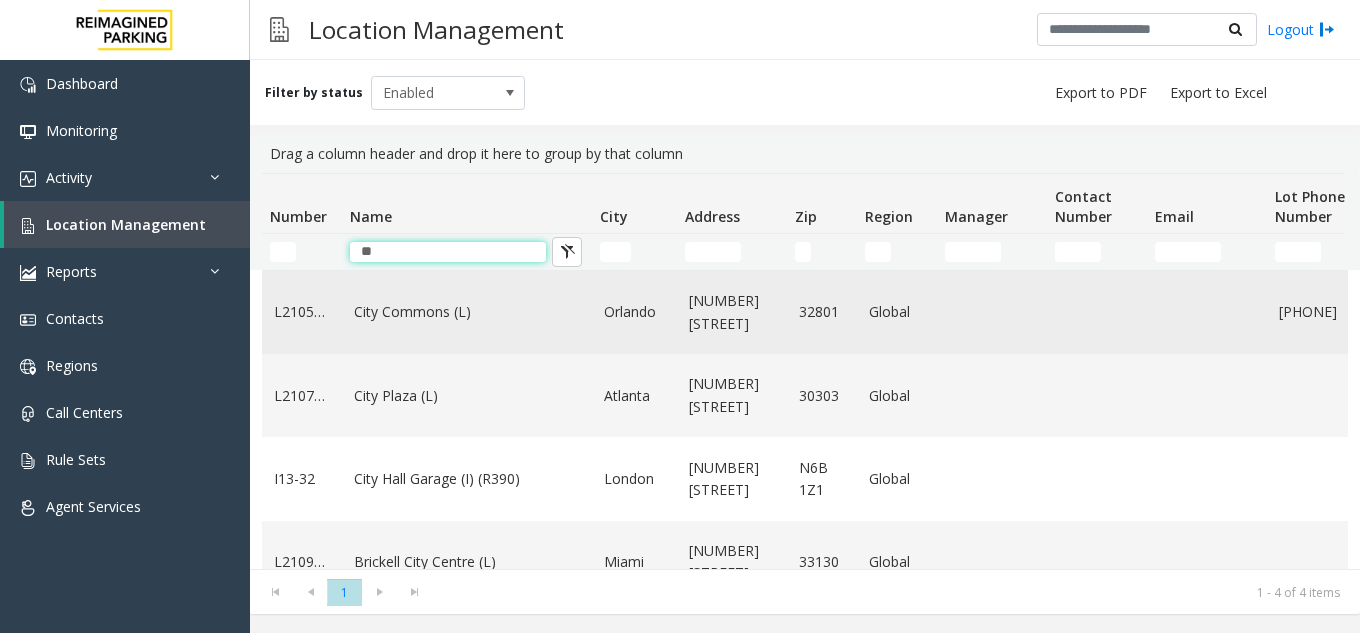 type on "*" 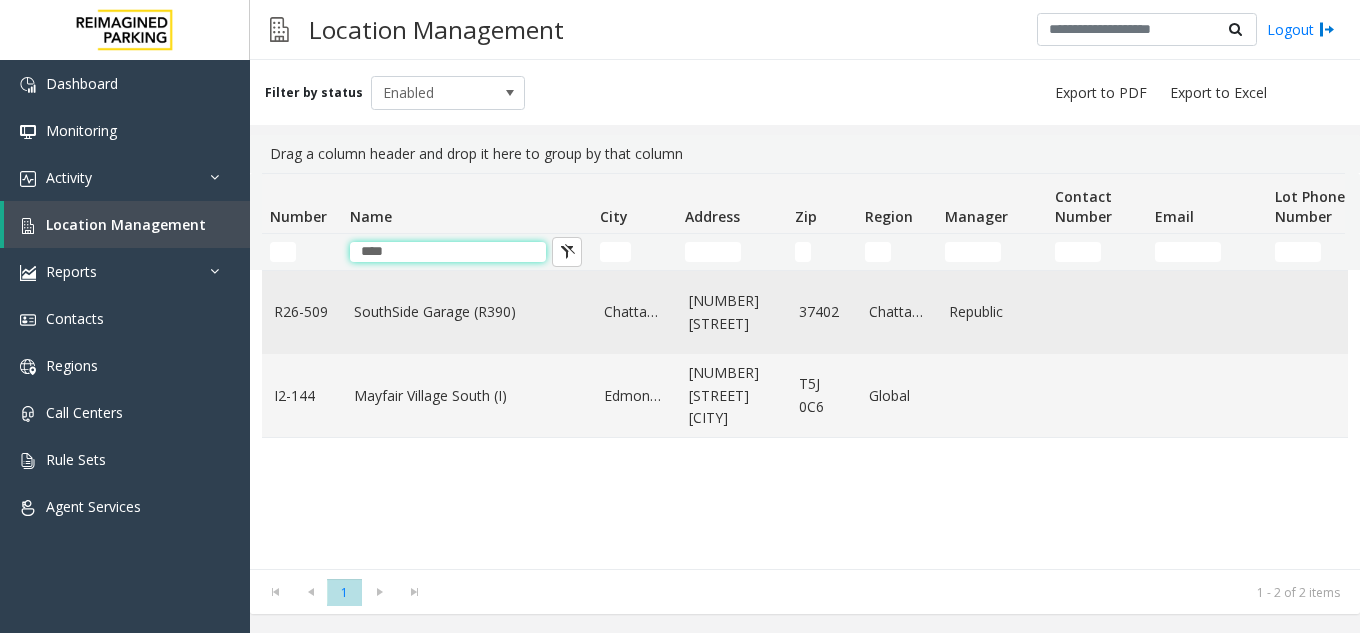 type on "****" 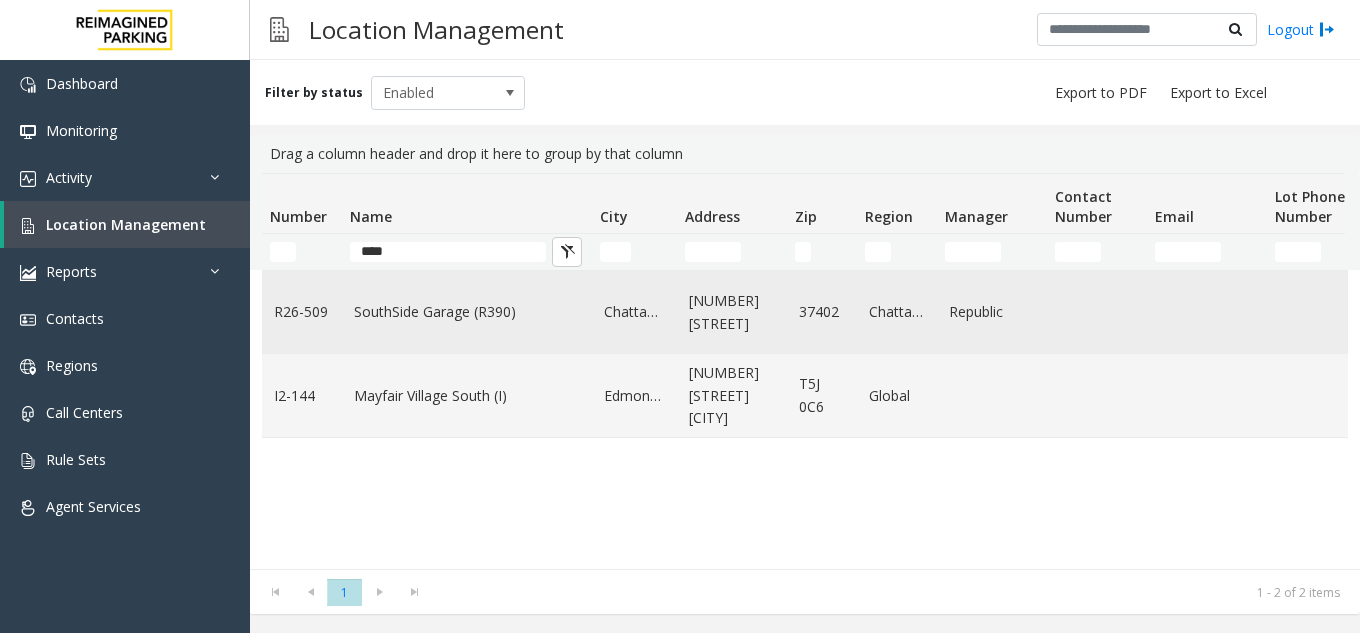 click on "SouthSide Garage (R390)" 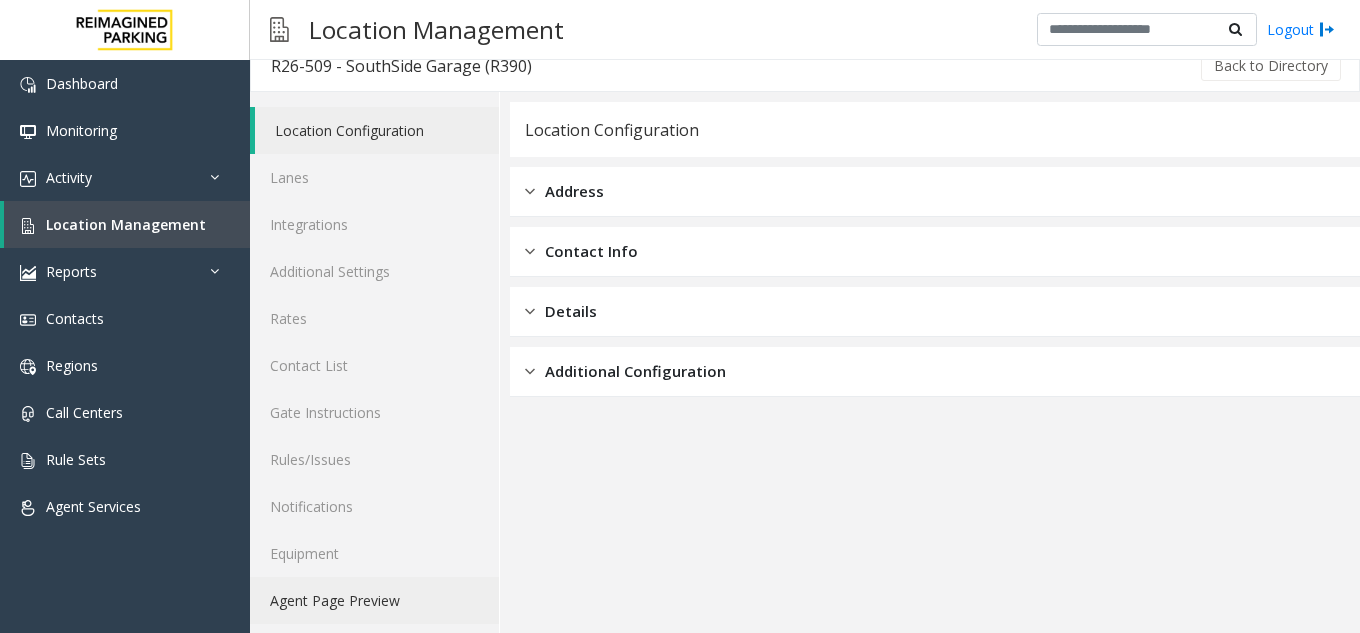 scroll, scrollTop: 26, scrollLeft: 0, axis: vertical 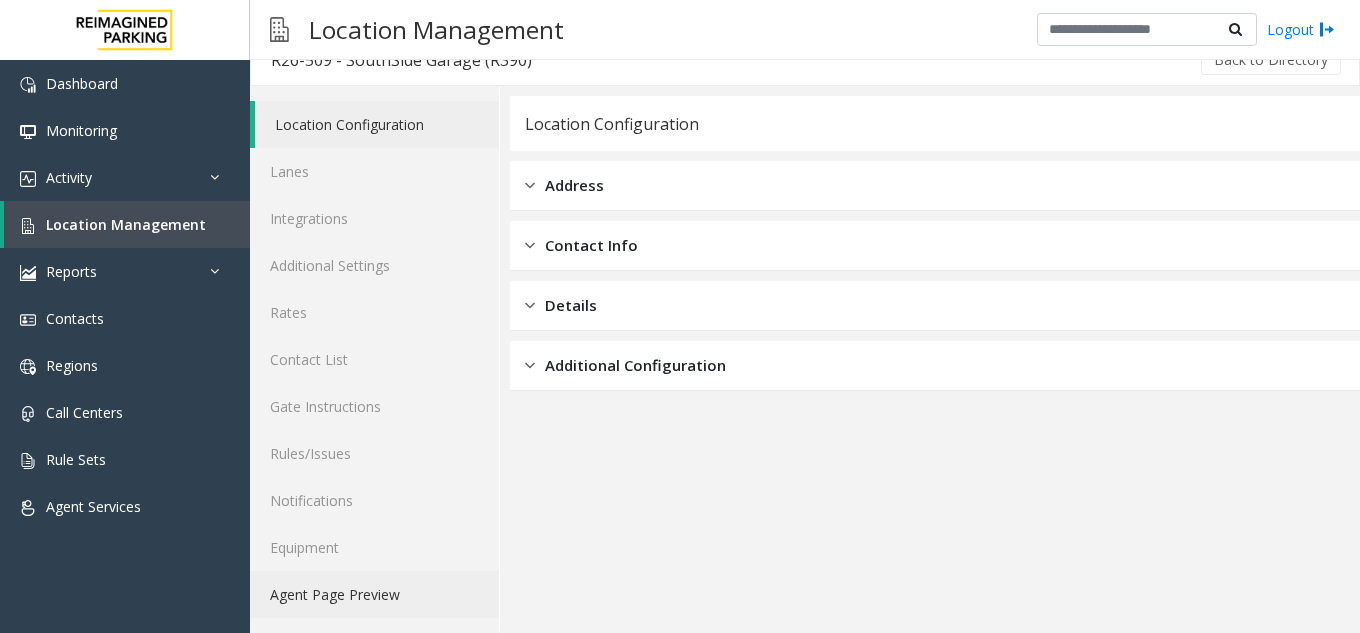 click on "Agent Page Preview" 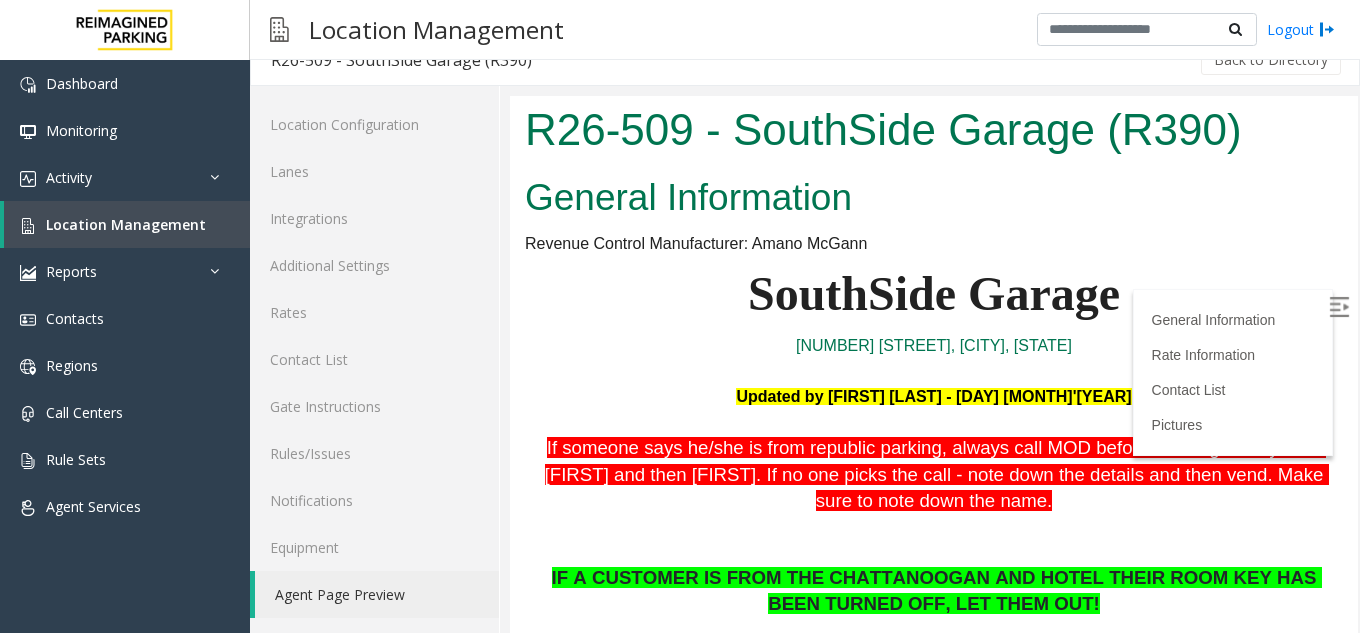 scroll, scrollTop: 0, scrollLeft: 0, axis: both 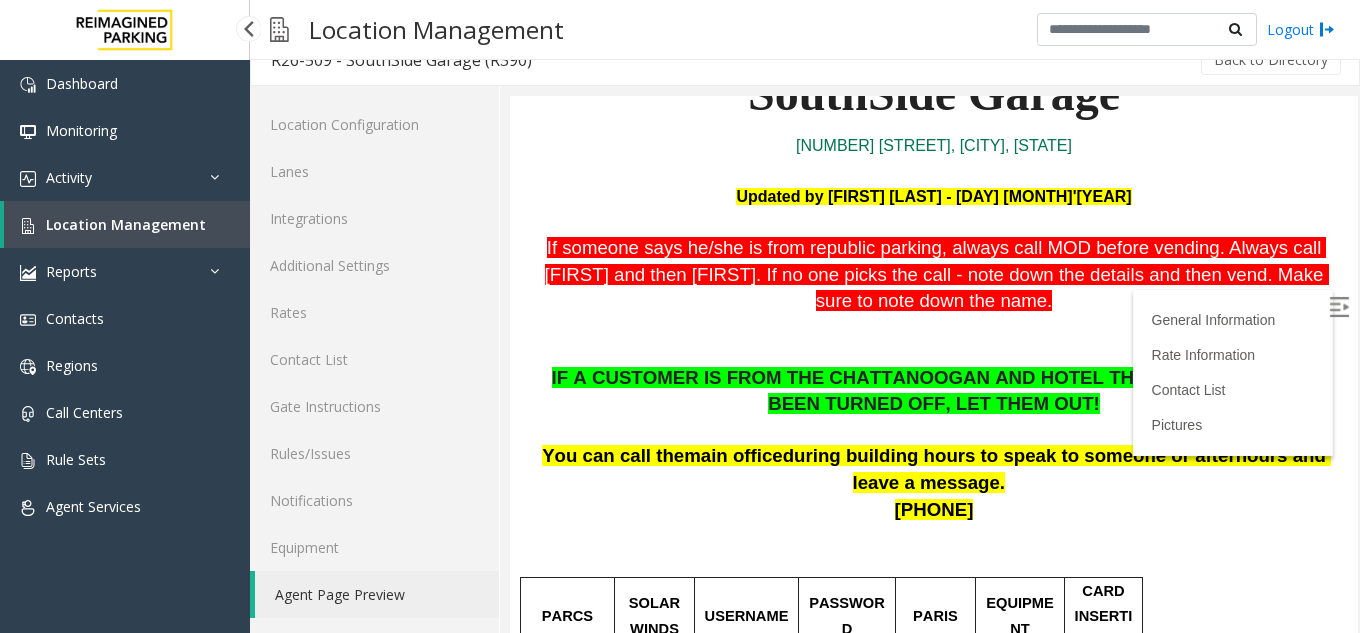 click on "Location Management" at bounding box center (126, 224) 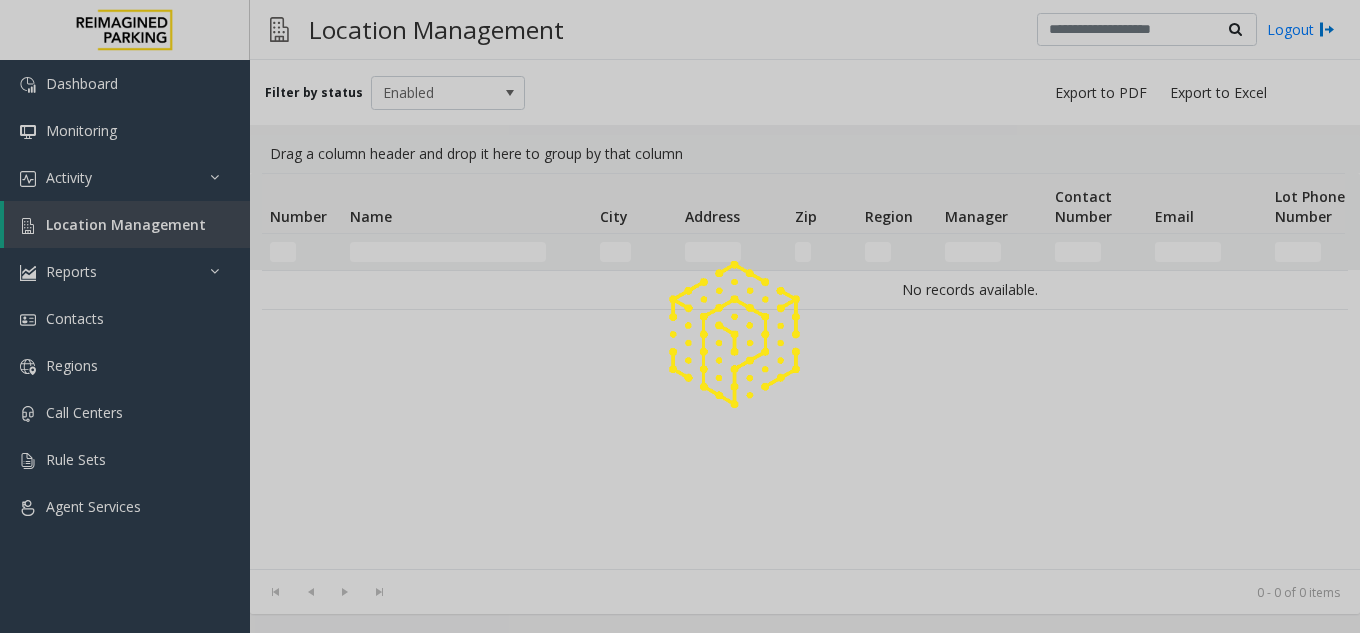scroll, scrollTop: 0, scrollLeft: 0, axis: both 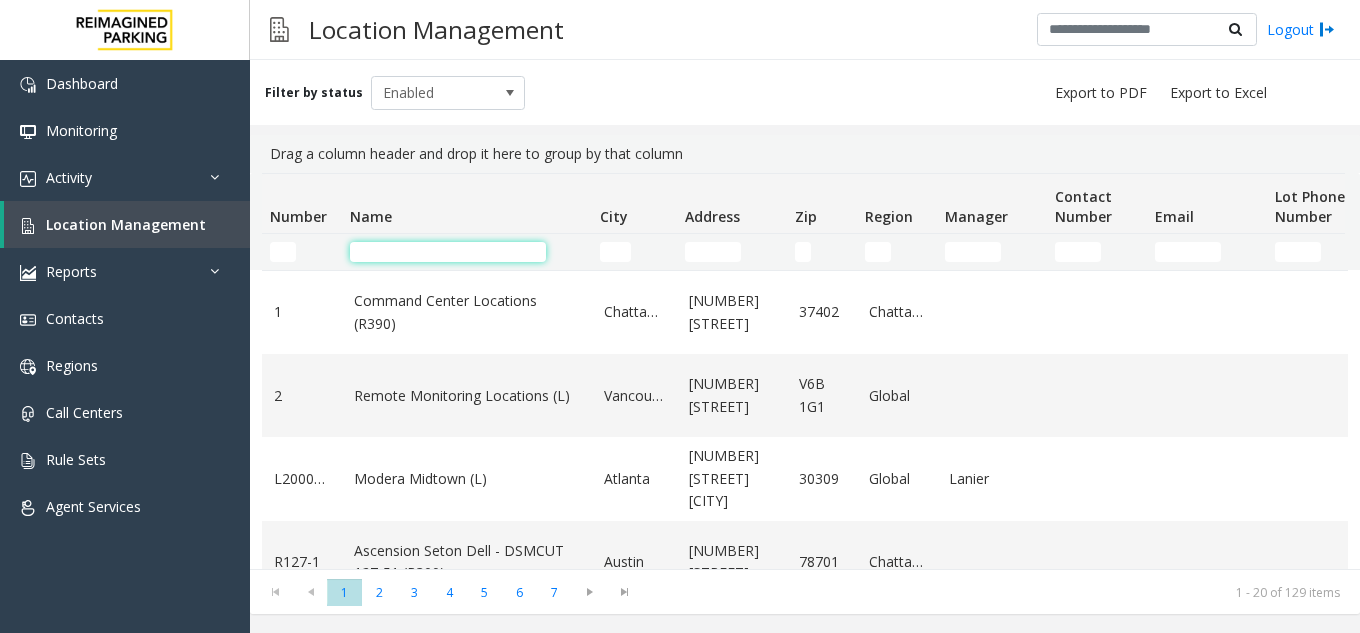 click 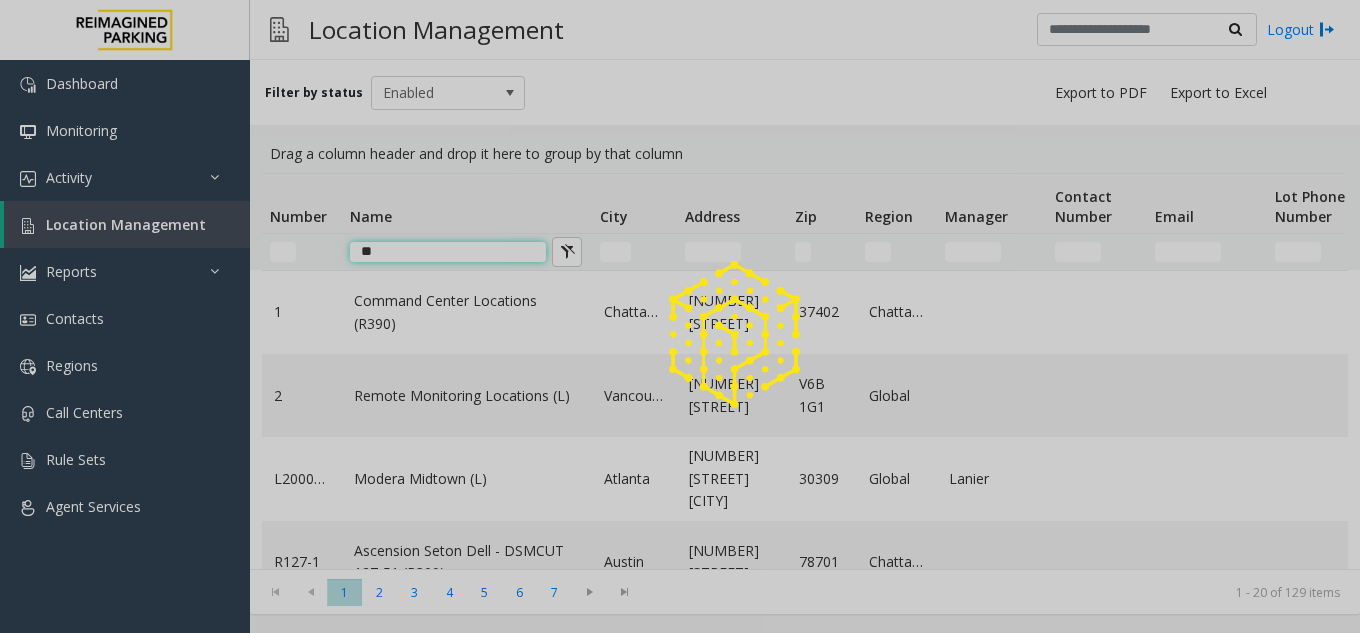 type on "*" 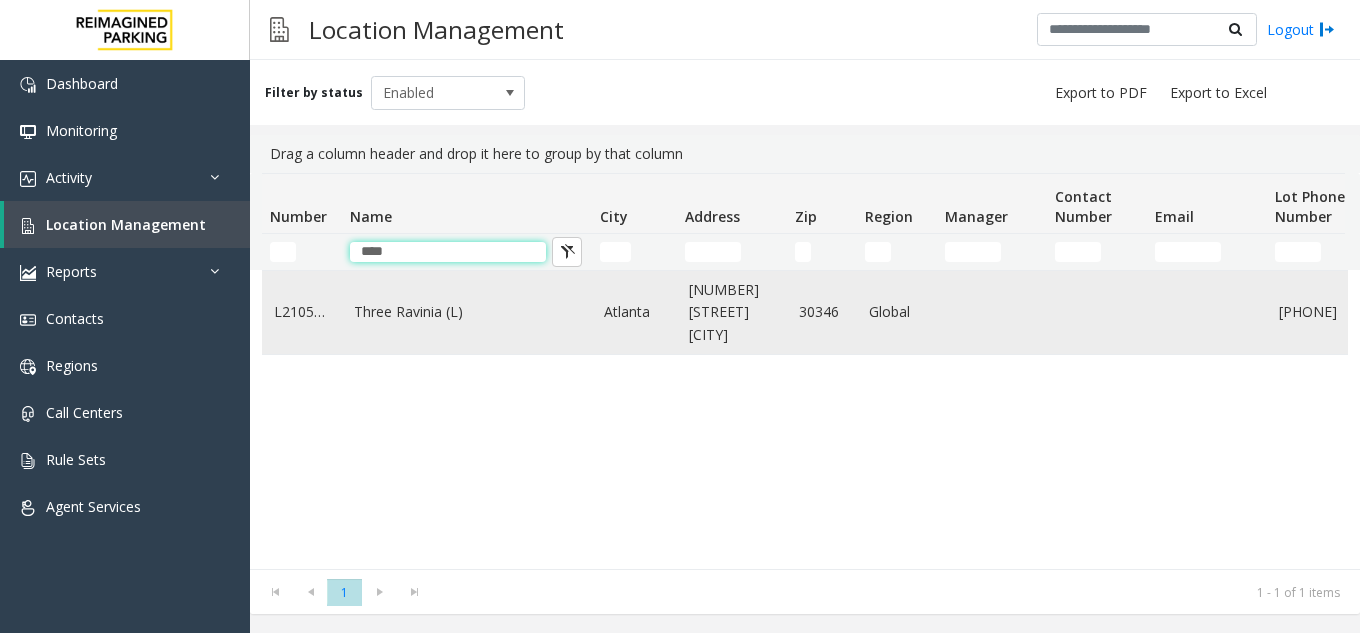 type on "****" 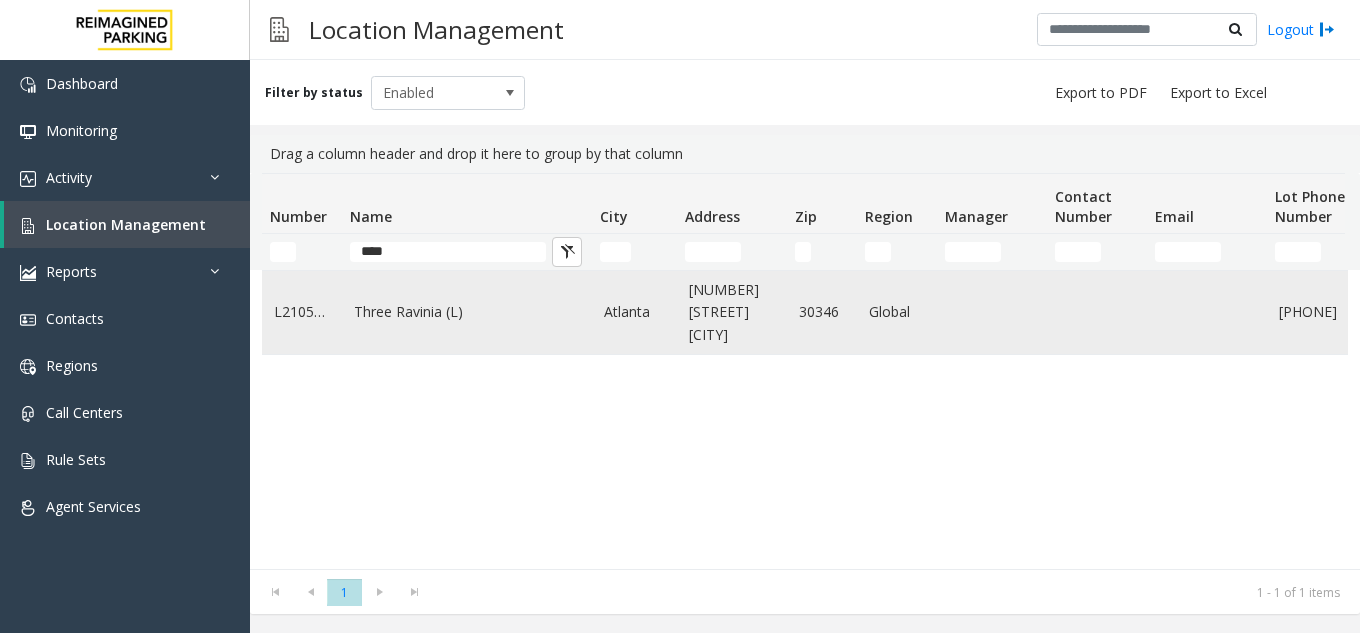 click on "Three Ravinia (L)" 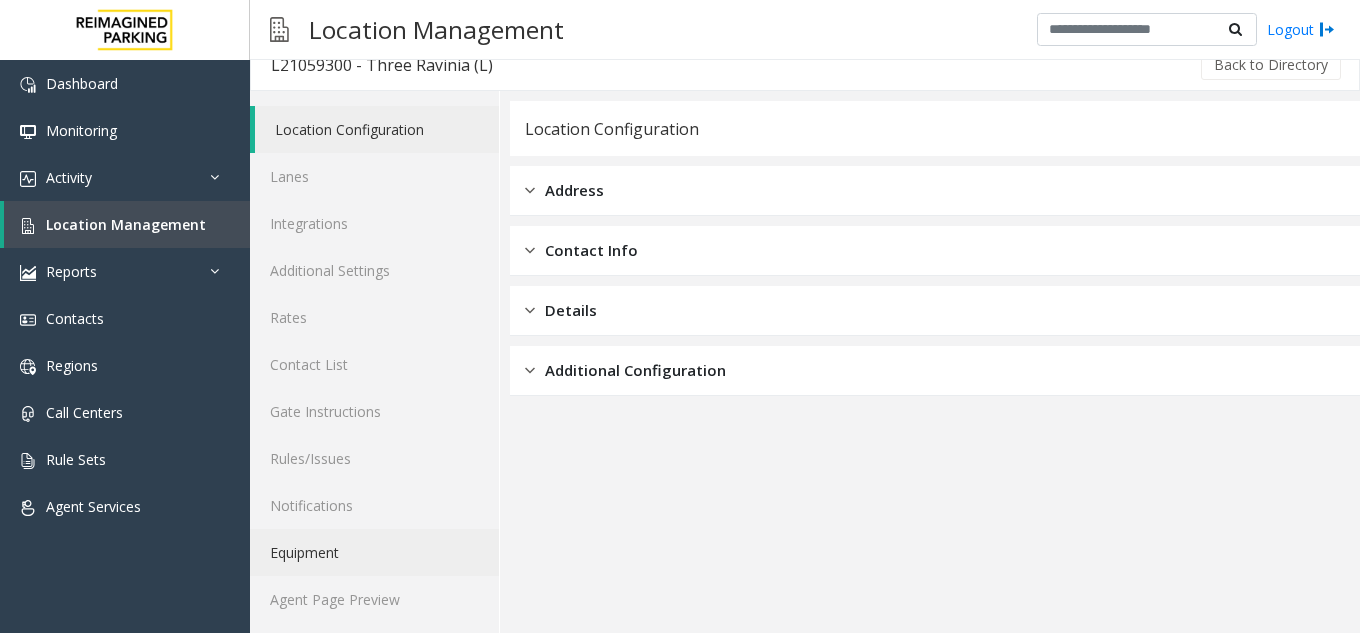 scroll, scrollTop: 26, scrollLeft: 0, axis: vertical 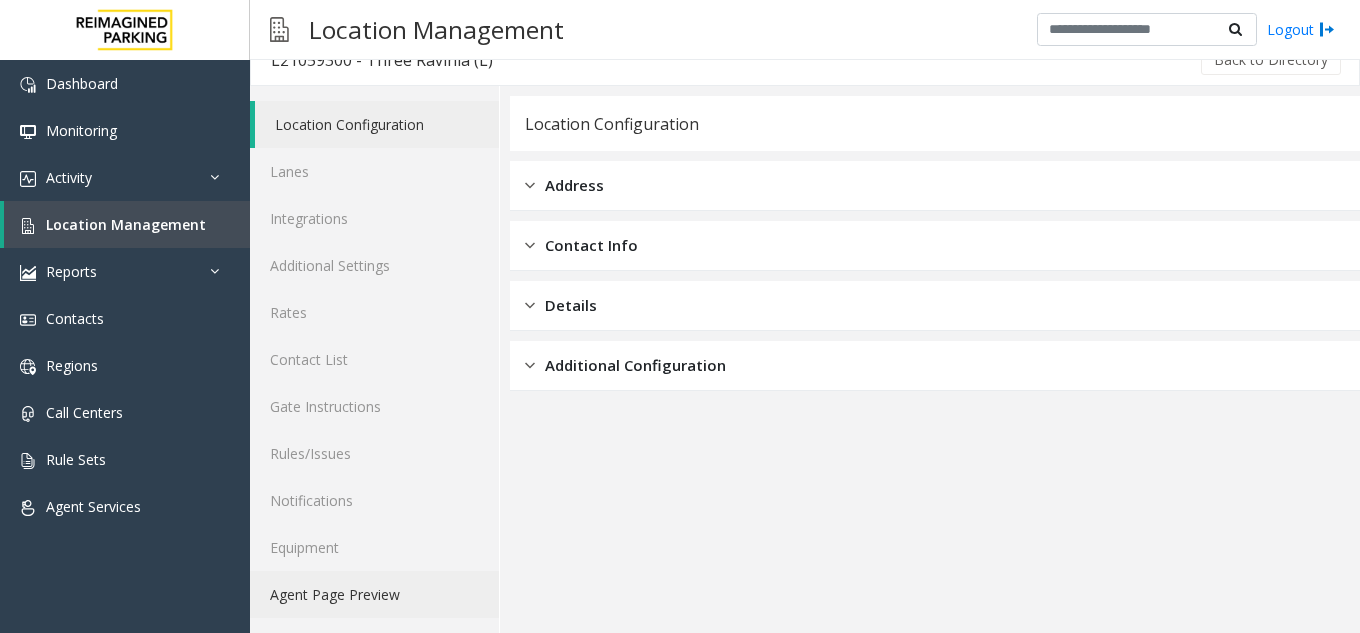 click on "Agent Page Preview" 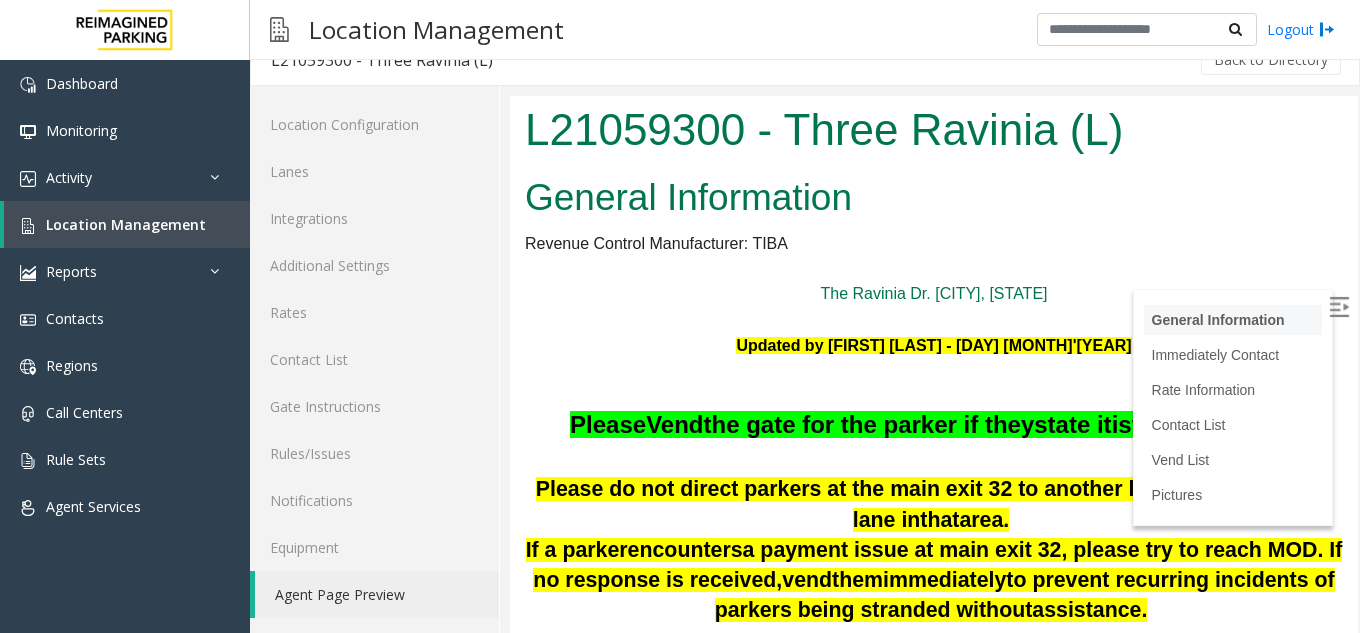 scroll, scrollTop: 0, scrollLeft: 0, axis: both 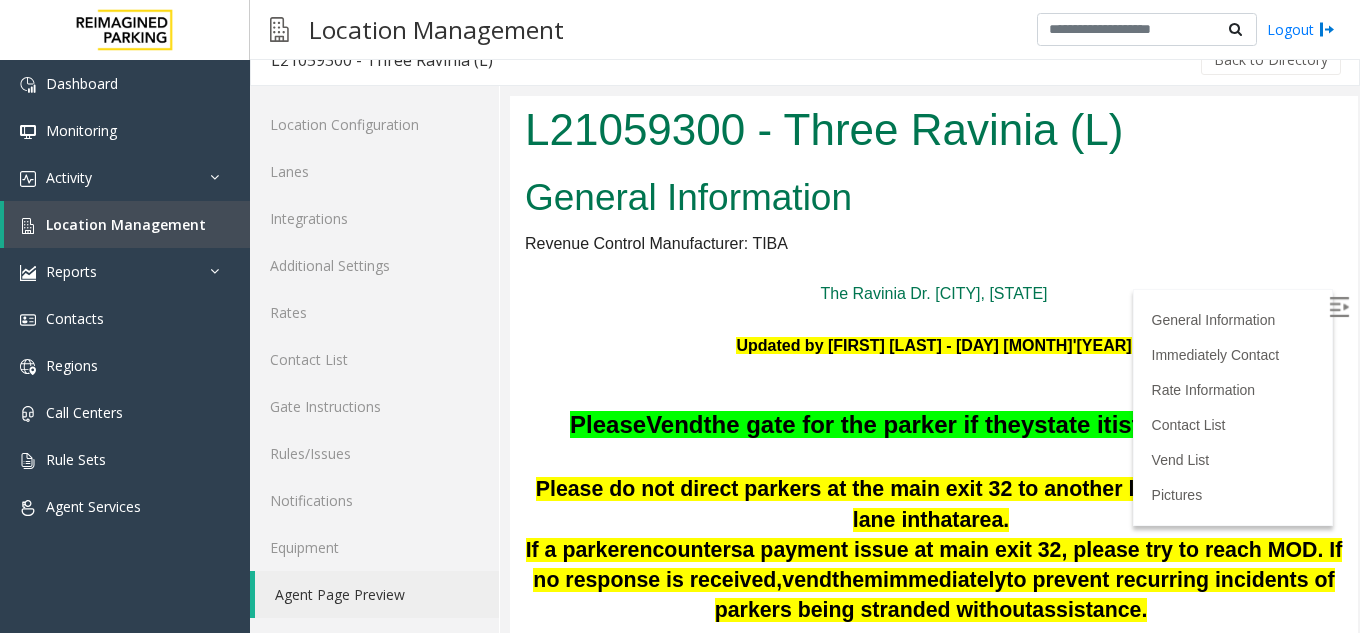 click at bounding box center [1339, 307] 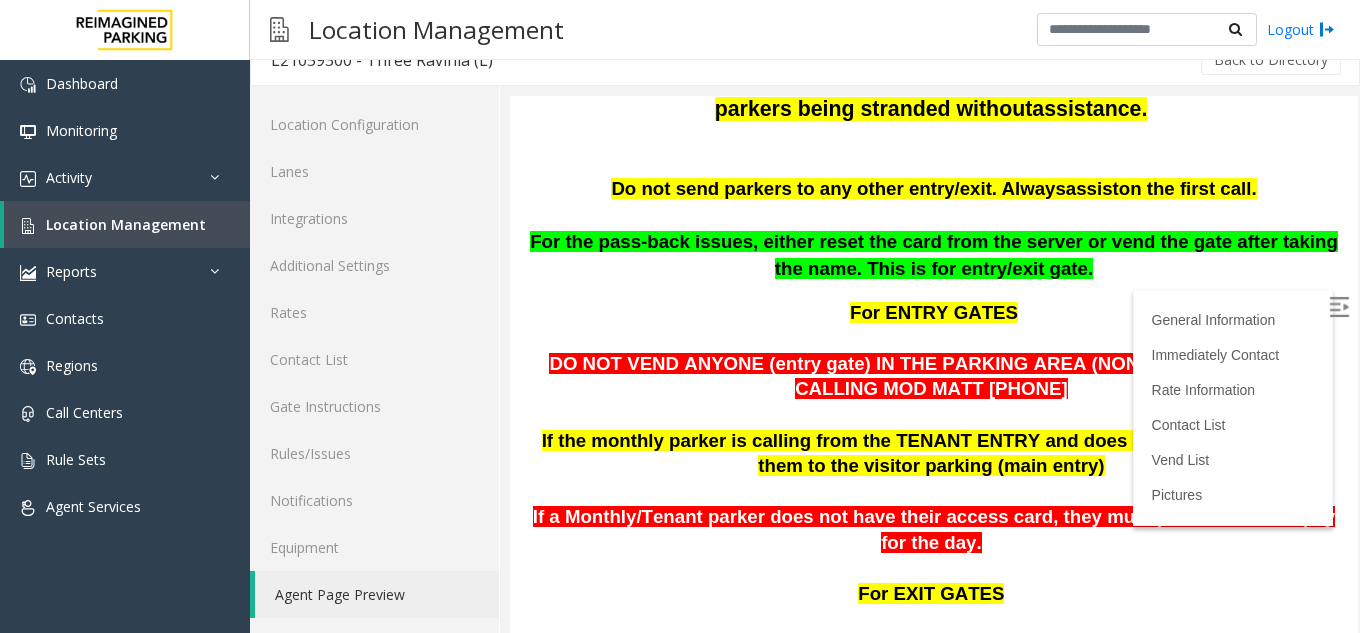 scroll, scrollTop: 600, scrollLeft: 0, axis: vertical 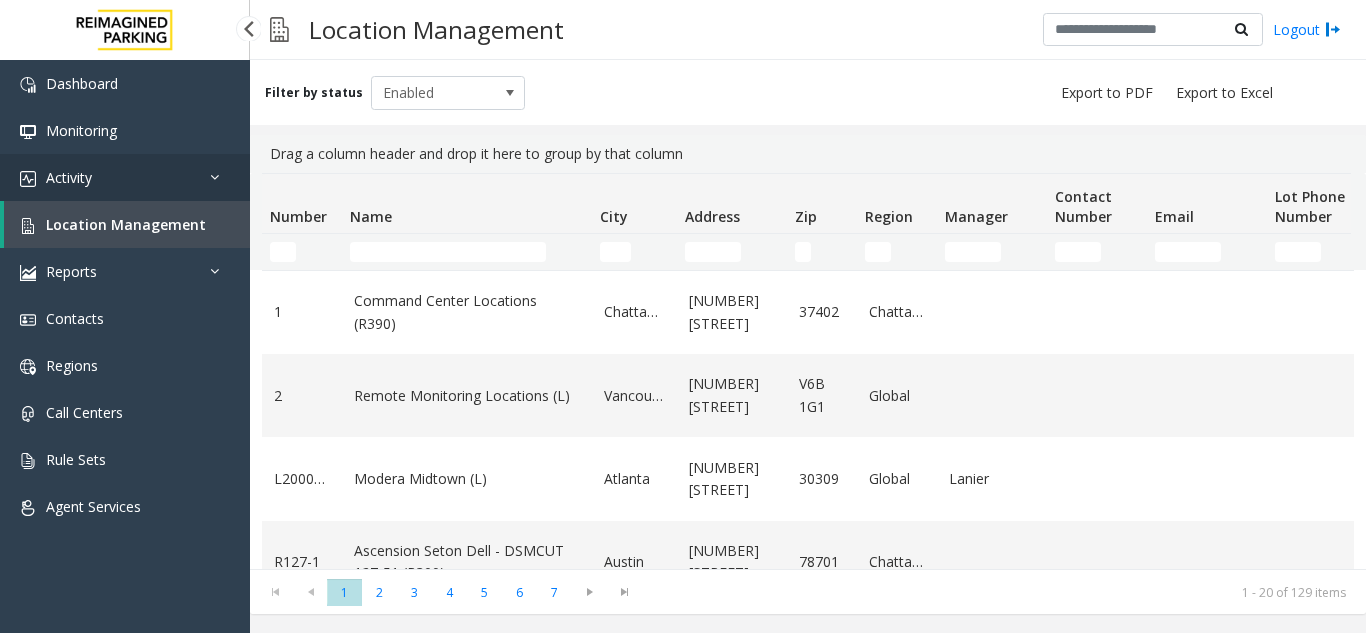 click on "Activity" at bounding box center (125, 177) 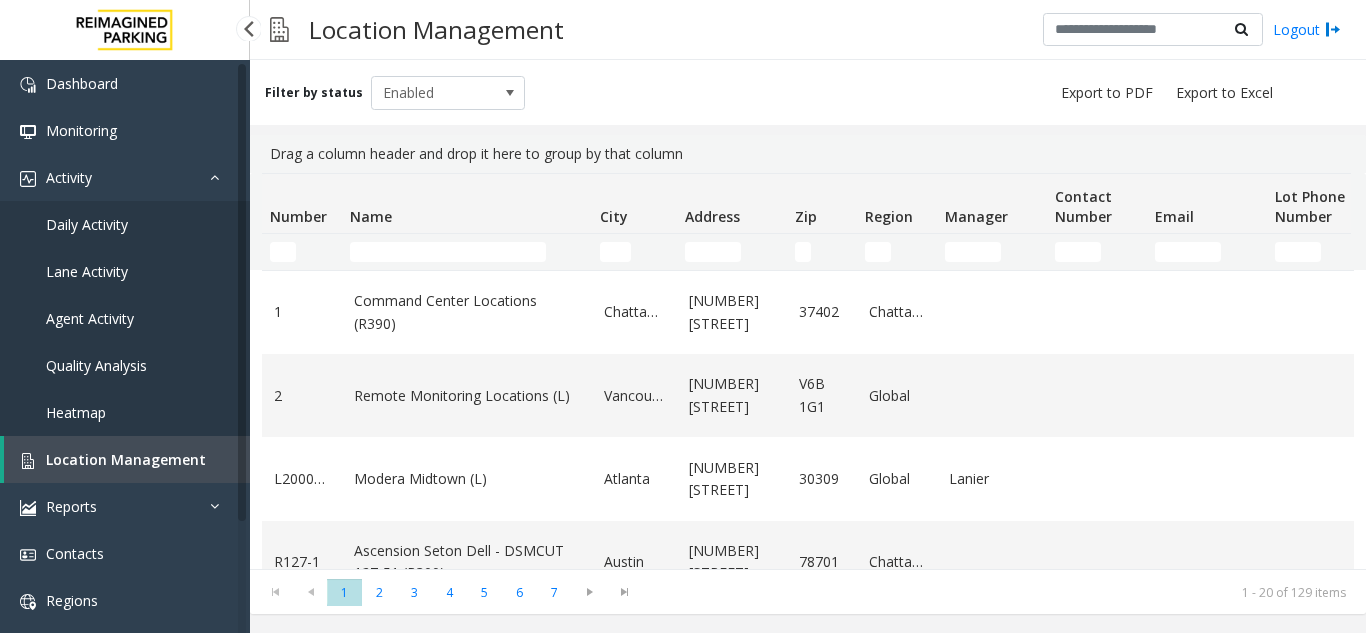 click on "Daily Activity" at bounding box center (87, 224) 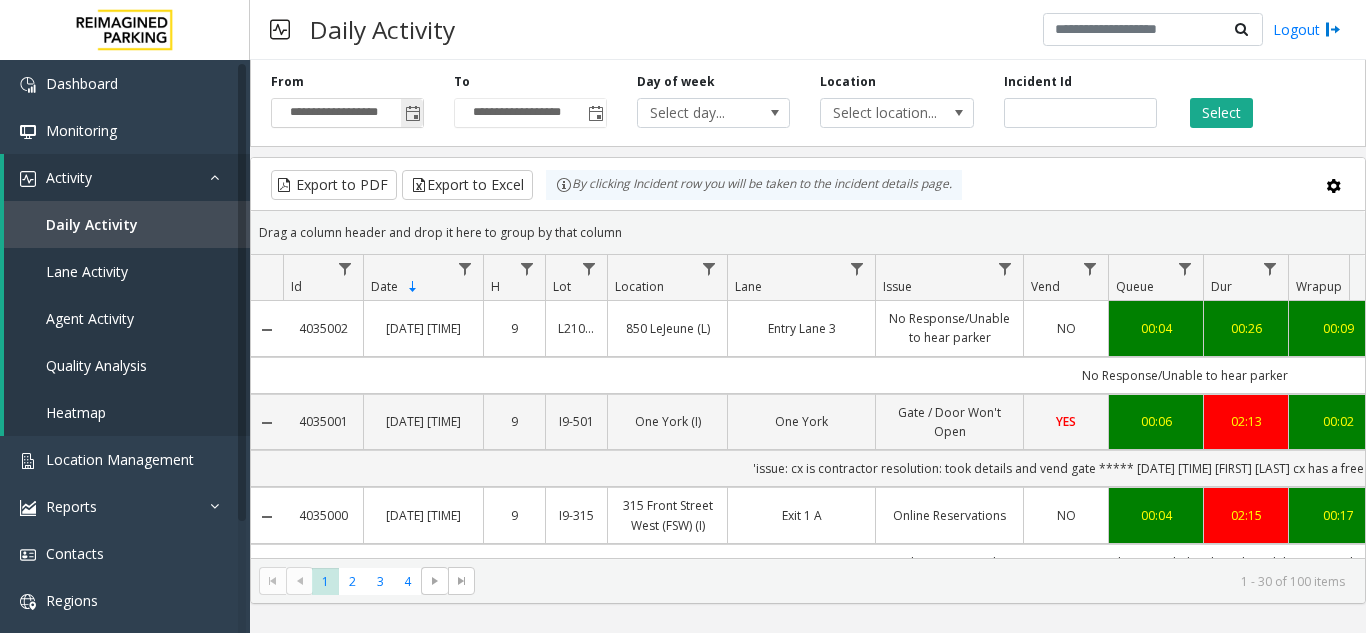 click 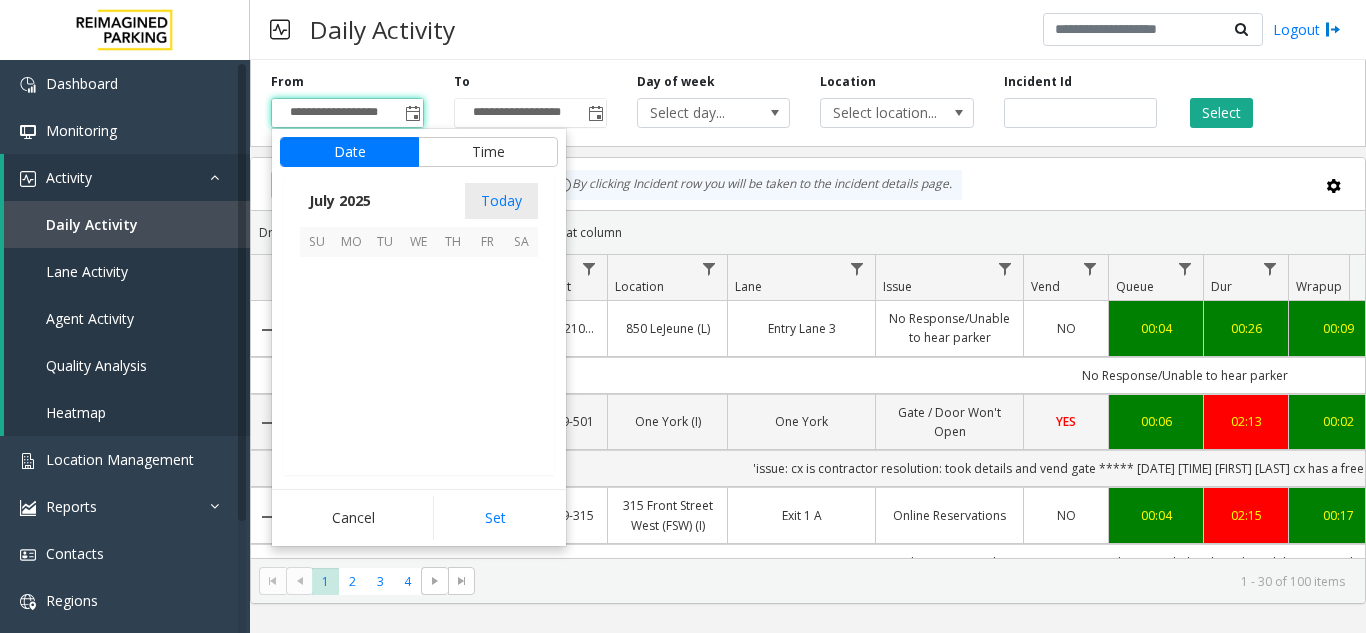 scroll, scrollTop: 358428, scrollLeft: 0, axis: vertical 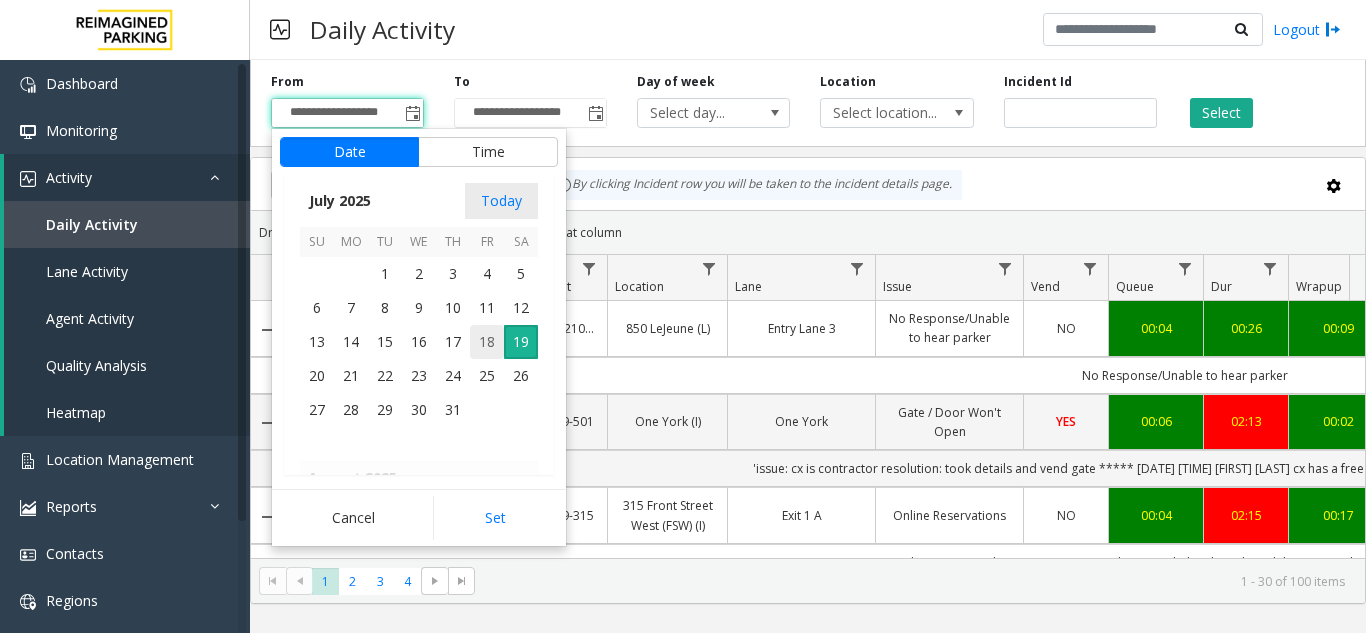 click on "18" at bounding box center (487, 342) 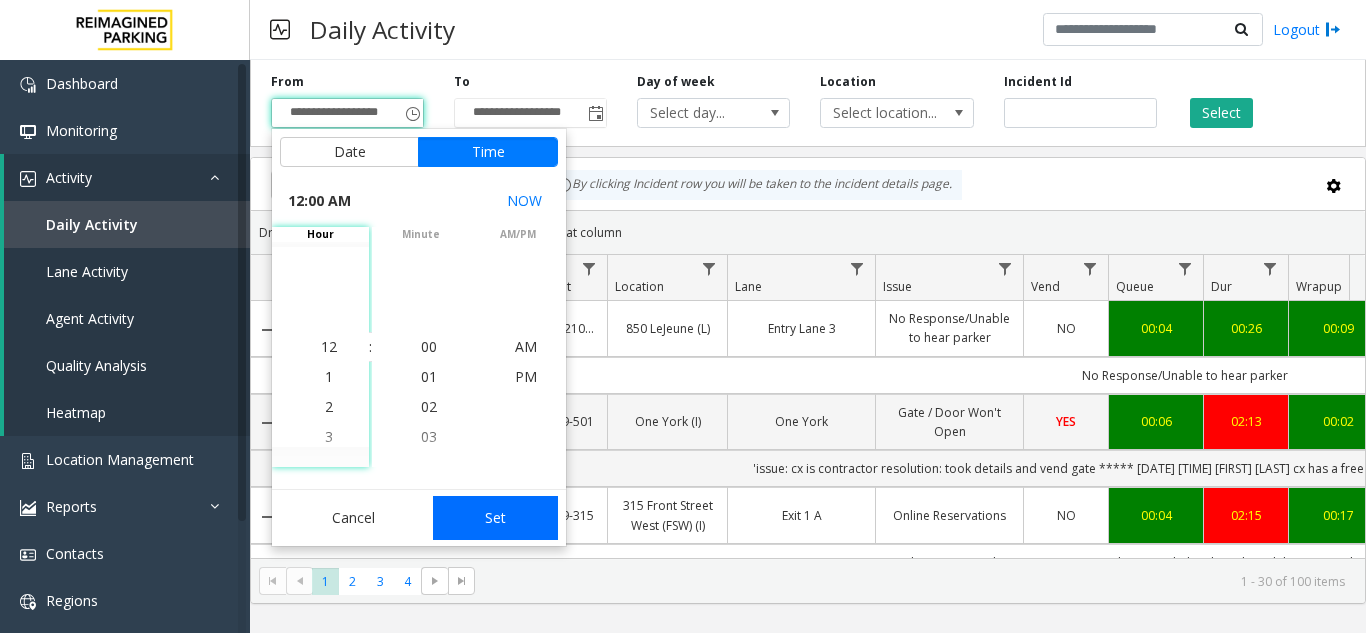 click on "Set" 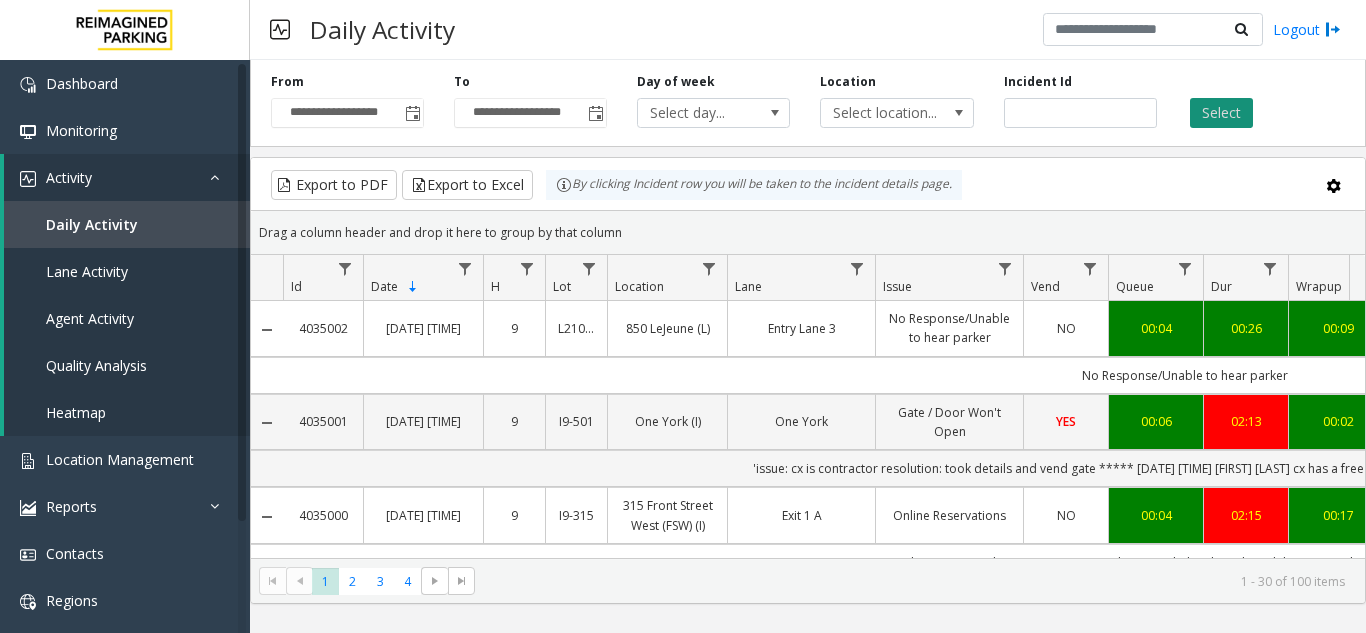 click on "Select" 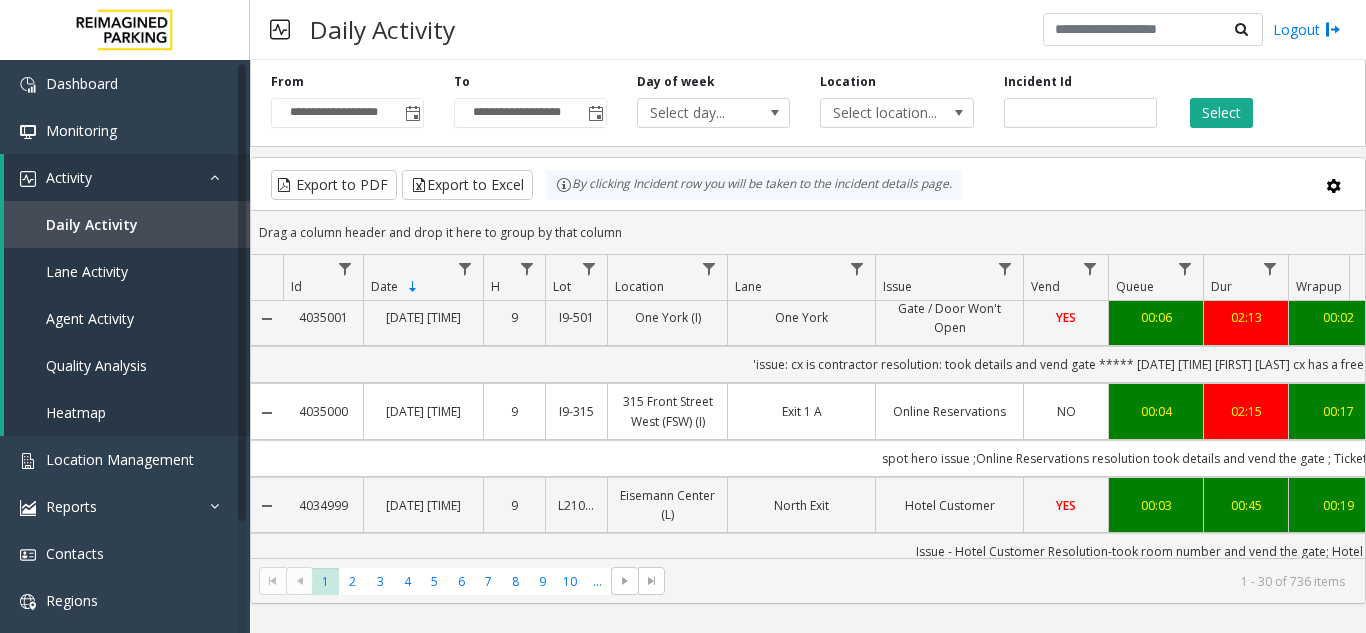 scroll, scrollTop: 0, scrollLeft: 0, axis: both 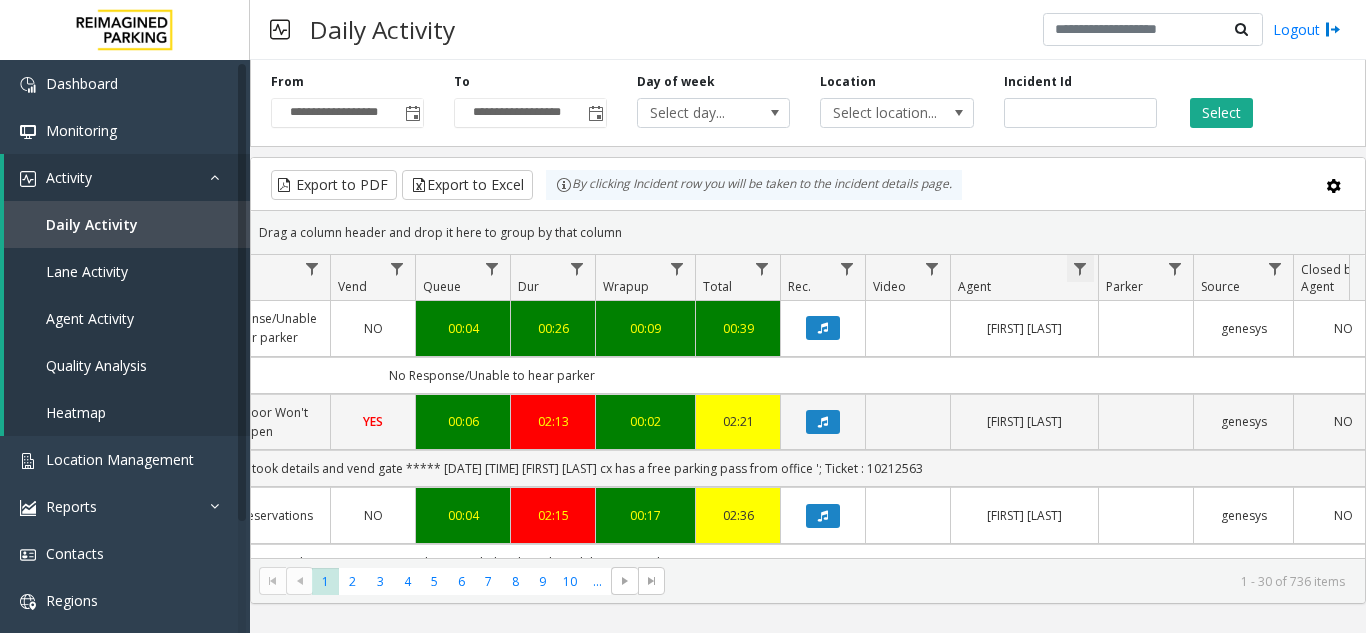 click 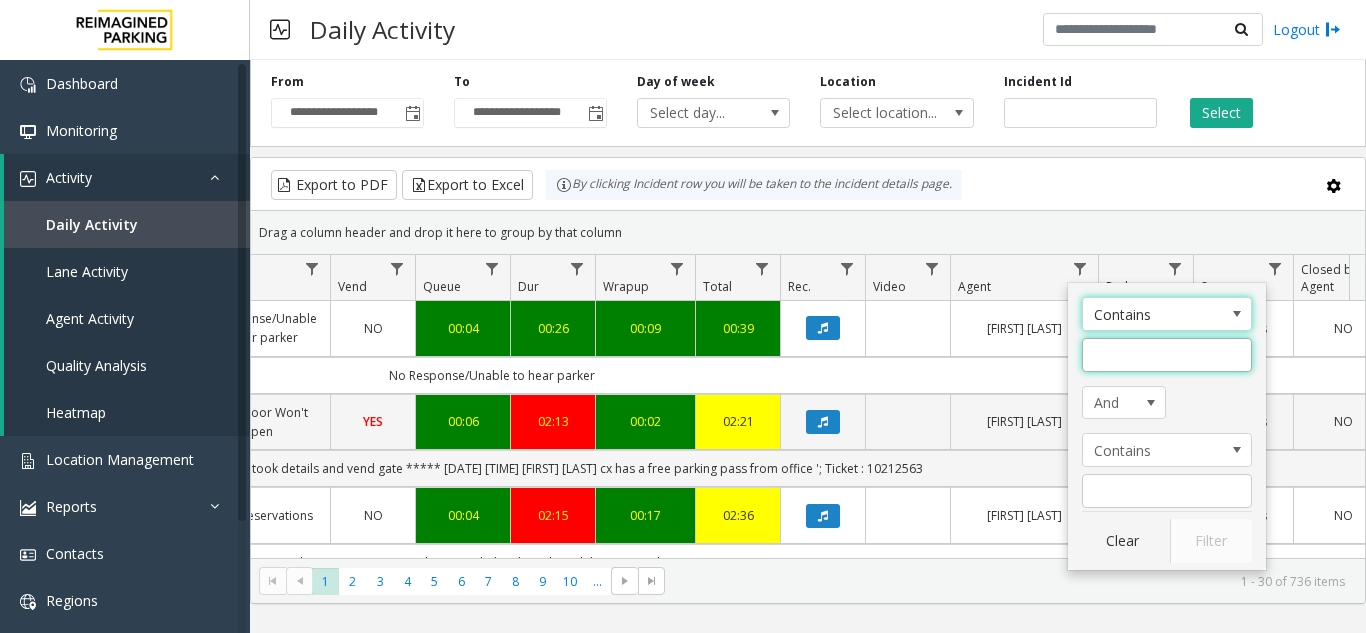 click 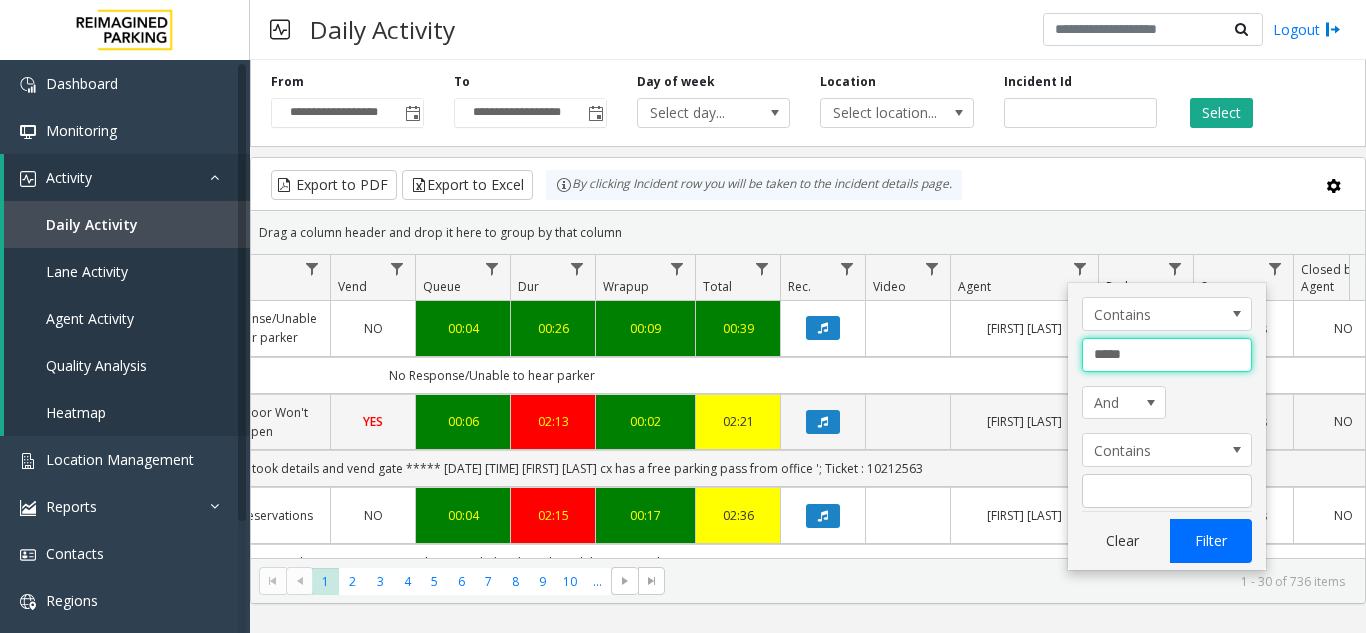 type on "*****" 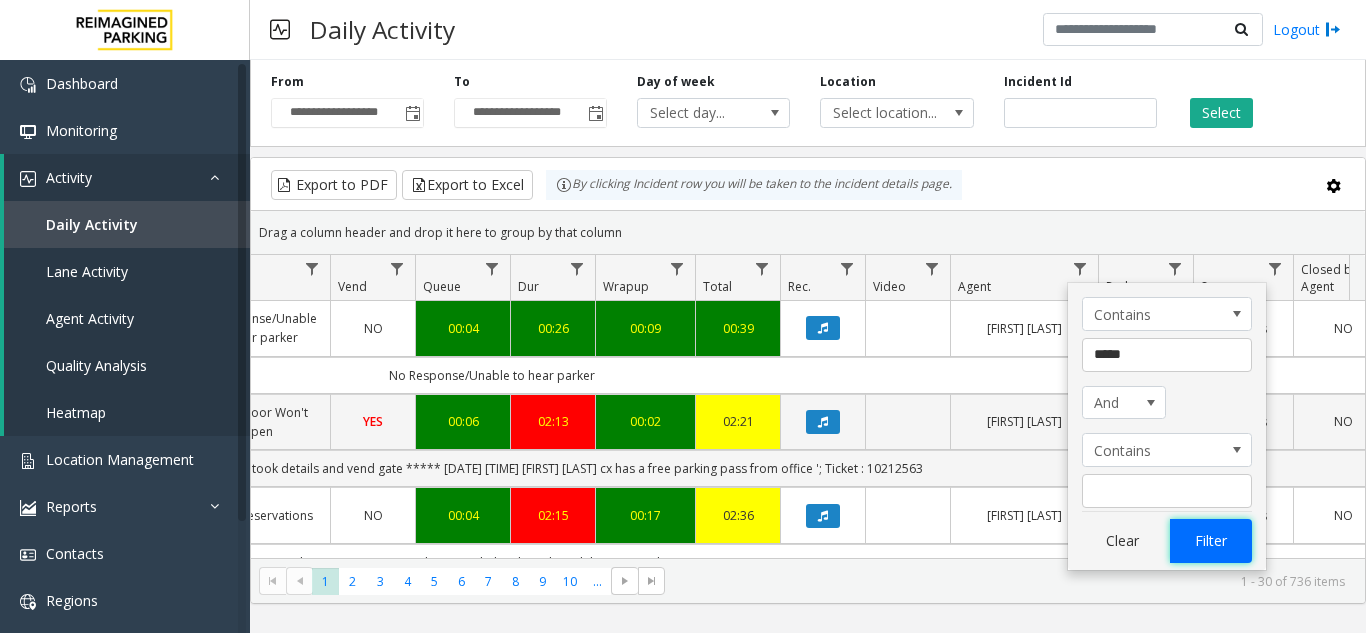 click on "Filter" 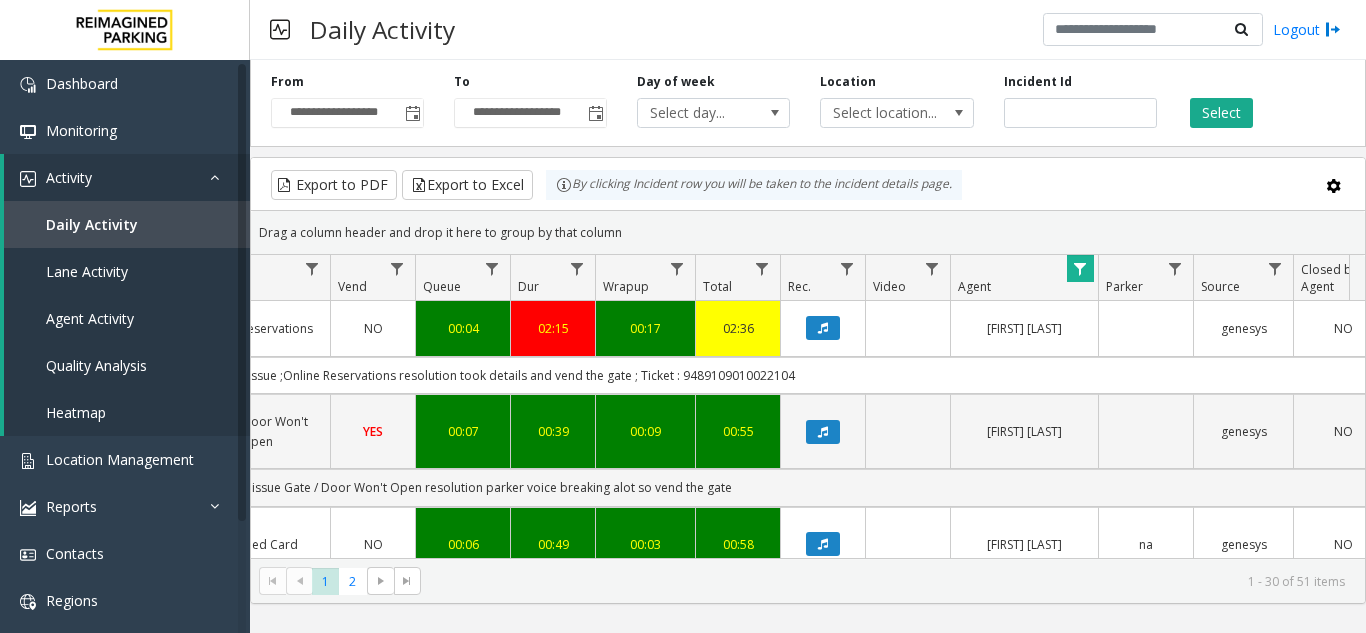 scroll, scrollTop: 0, scrollLeft: 161, axis: horizontal 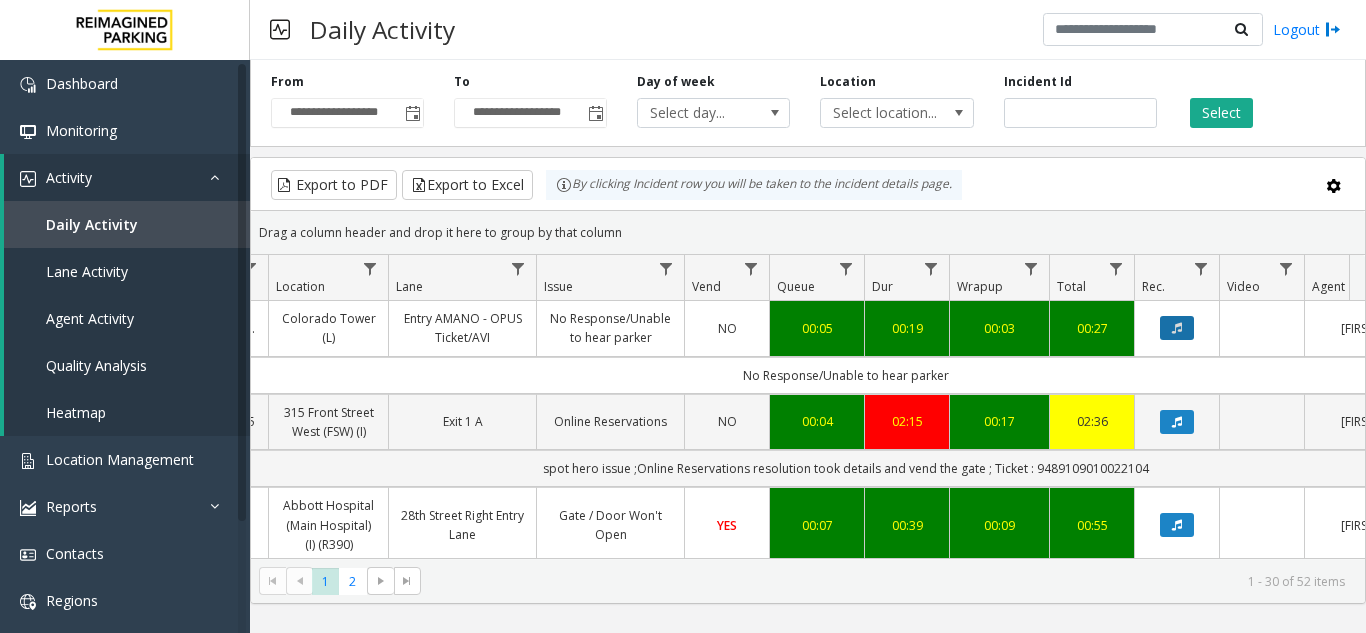 click 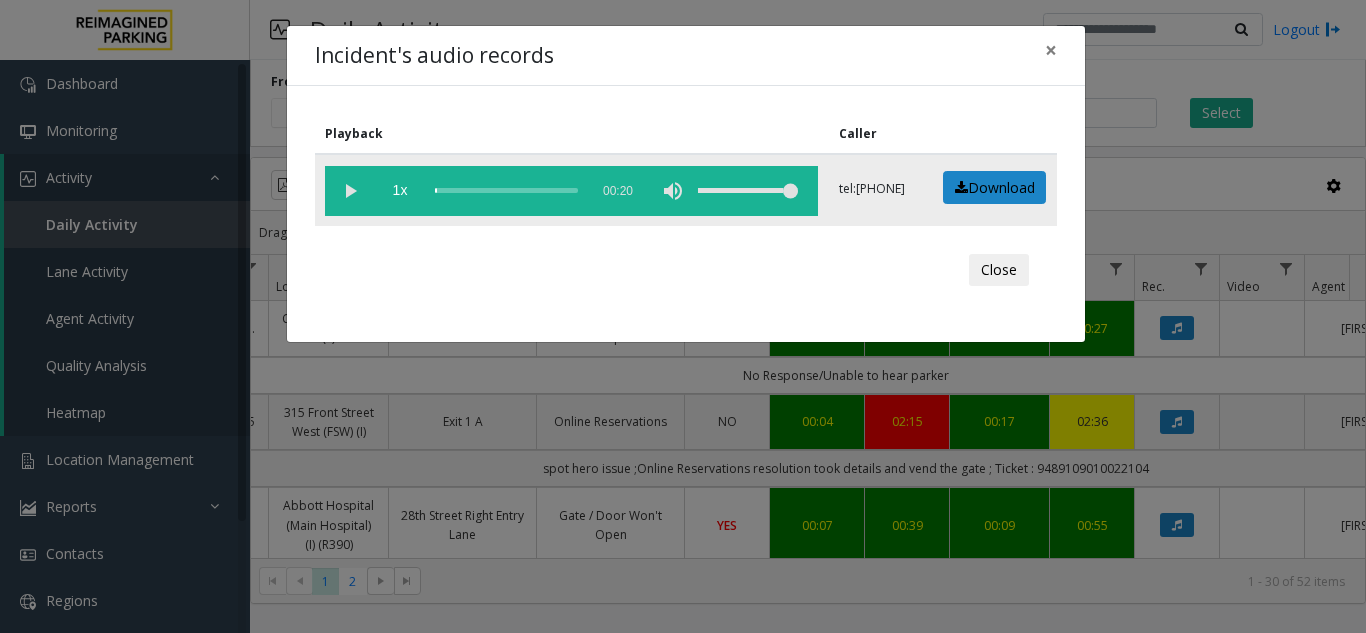 click 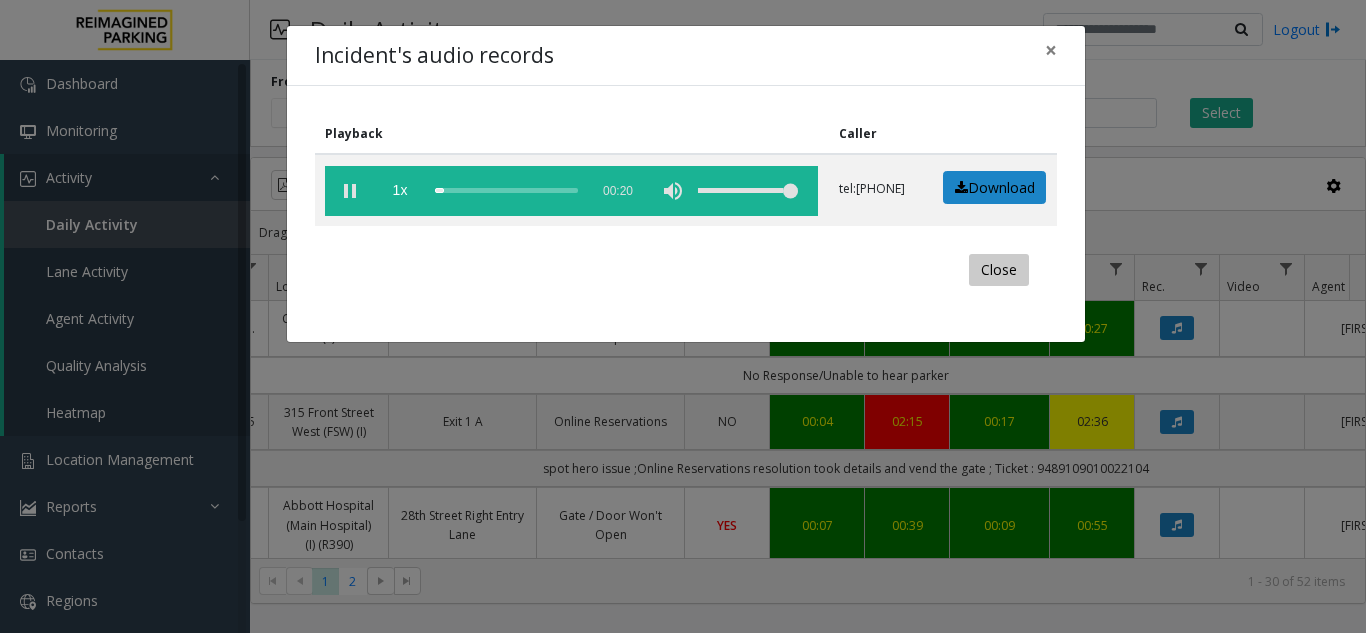 click on "Close" 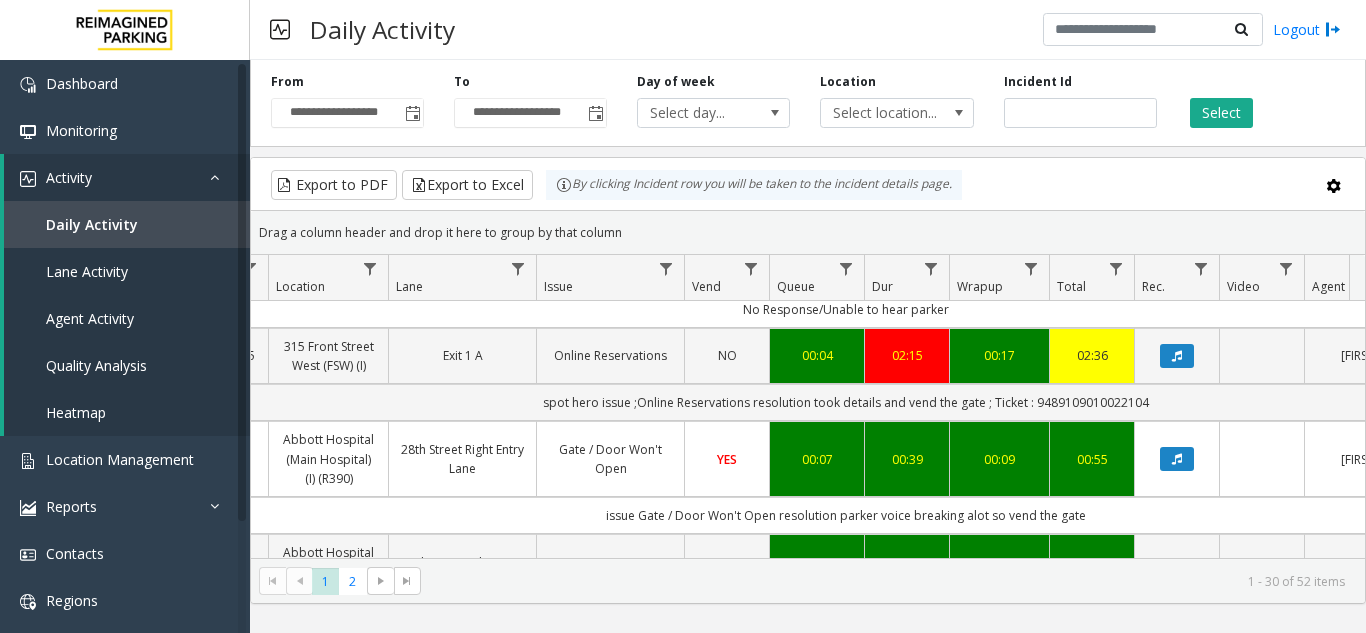 scroll, scrollTop: 100, scrollLeft: 339, axis: both 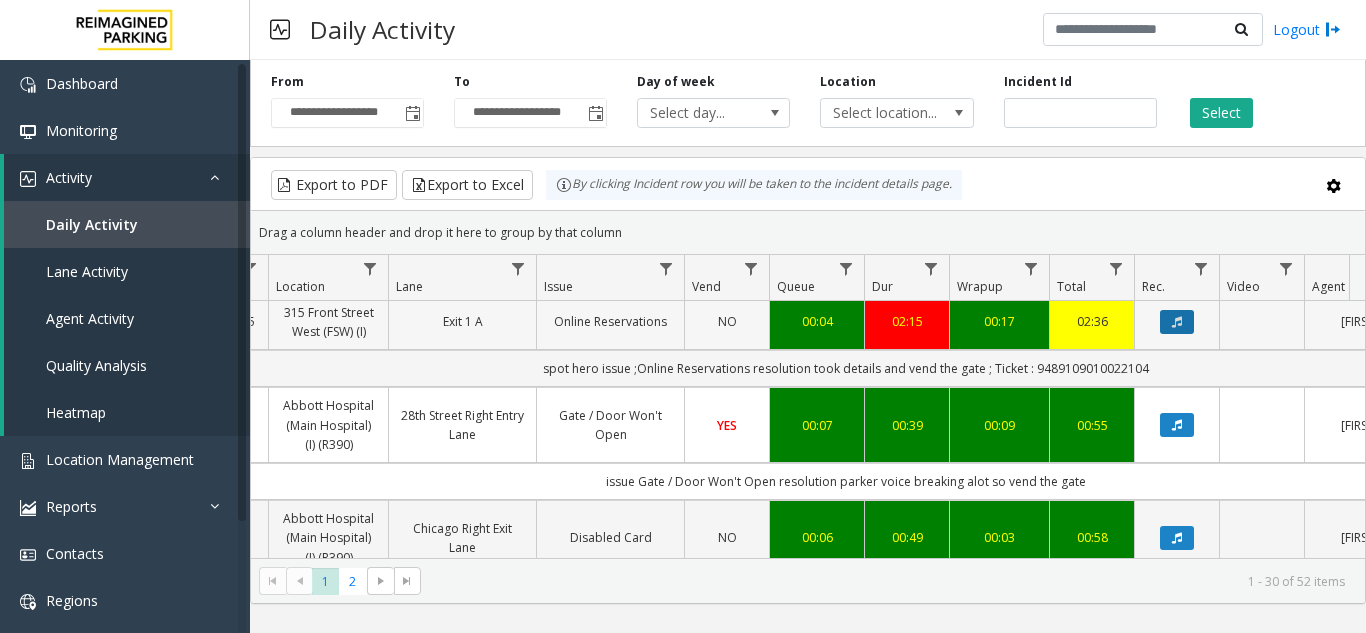 click 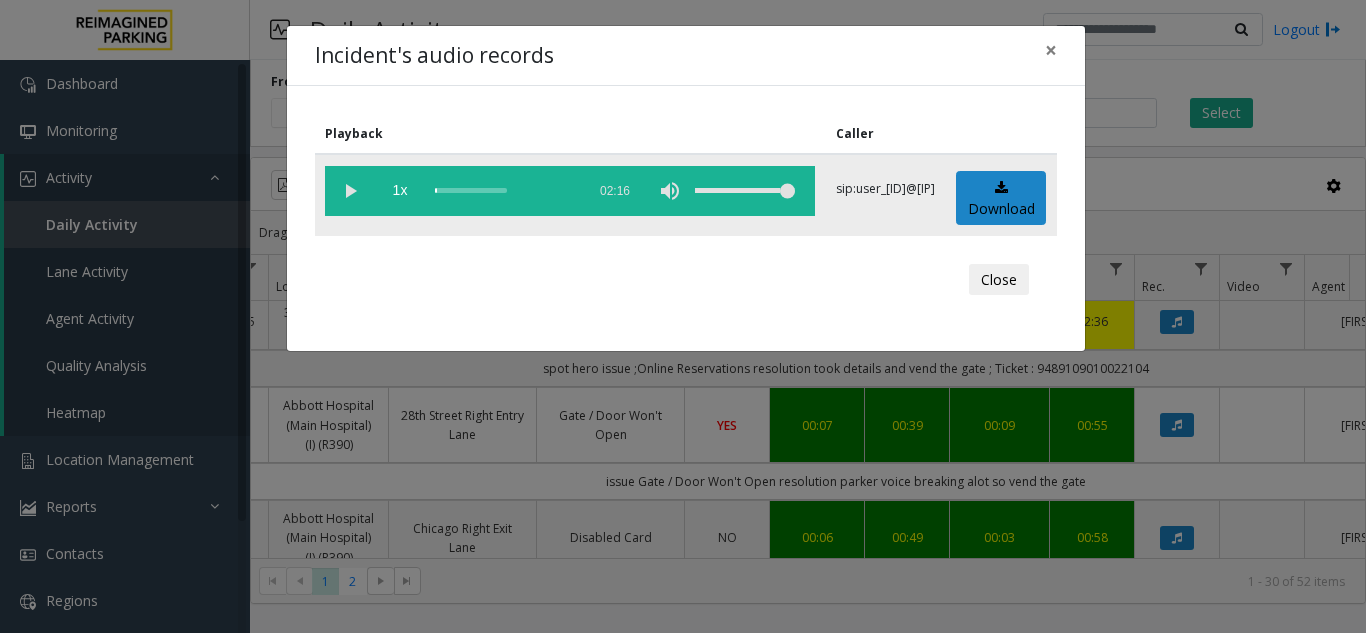 click 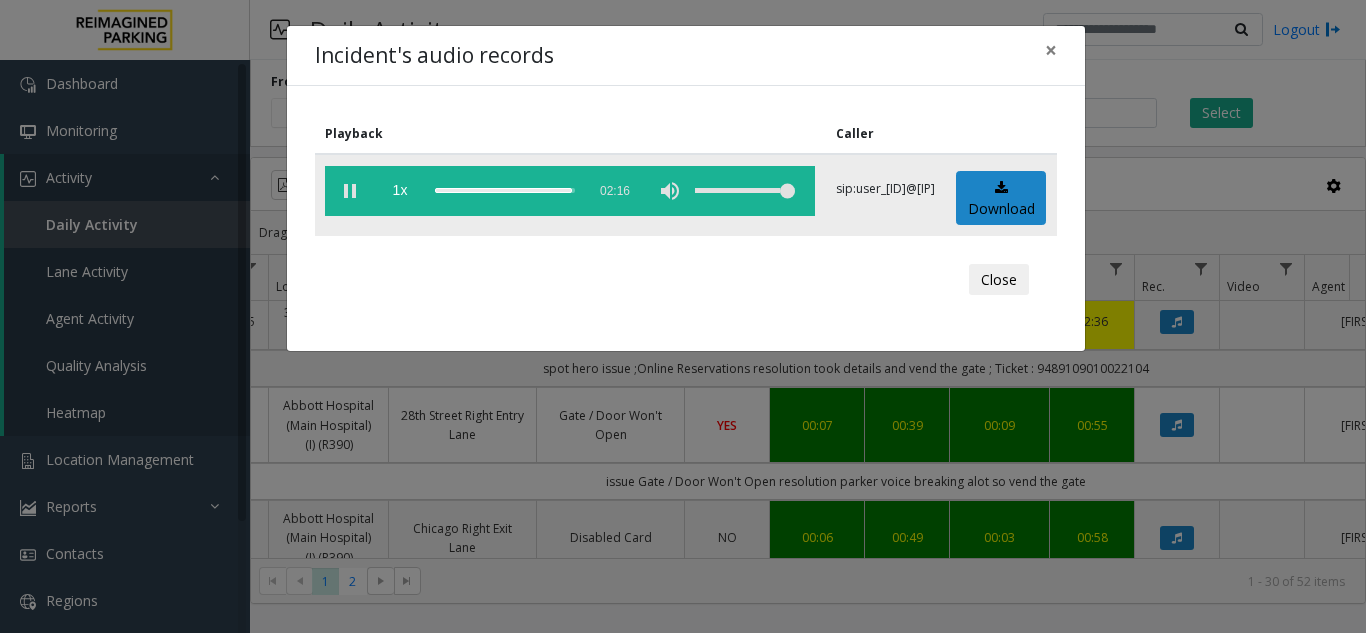click 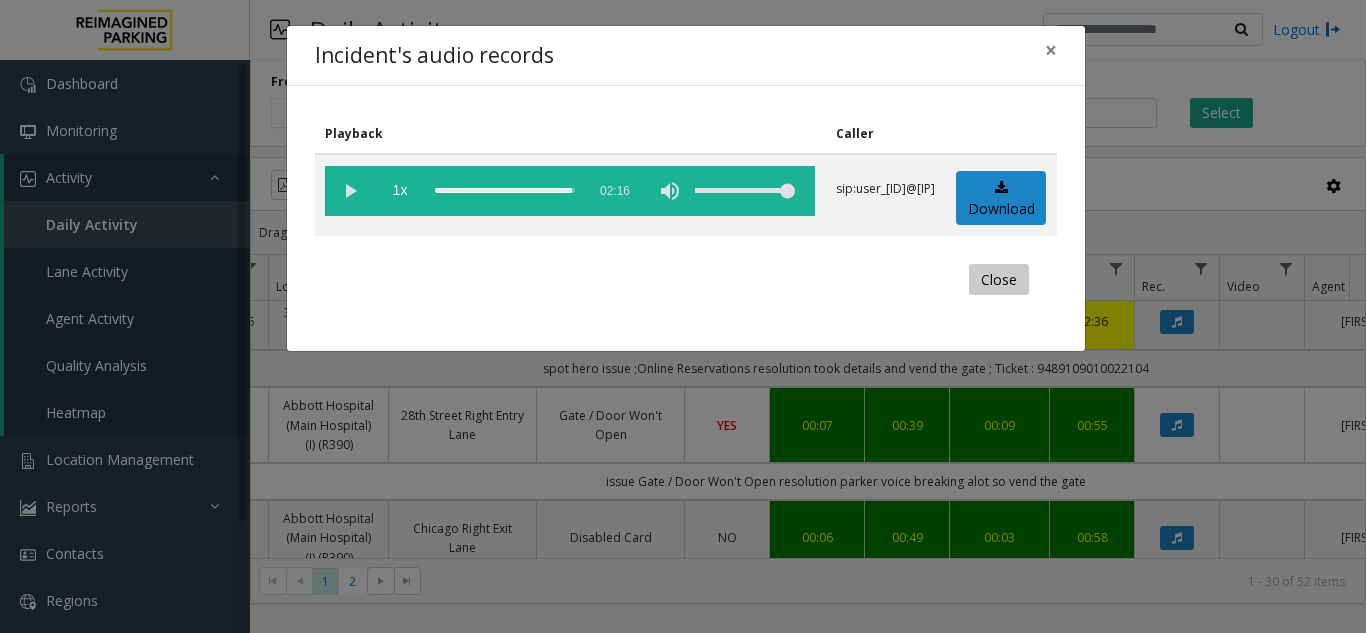 click on "Close" 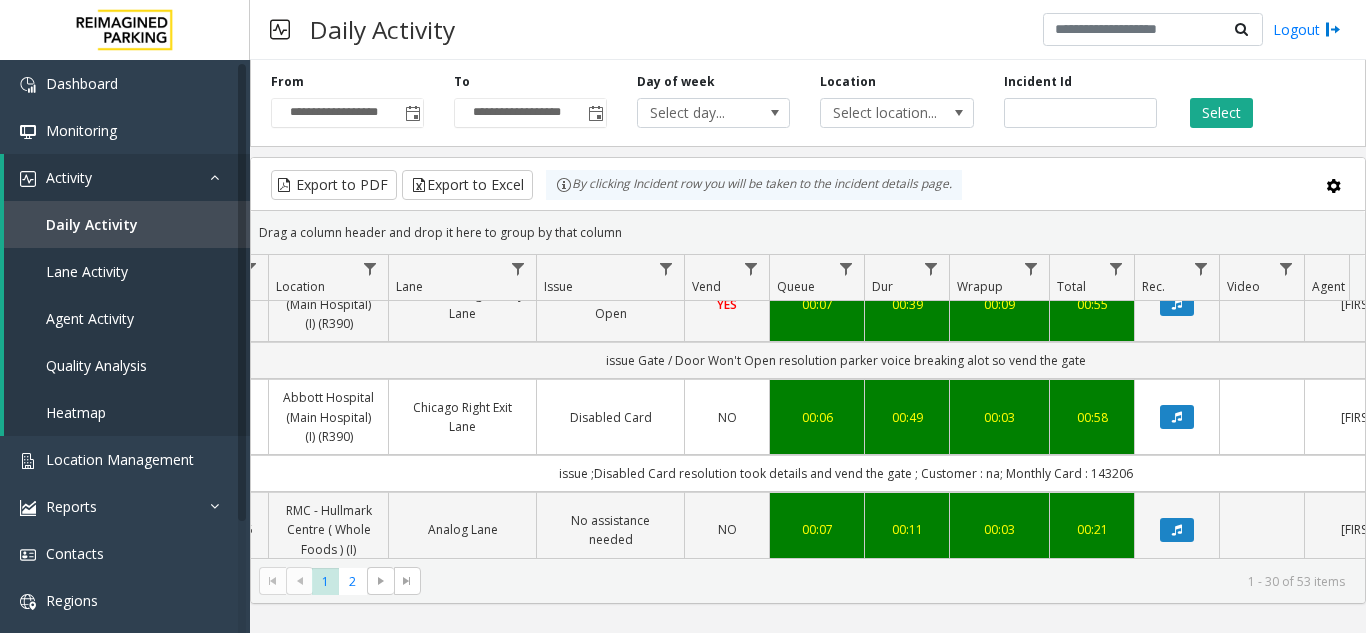scroll, scrollTop: 200, scrollLeft: 339, axis: both 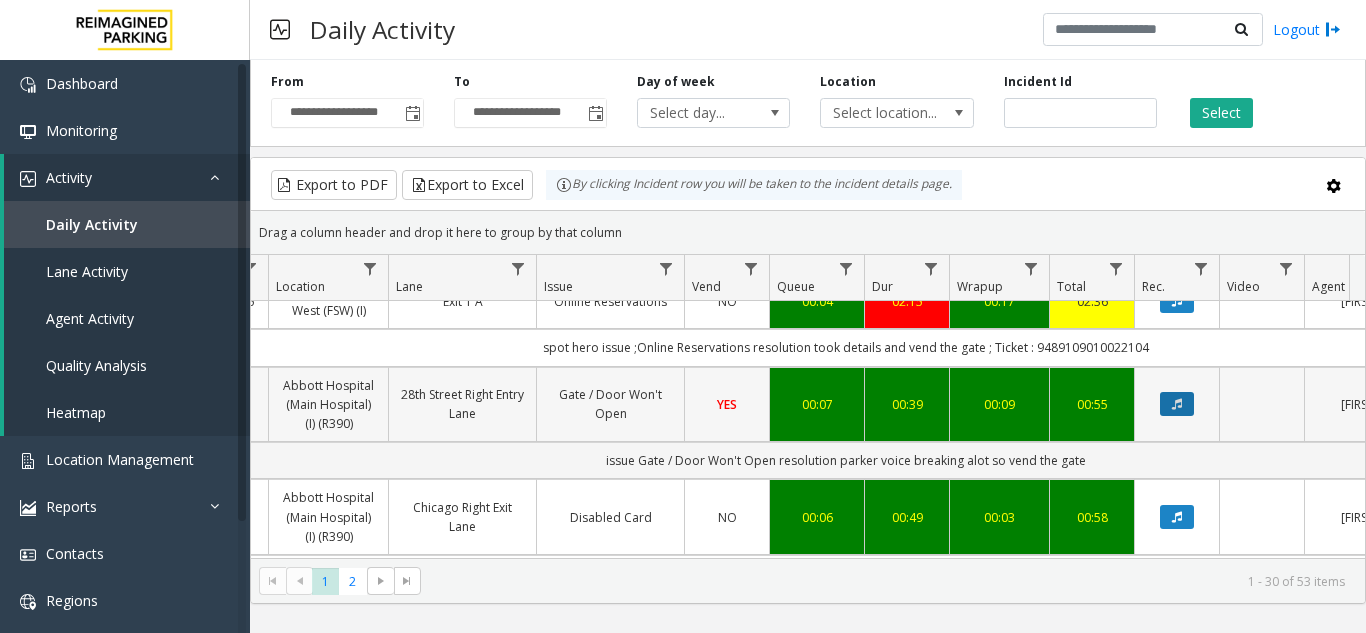 click 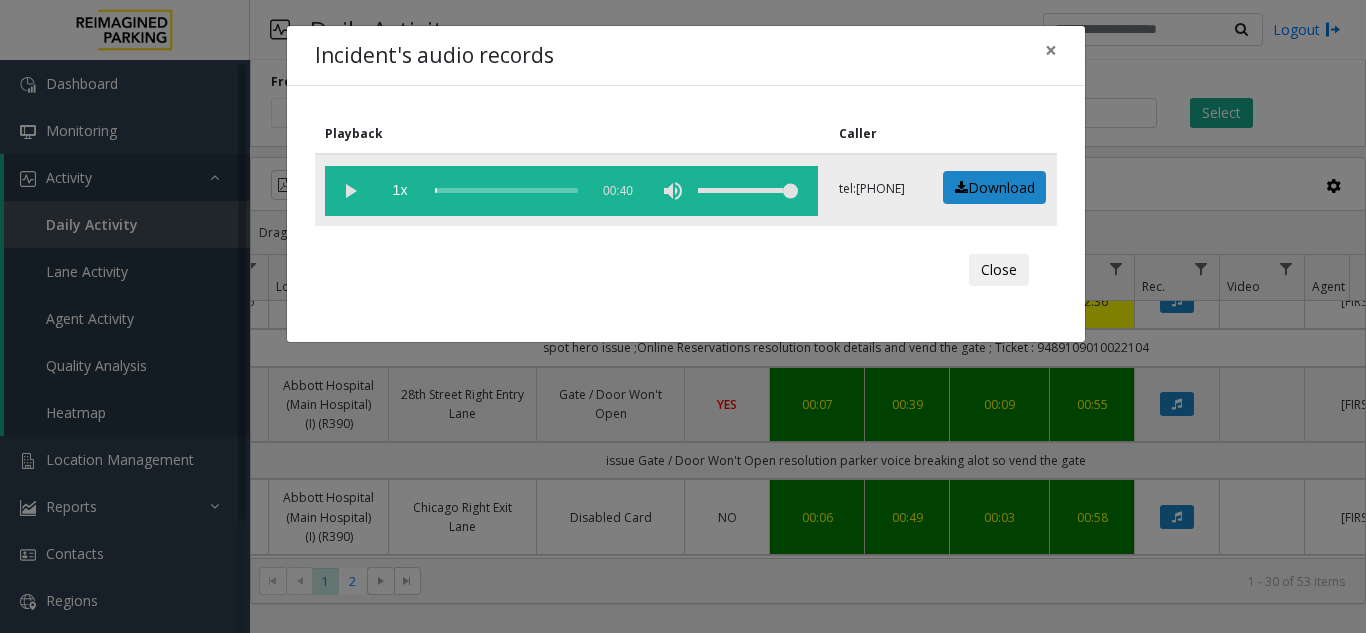 click 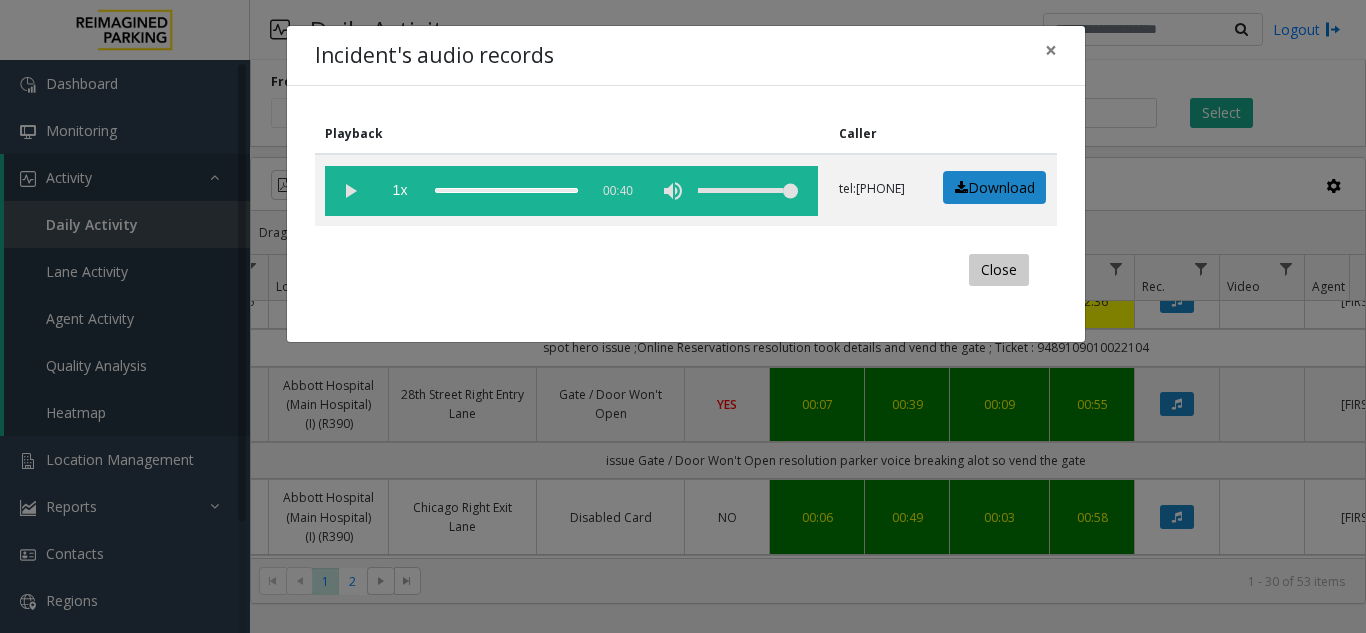 click on "Close" 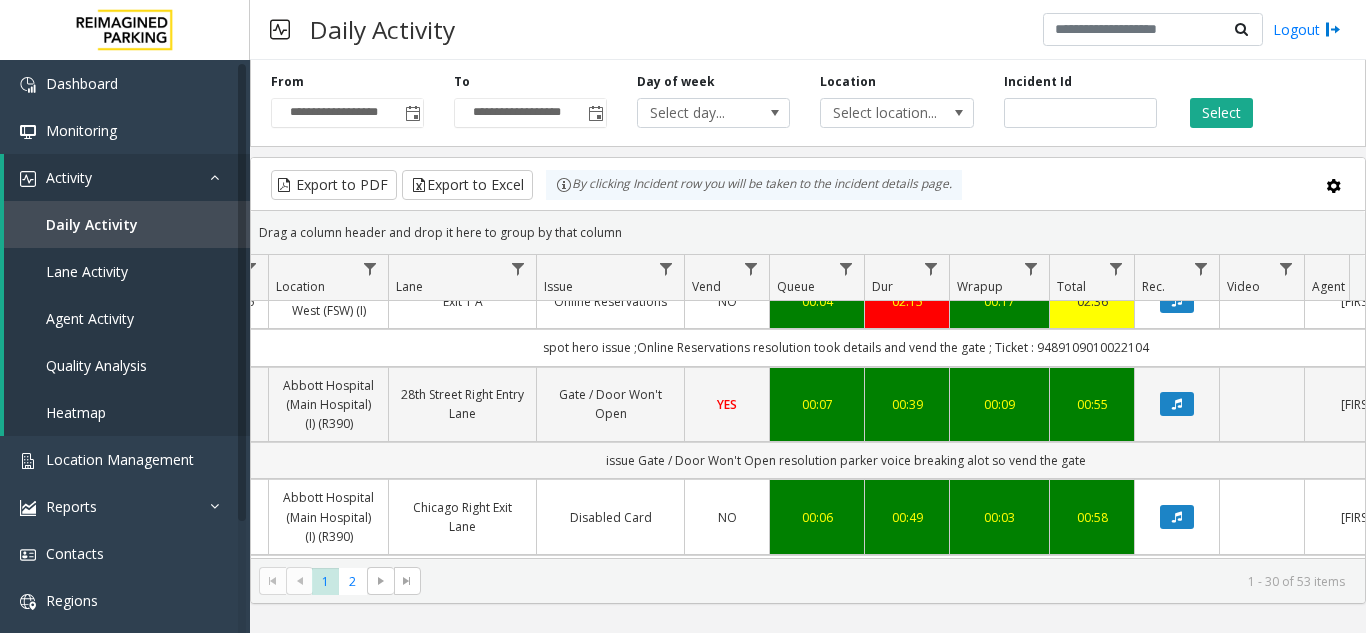 scroll, scrollTop: 300, scrollLeft: 339, axis: both 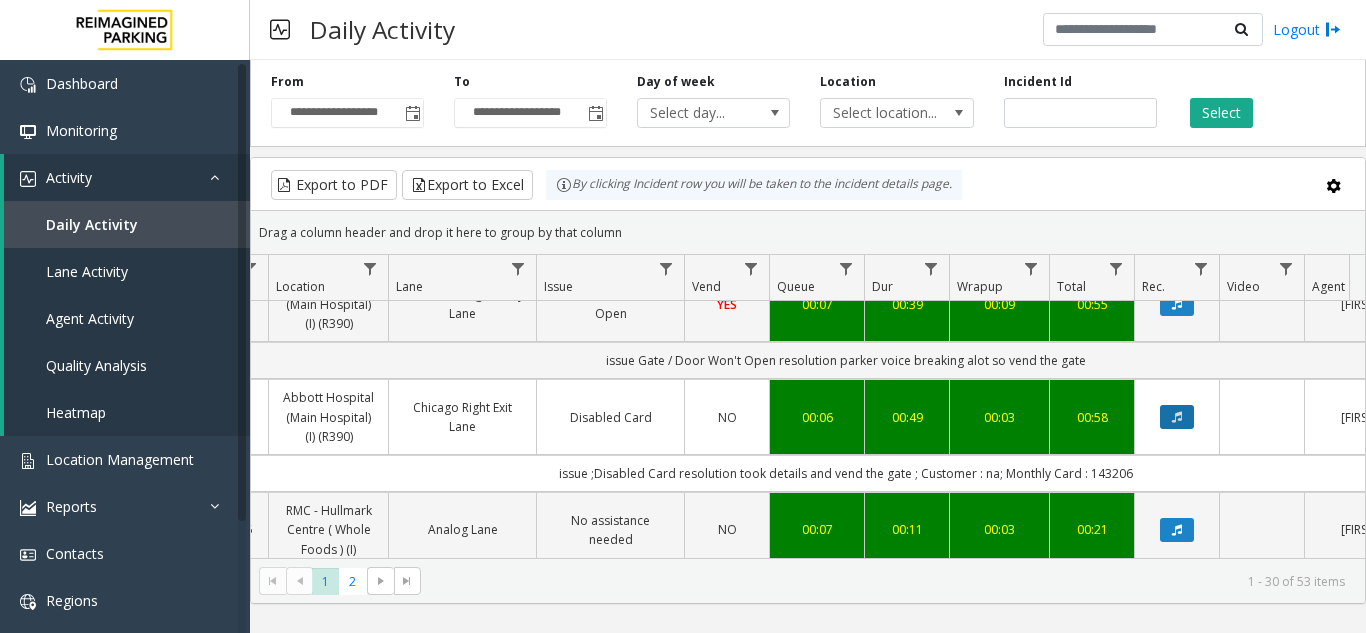 click 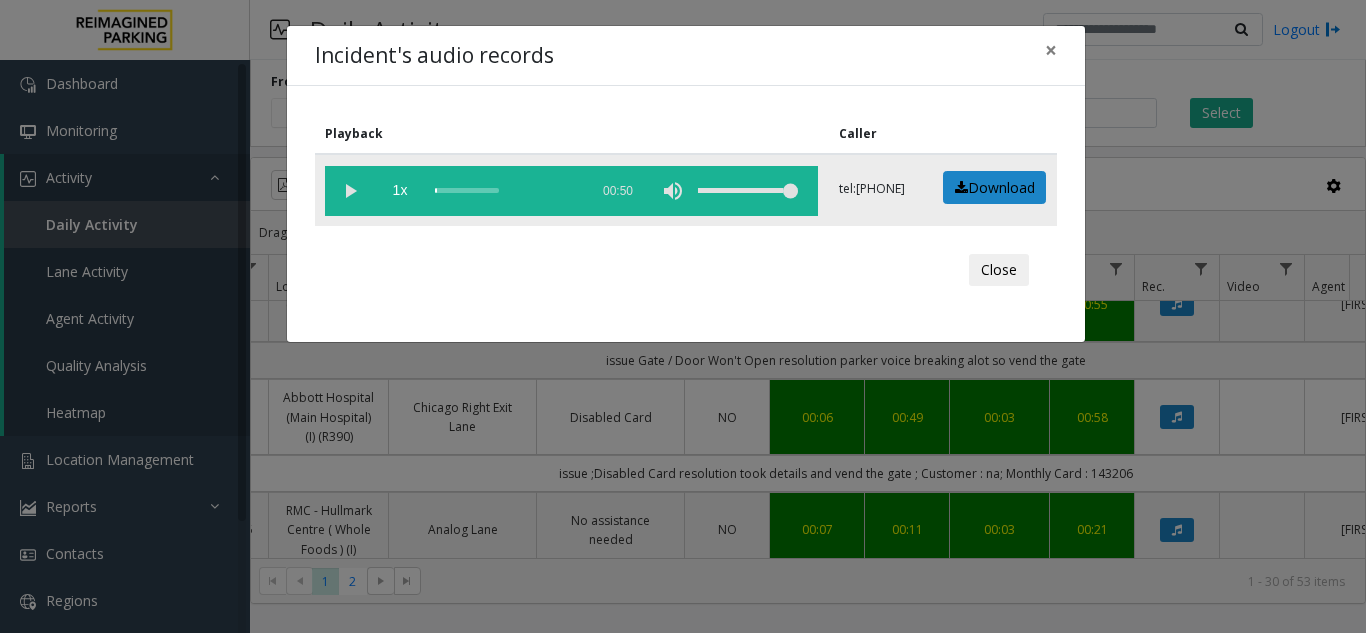 click 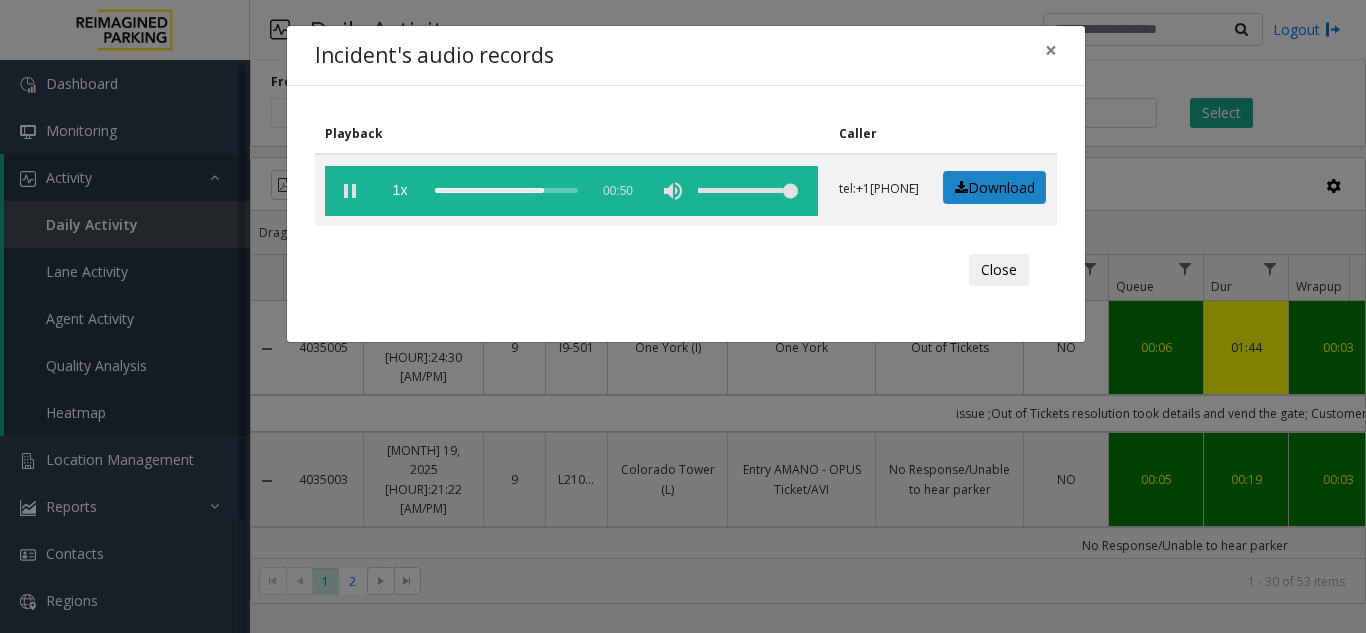 scroll, scrollTop: 0, scrollLeft: 0, axis: both 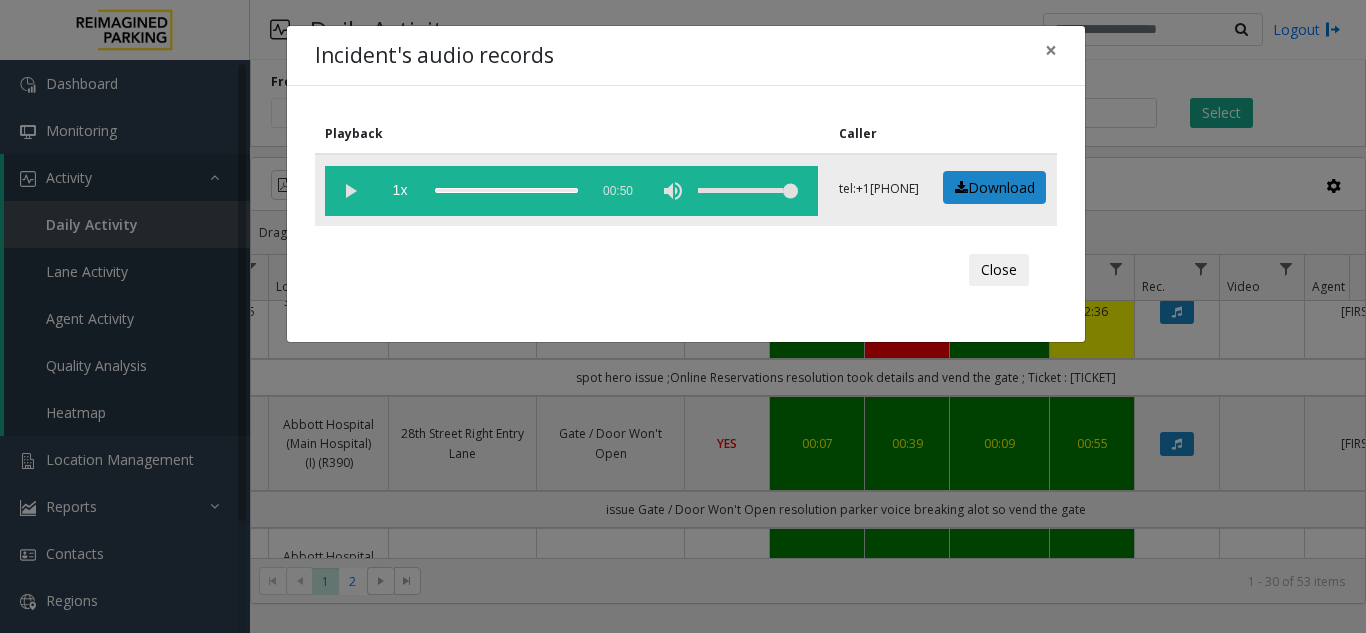click 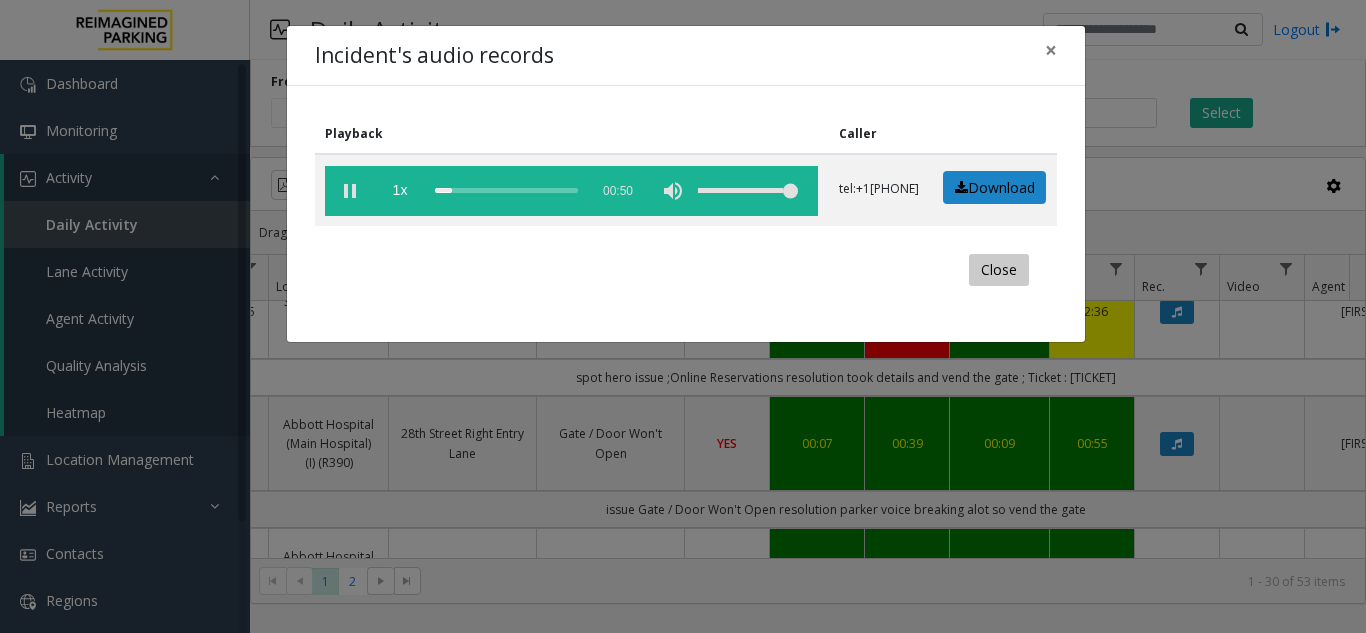 click on "Close" 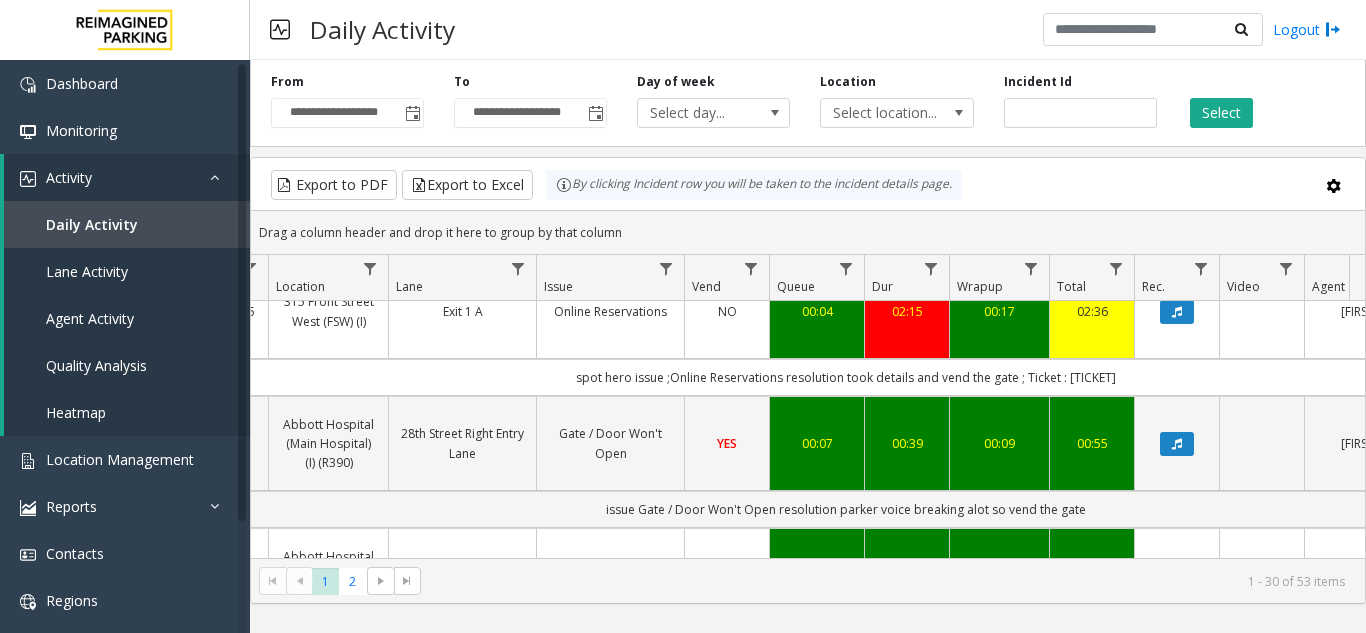 click 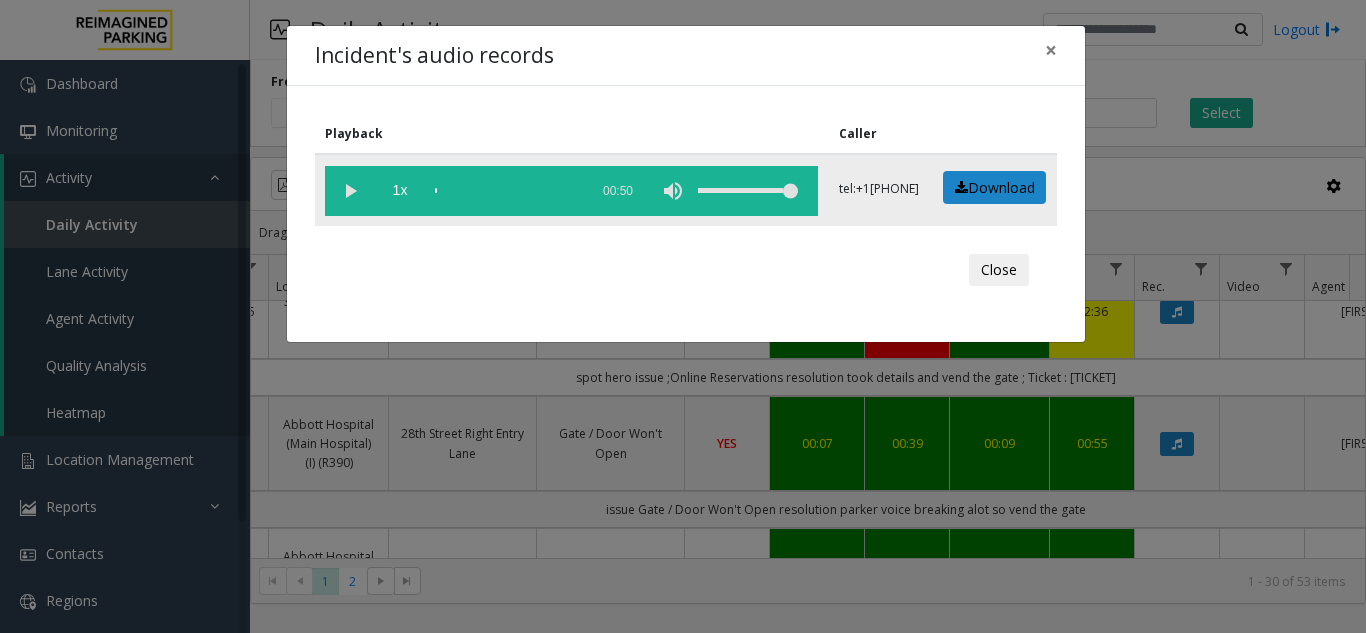 click 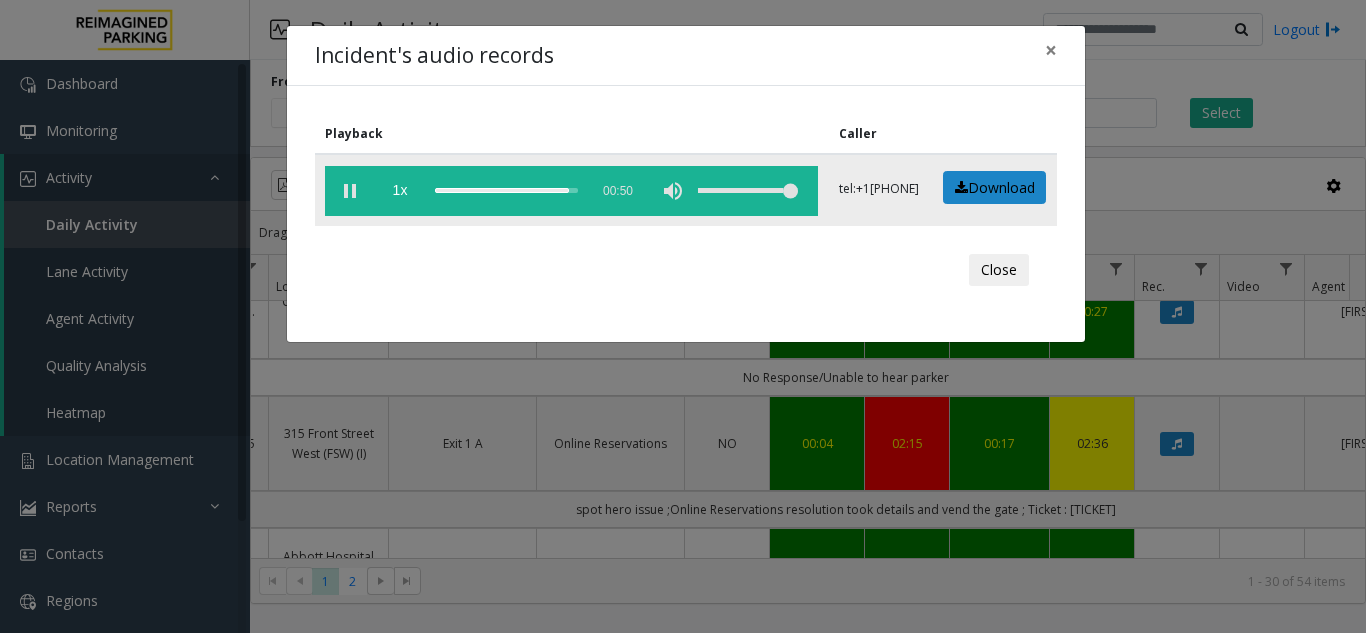 click 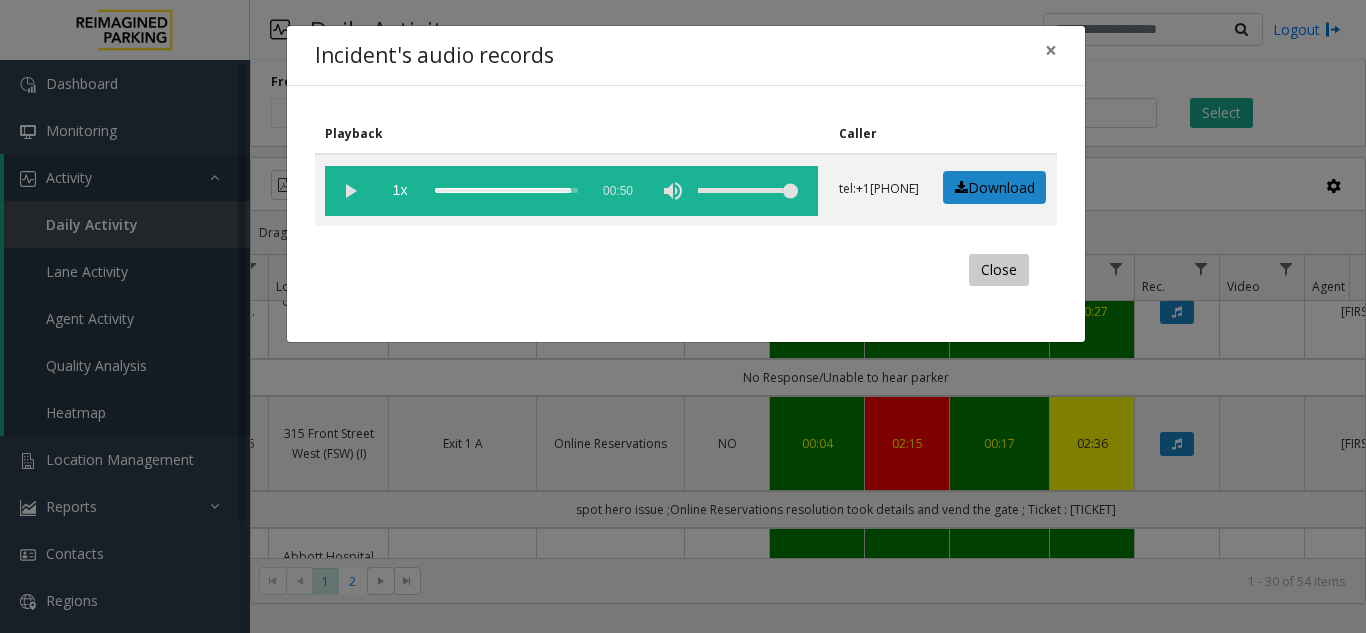 click on "Close" 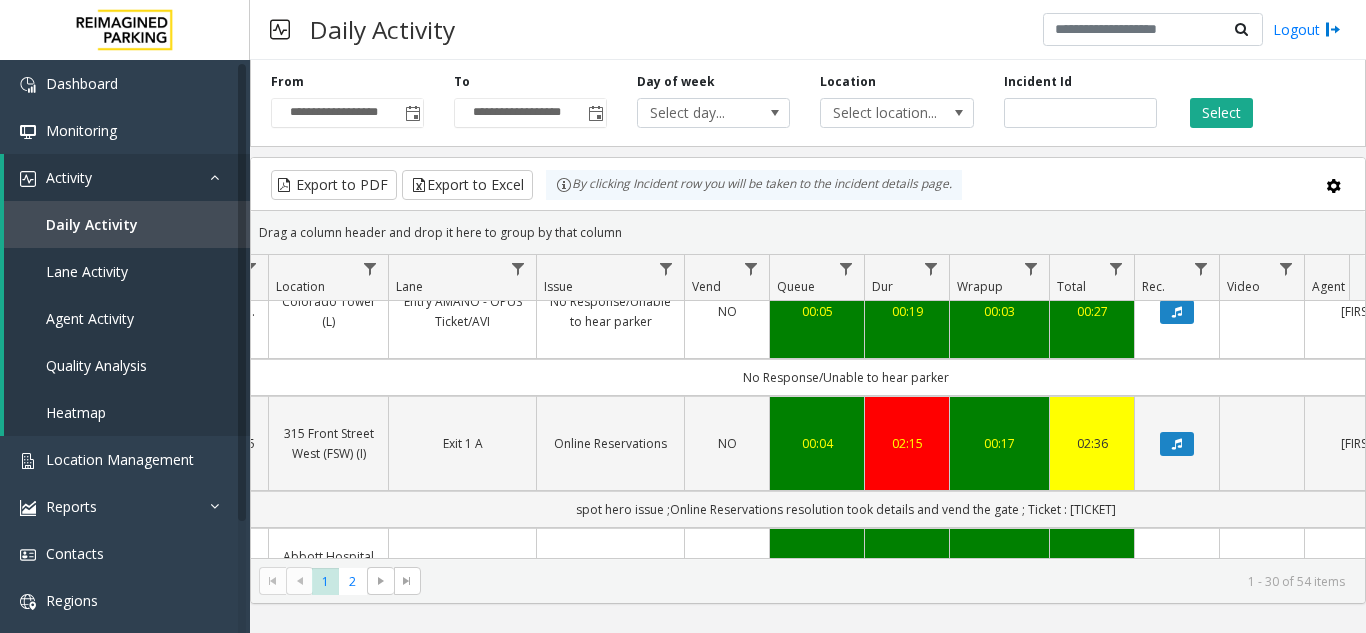 scroll, scrollTop: 400, scrollLeft: 339, axis: both 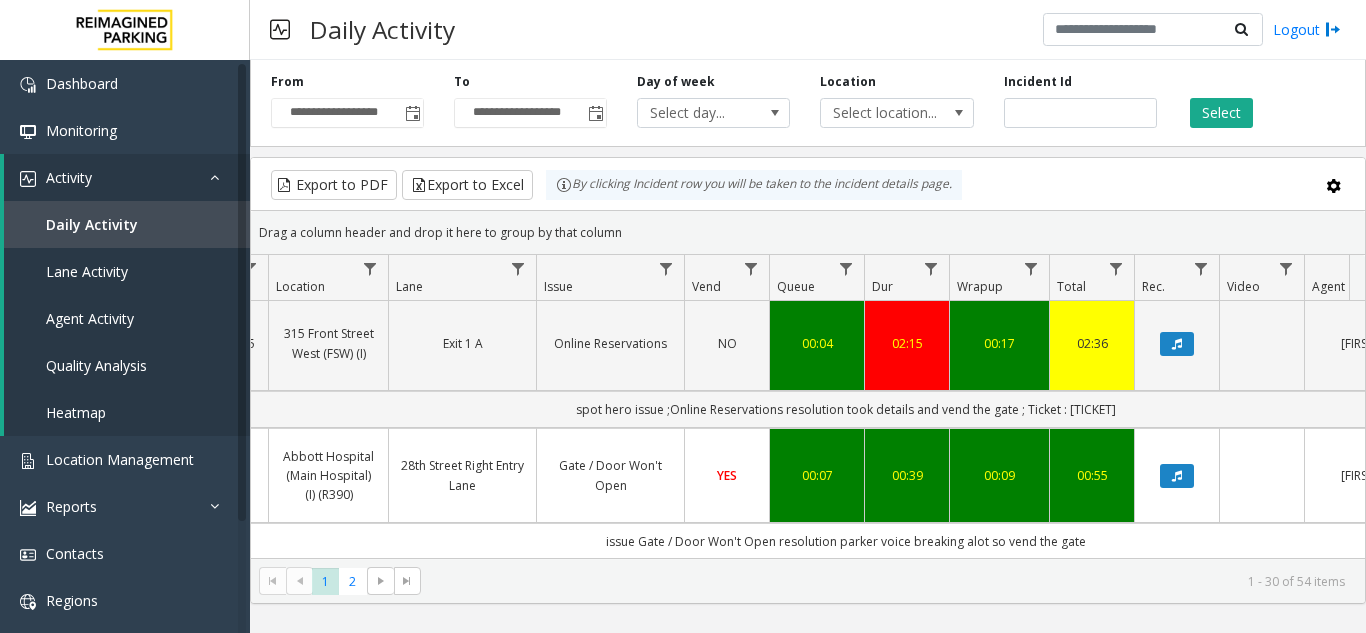 click 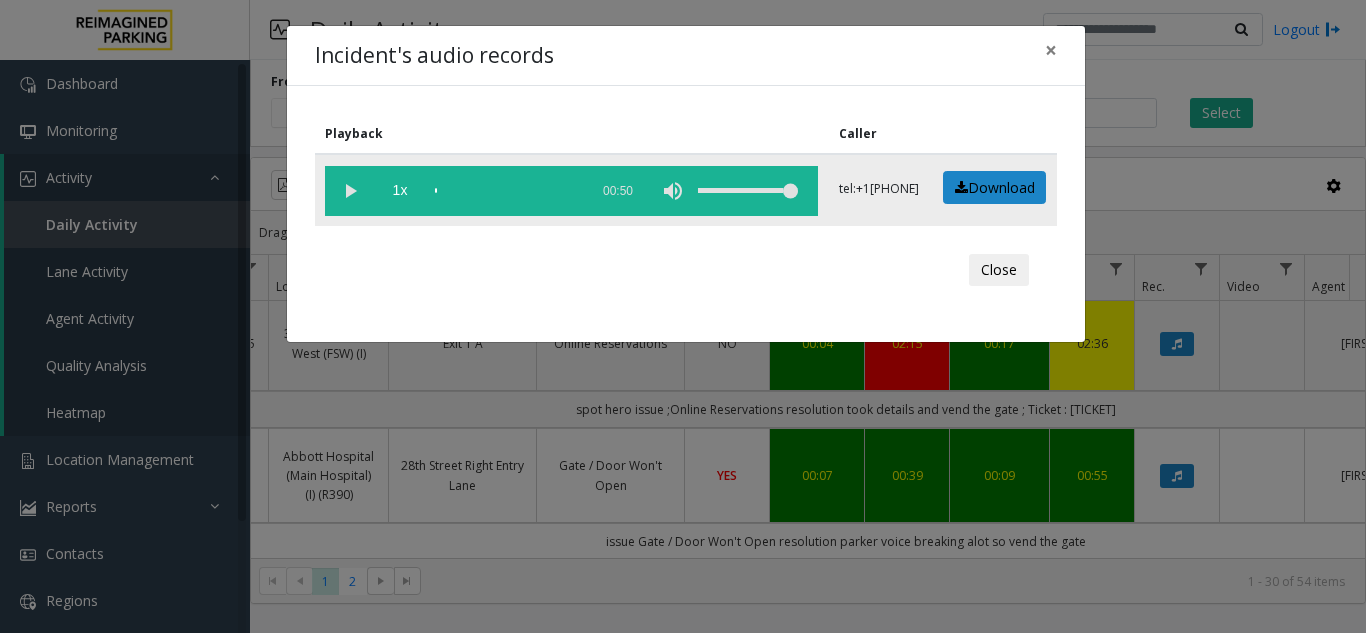 click 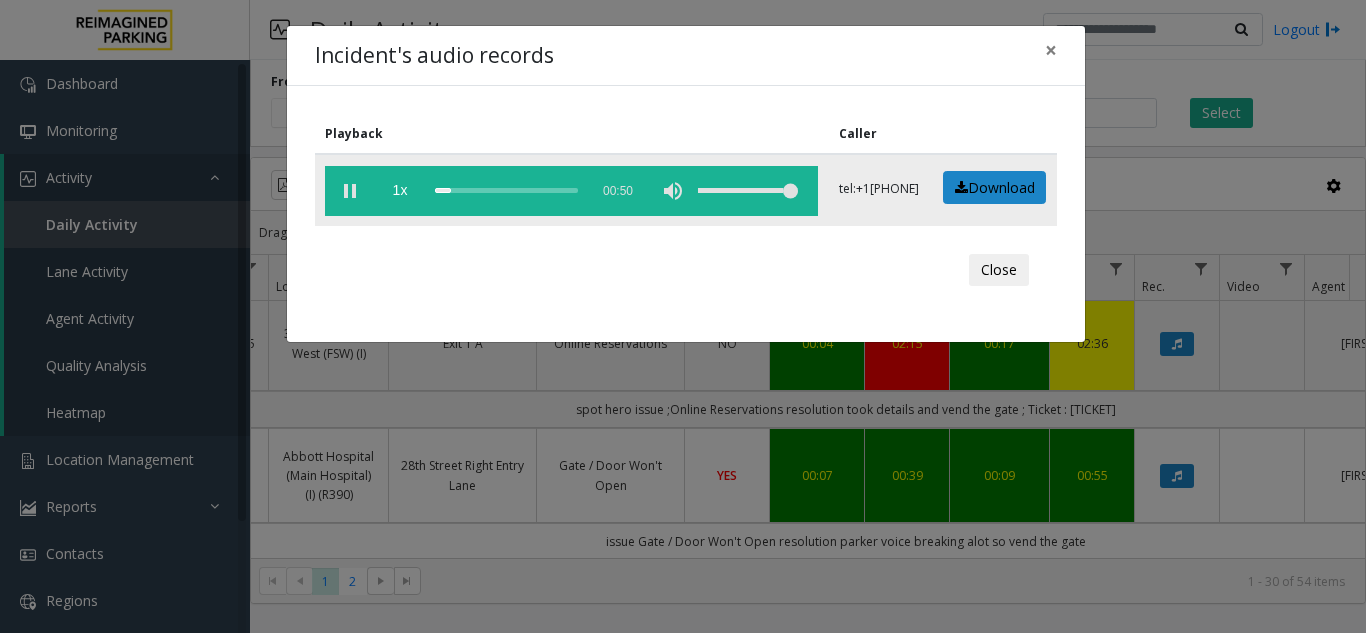 click 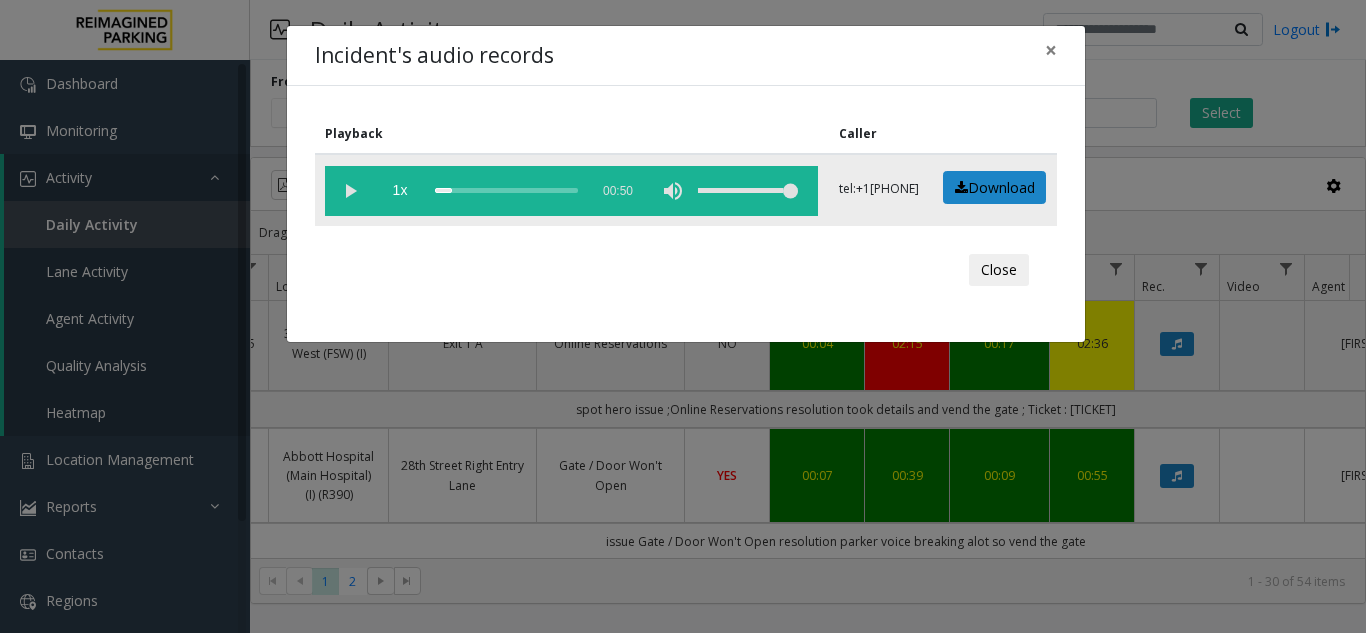 click 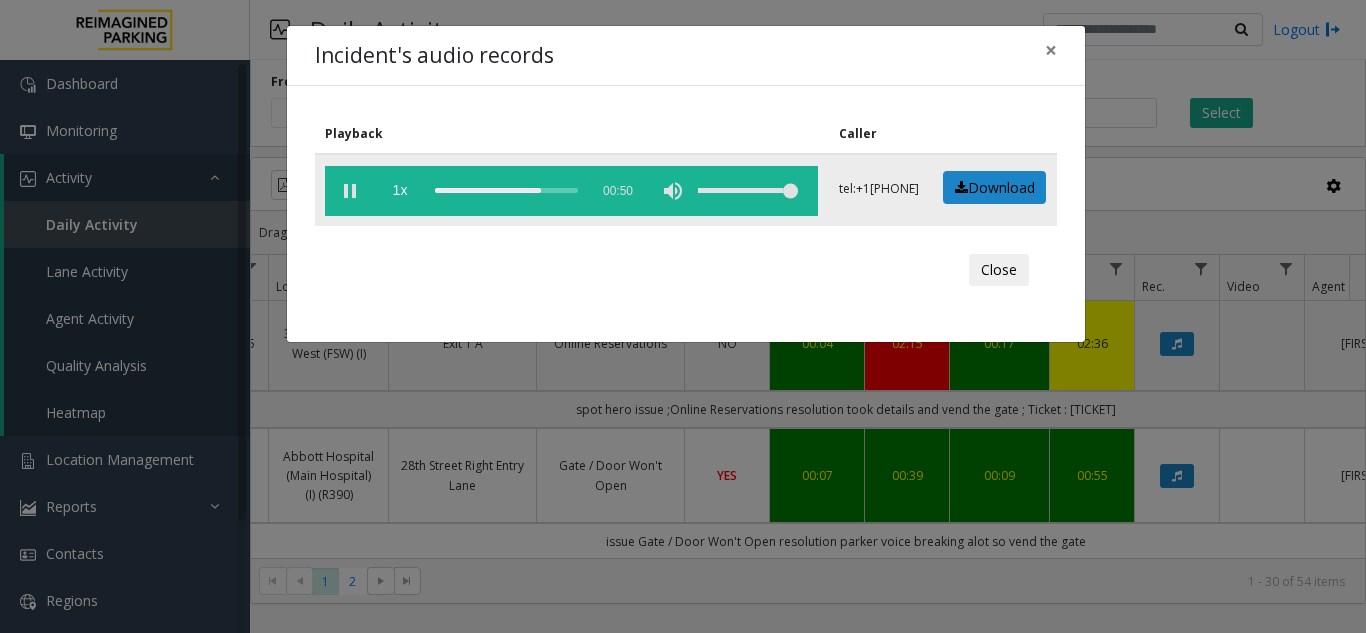 click 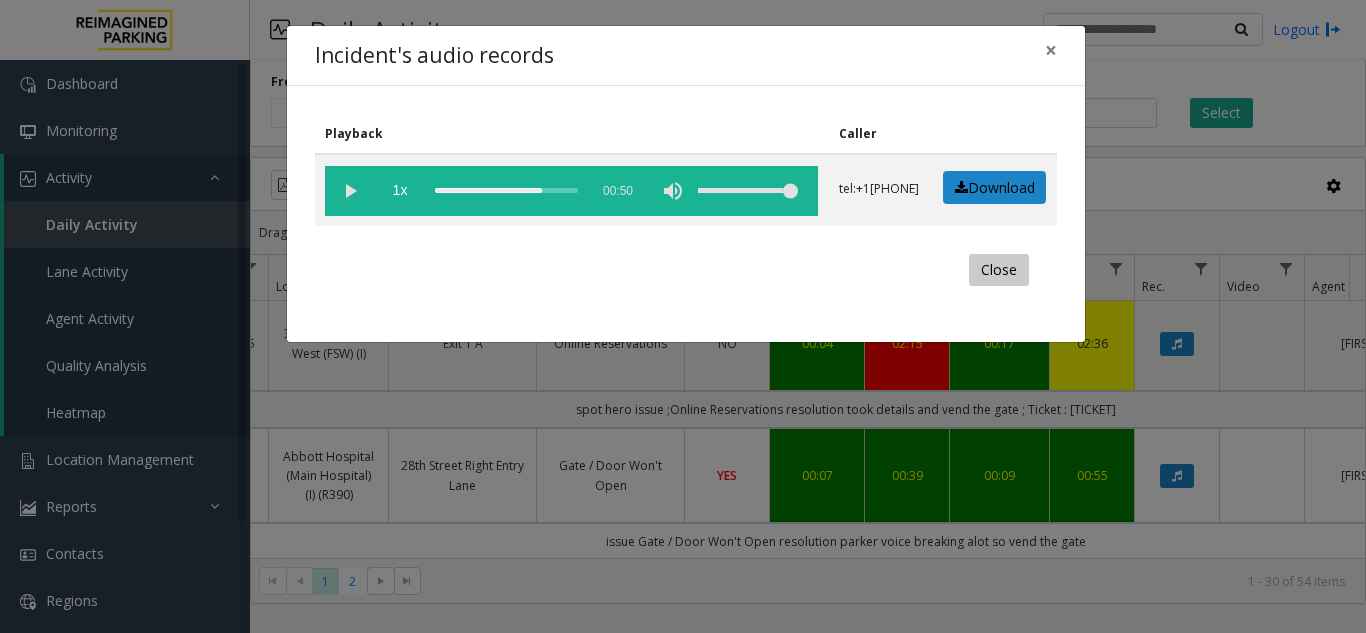 click on "Close" 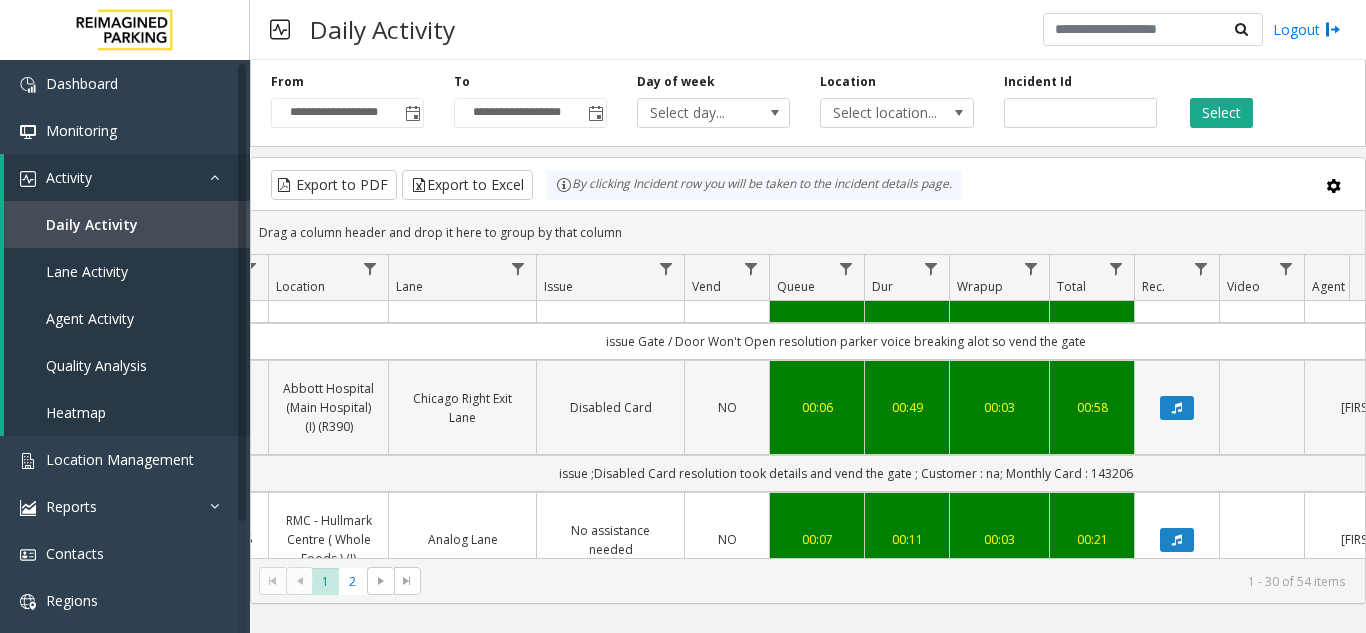 scroll, scrollTop: 700, scrollLeft: 339, axis: both 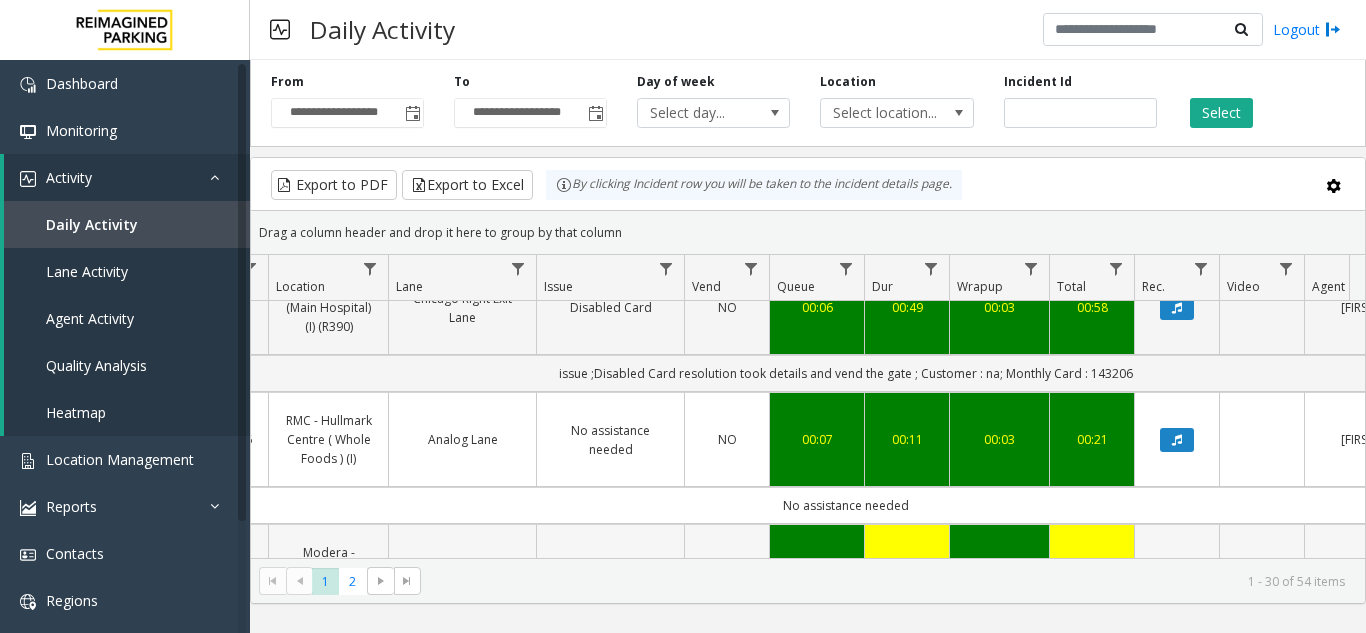 click 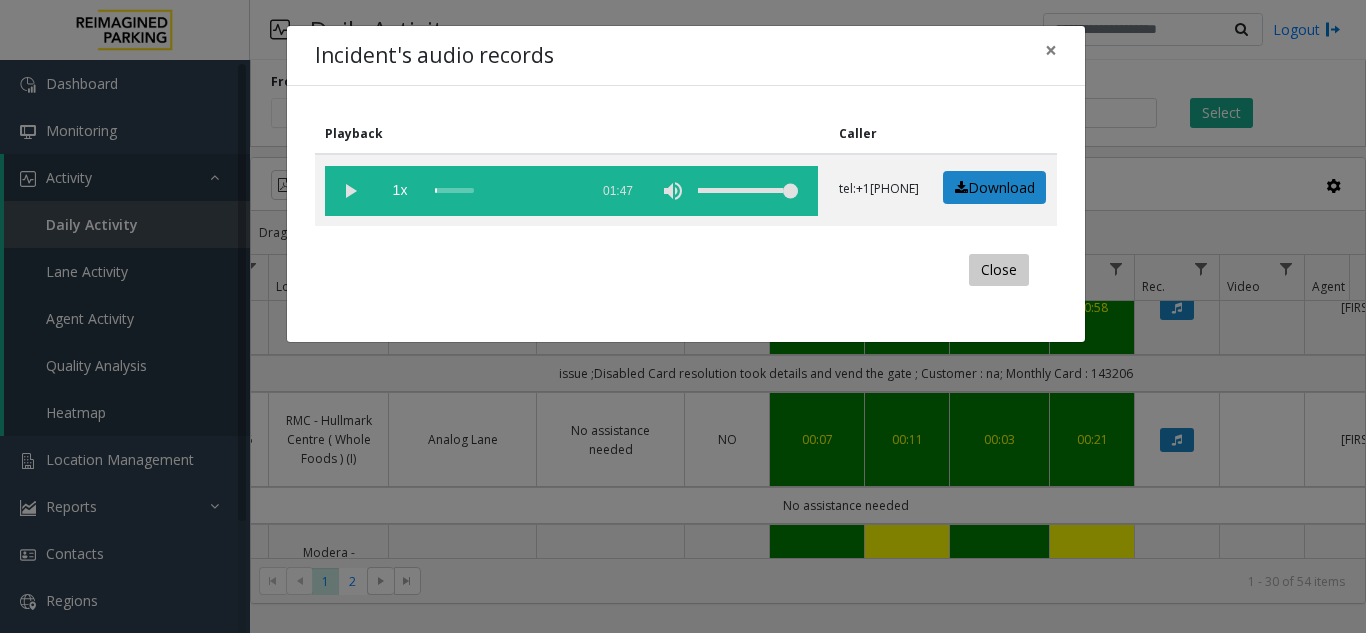 click on "Close" 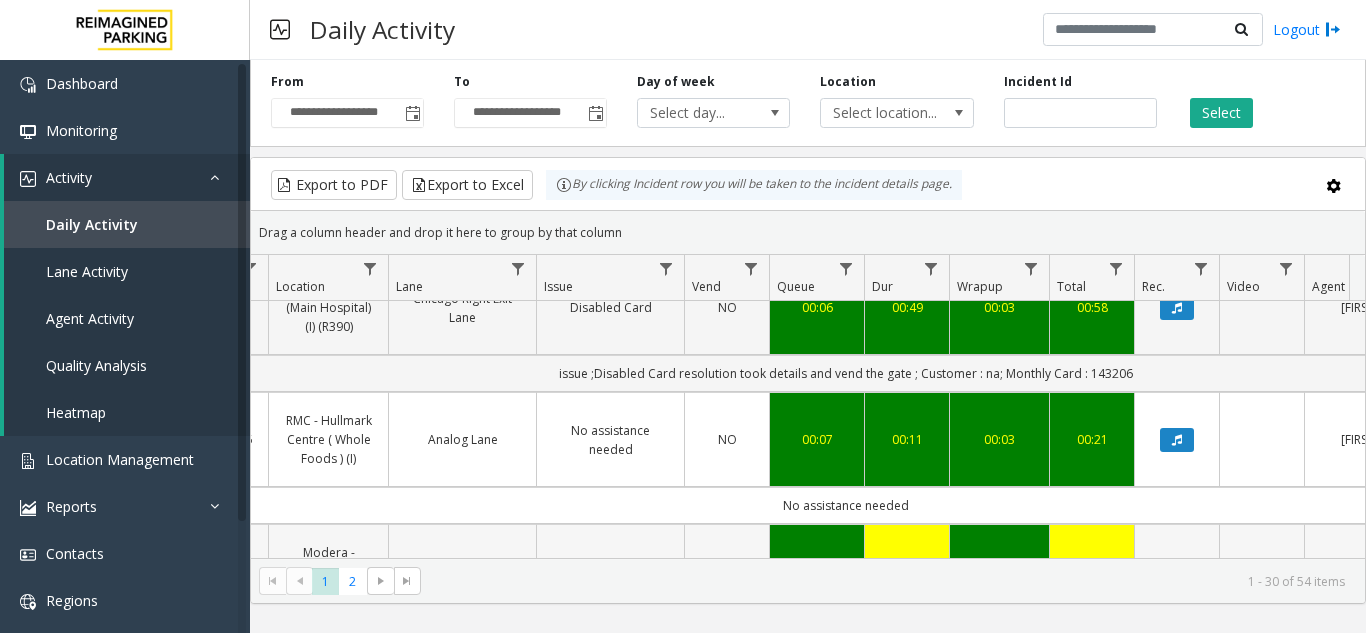 click 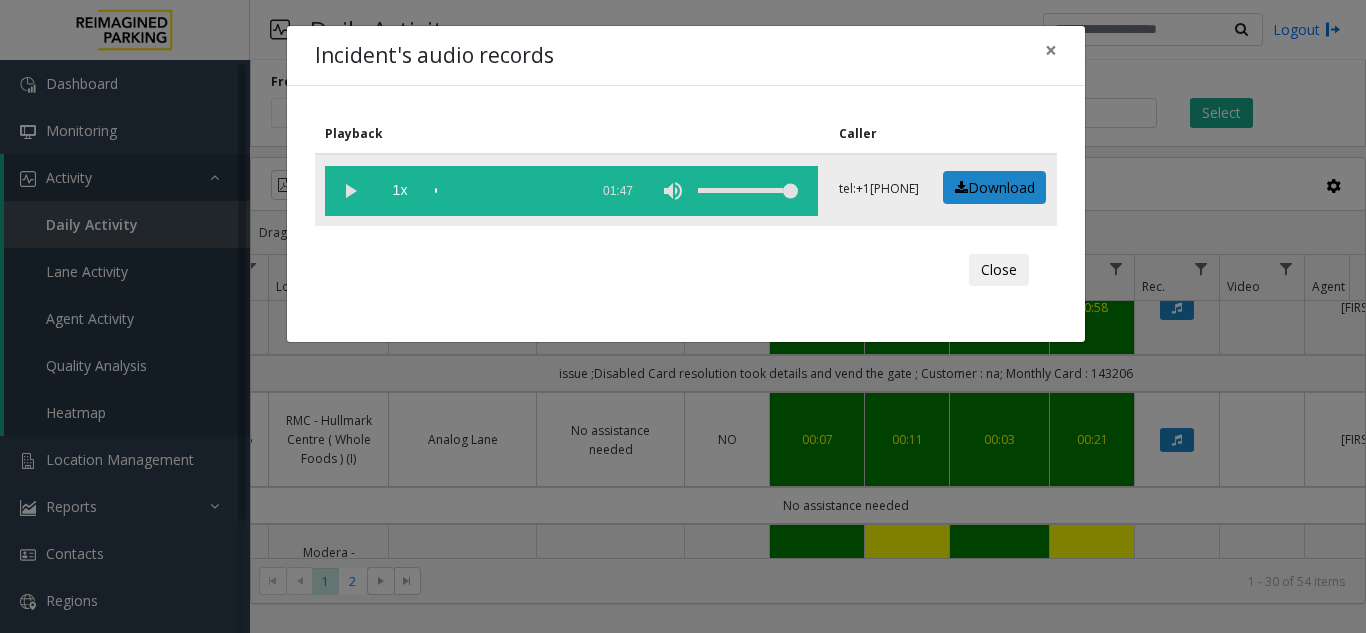 click 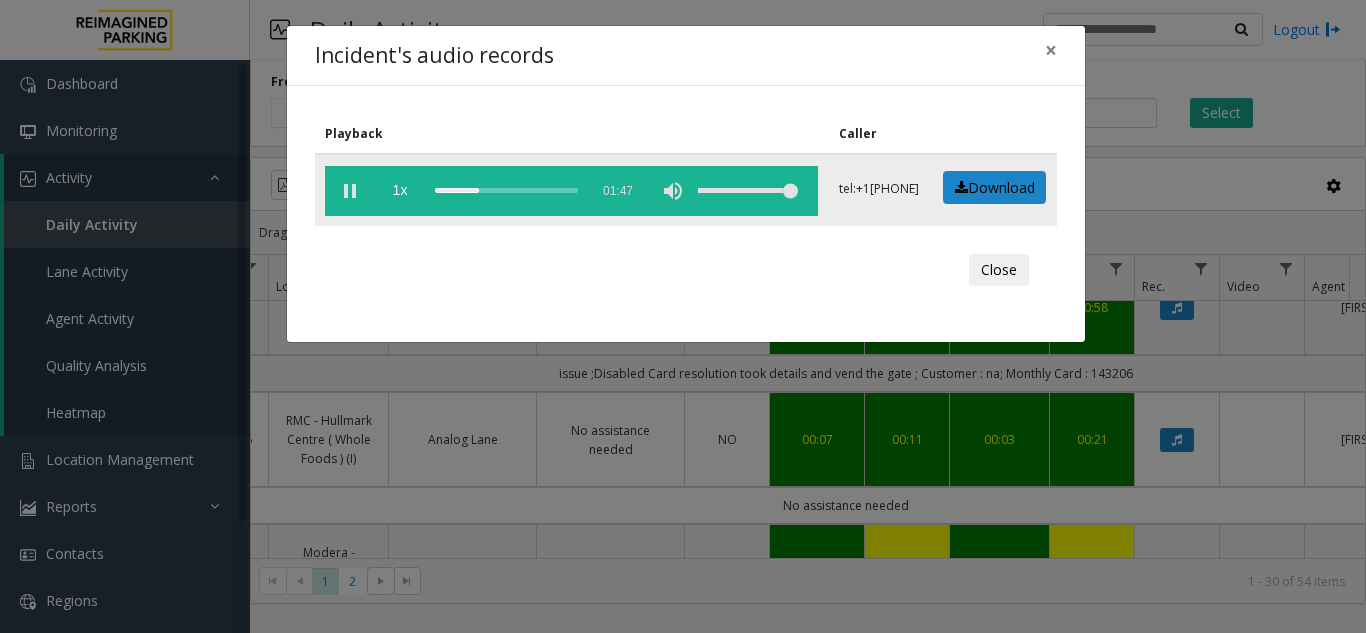 click 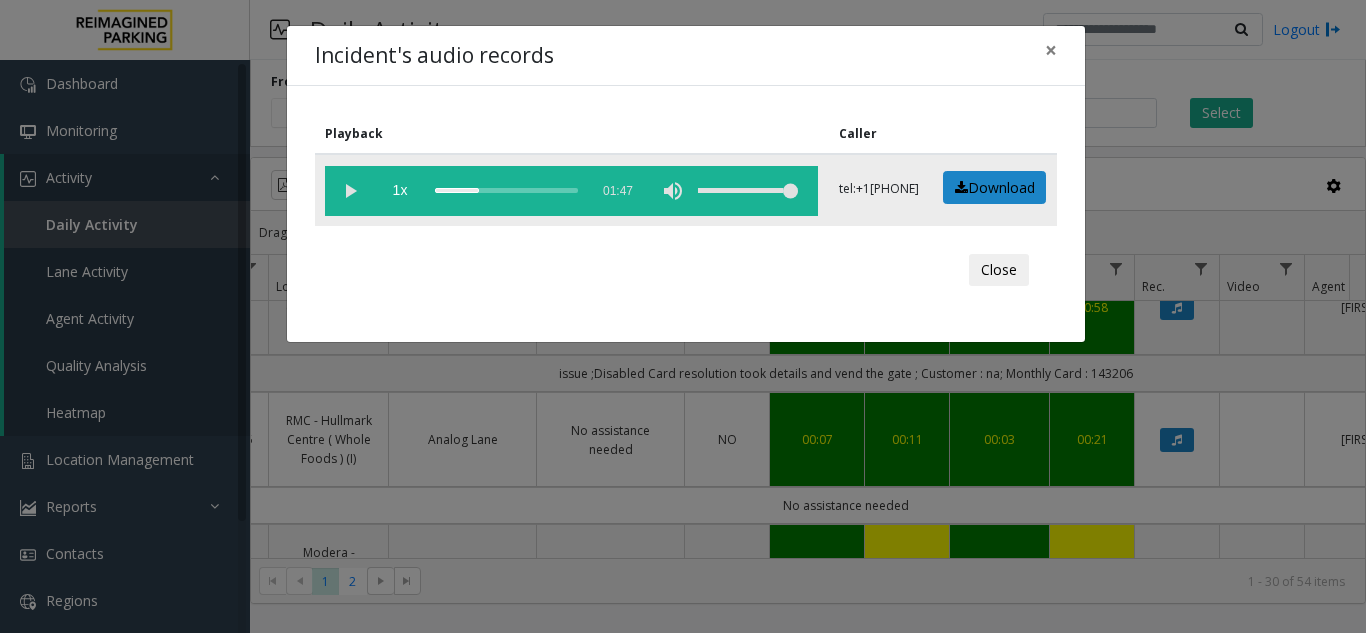 click 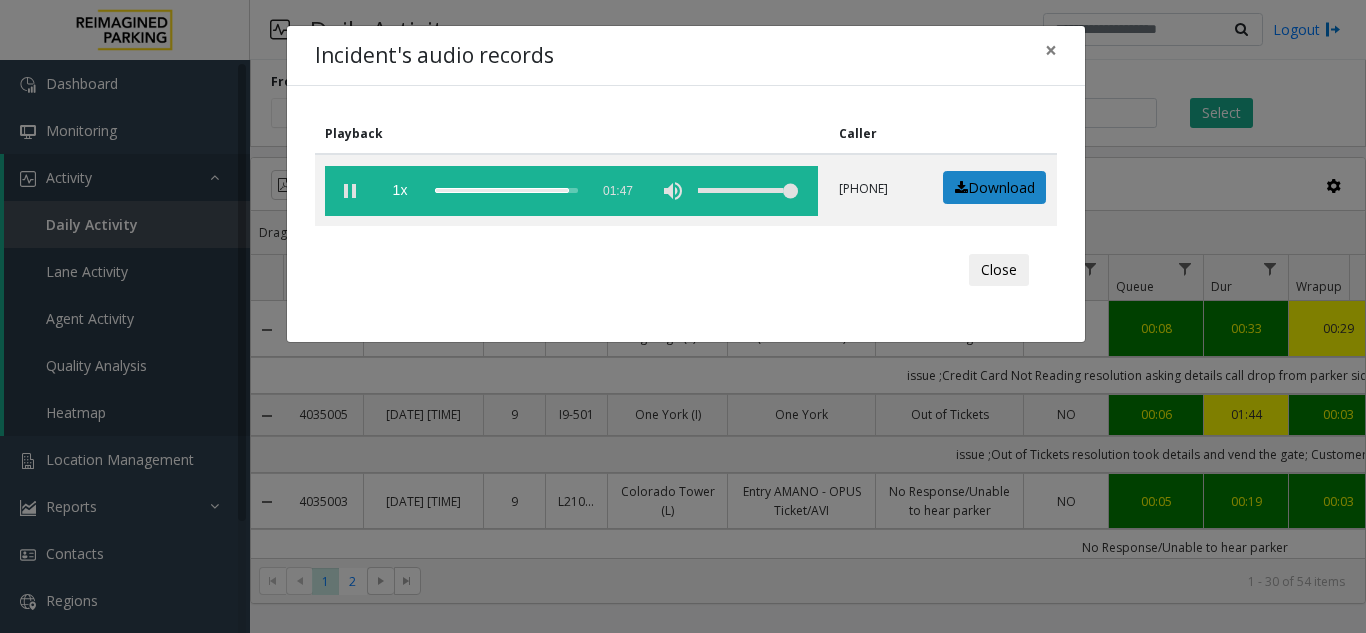scroll, scrollTop: 0, scrollLeft: 0, axis: both 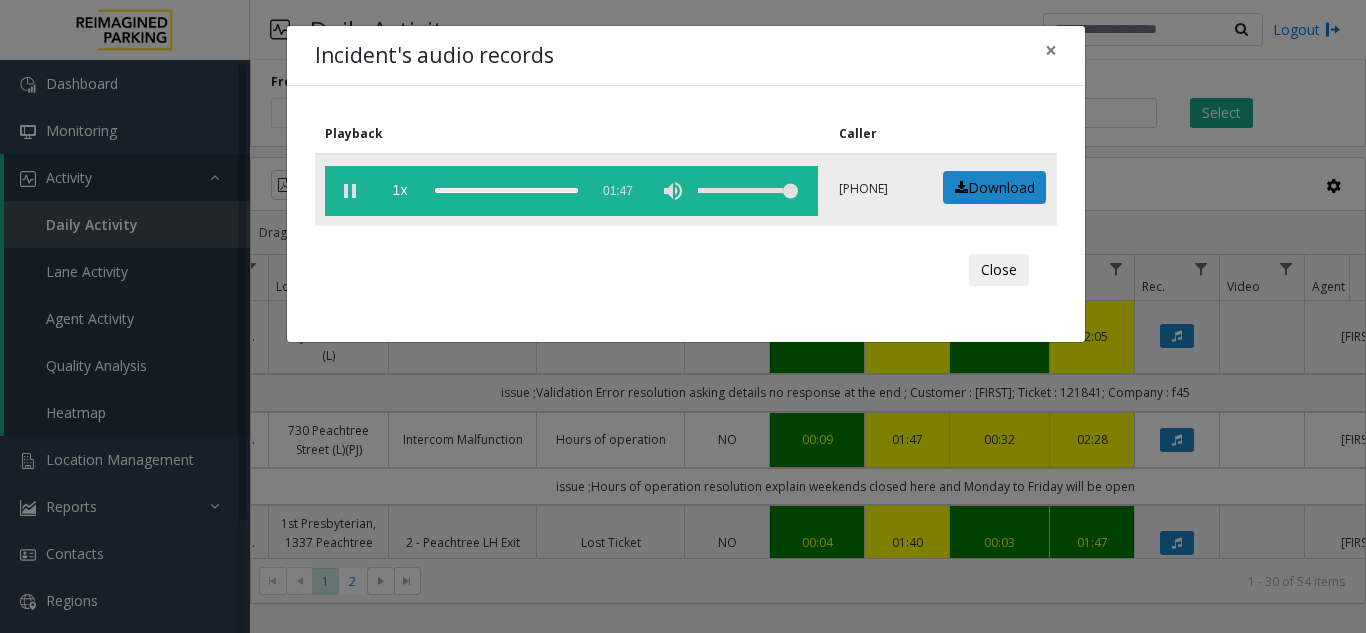 click 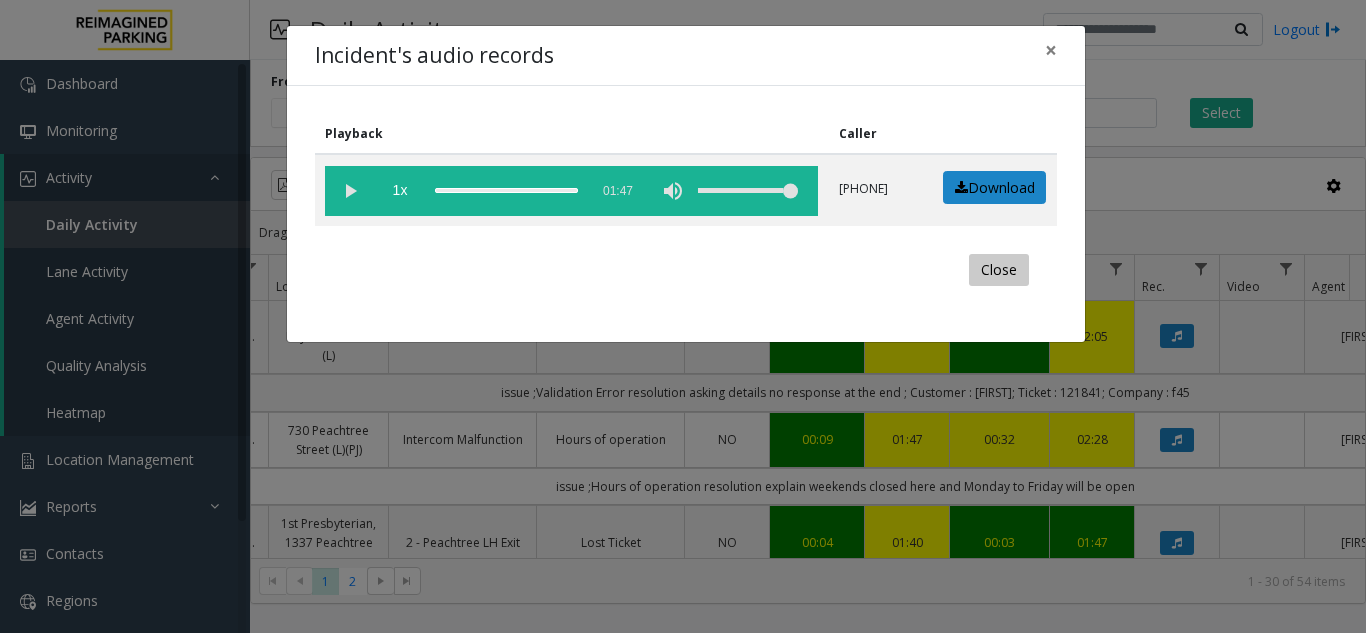 click on "Close" 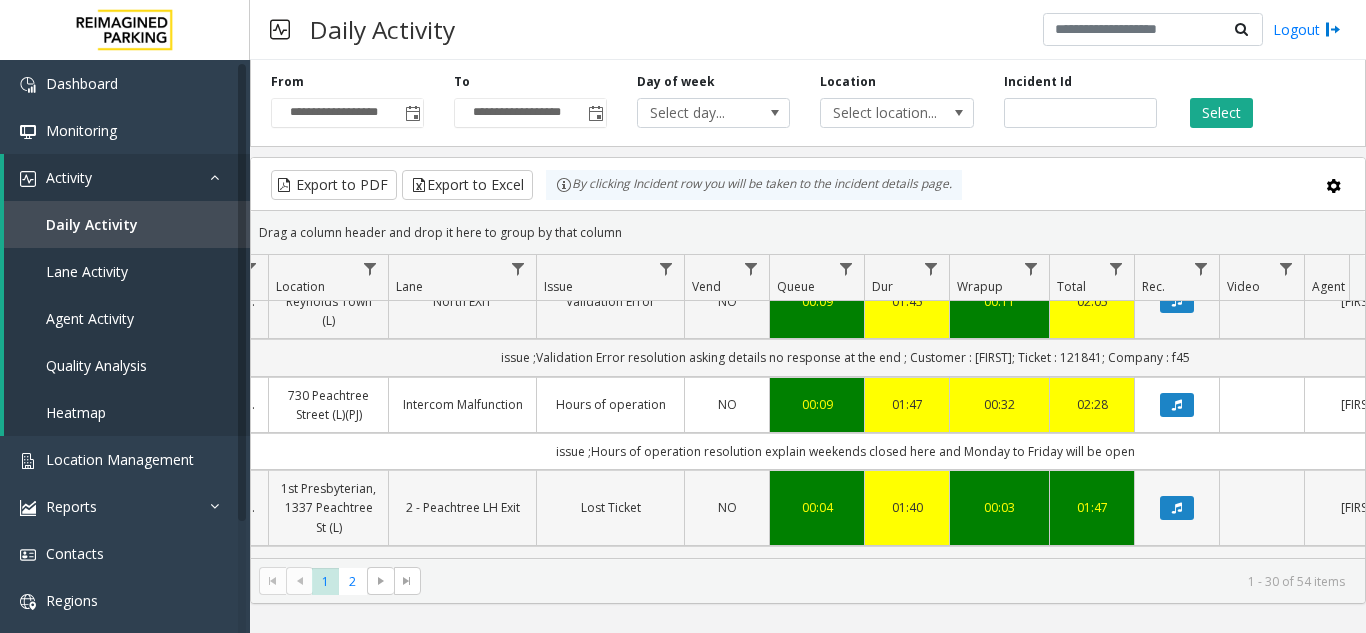 scroll, scrollTop: 700, scrollLeft: 339, axis: both 